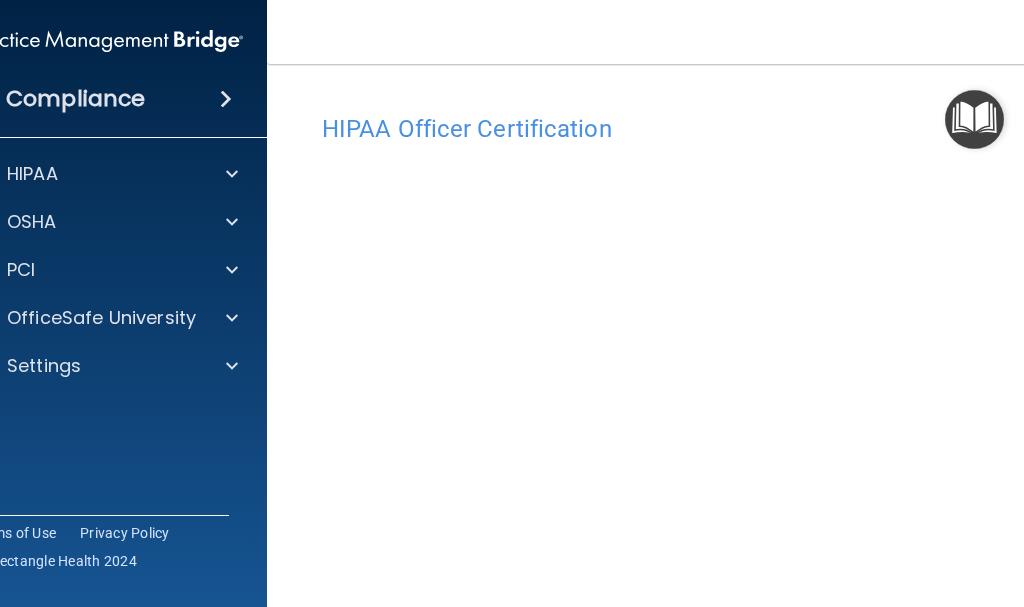 scroll, scrollTop: 0, scrollLeft: 0, axis: both 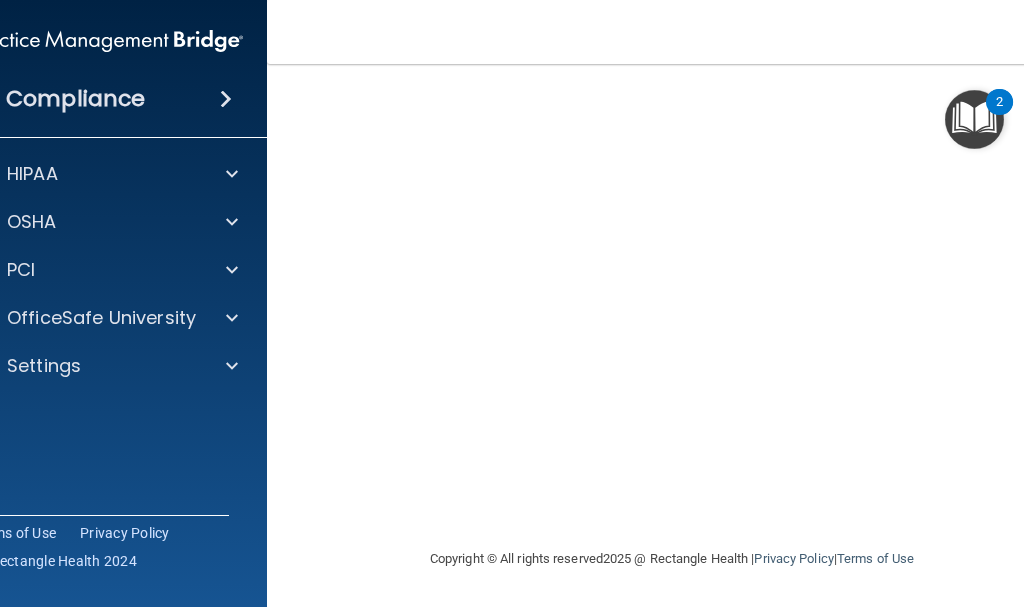 click on "Copyright © All rights reserved  2025 @ Rectangle Health |  Privacy Policy  |  Terms of Use" at bounding box center (672, 559) 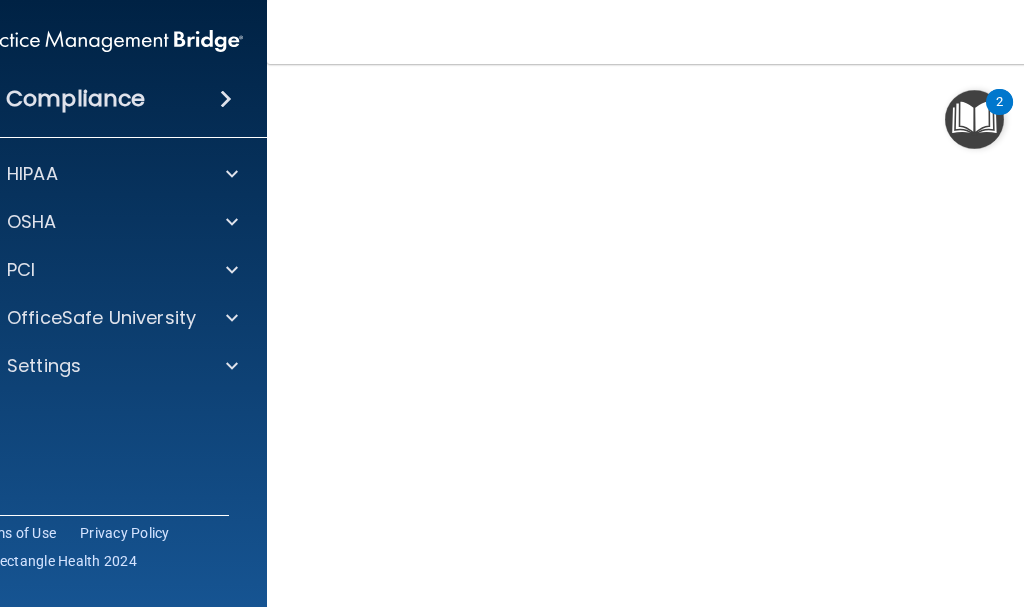 scroll, scrollTop: 284, scrollLeft: 0, axis: vertical 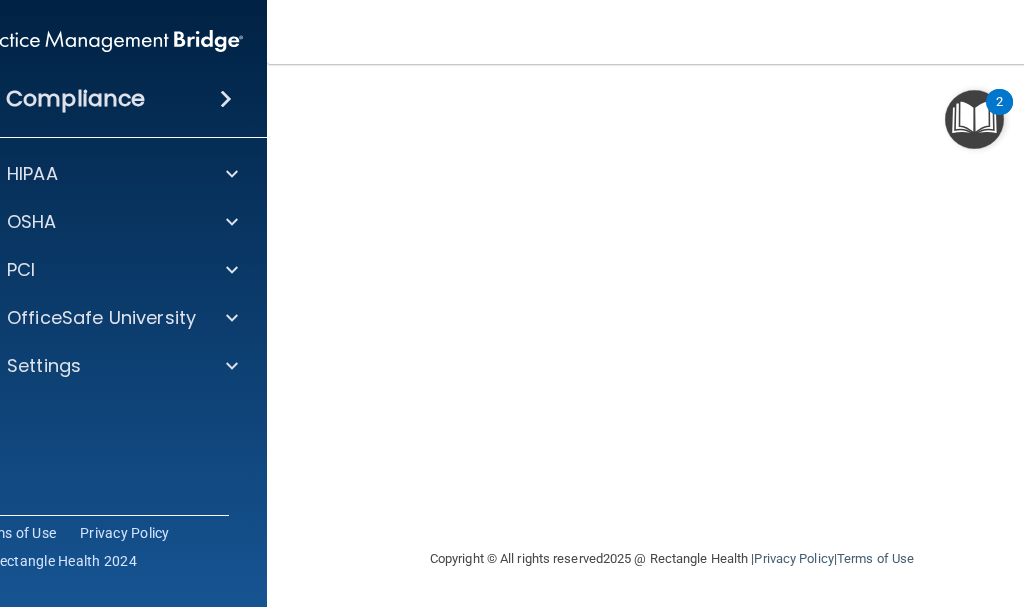 click on "HIPAA Officer Certification         This course doesn’t expire until . Are you sure you want to take this course now?   Take the course anyway!" at bounding box center (672, 183) 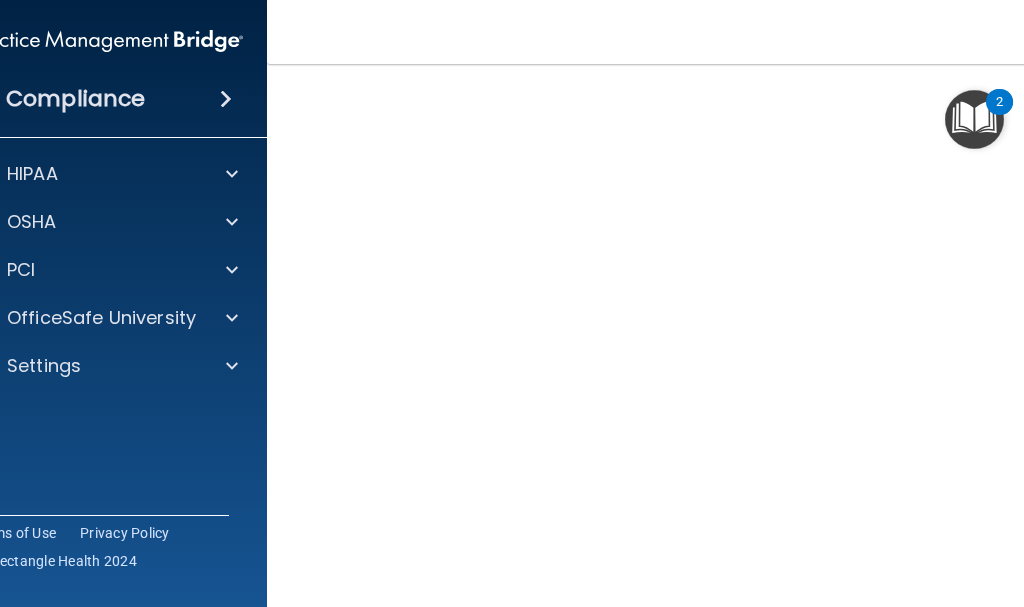 click on "HIPAA Officer Certification         This course doesn’t expire until . Are you sure you want to take this course now?   Take the course anyway!" at bounding box center (672, 338) 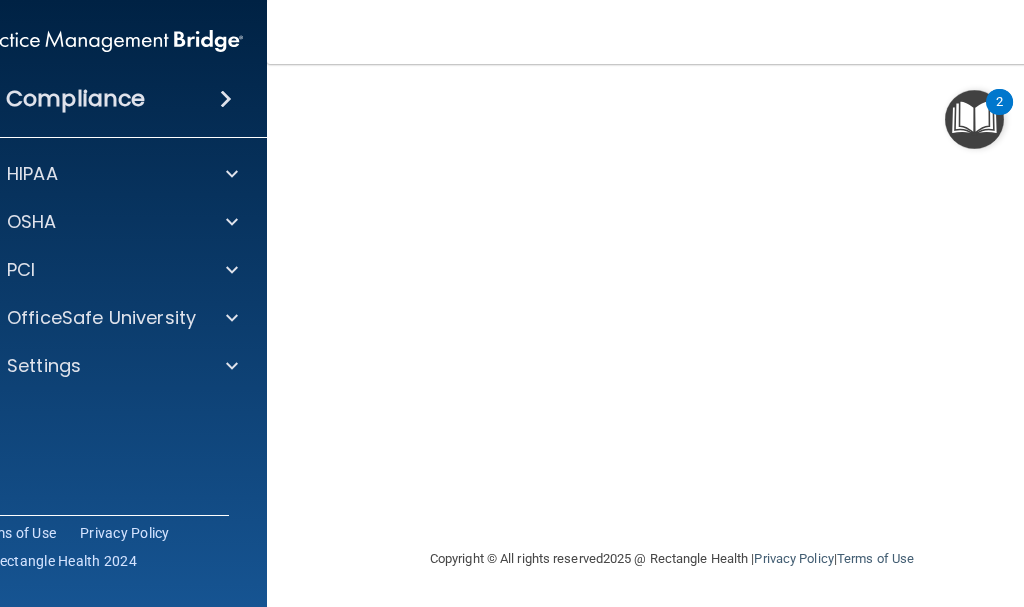 scroll, scrollTop: 129, scrollLeft: 0, axis: vertical 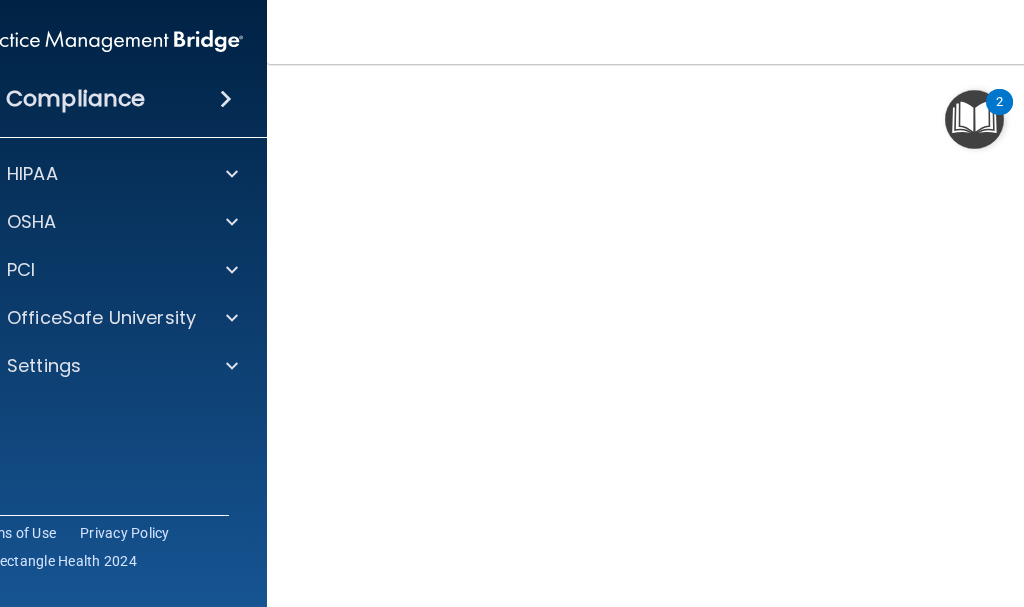click on "HIPAA Officer Certification         This course doesn’t expire until . Are you sure you want to take this course now?   Take the course anyway!" at bounding box center [672, 338] 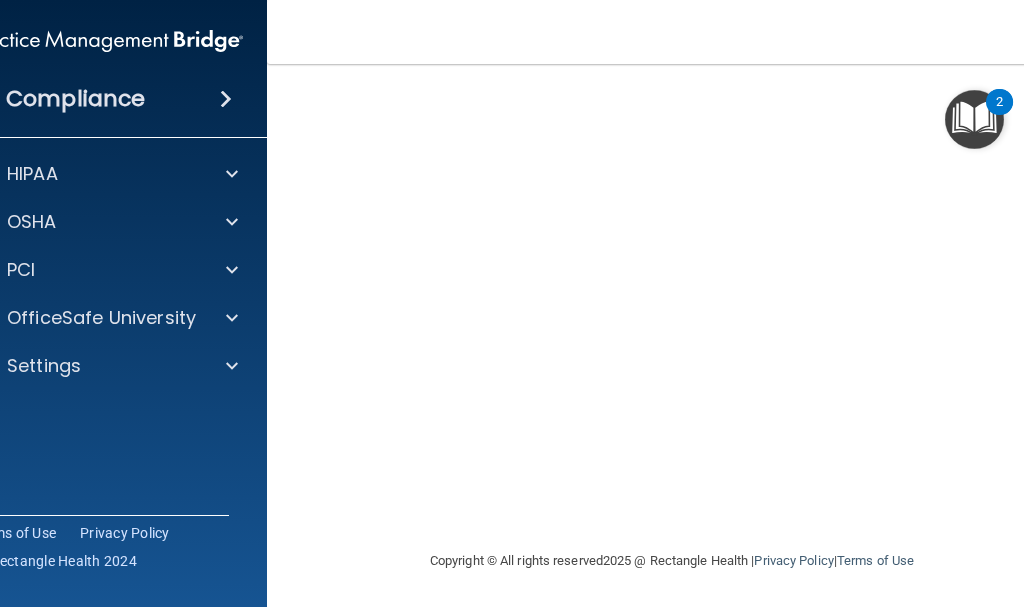 scroll, scrollTop: 284, scrollLeft: 0, axis: vertical 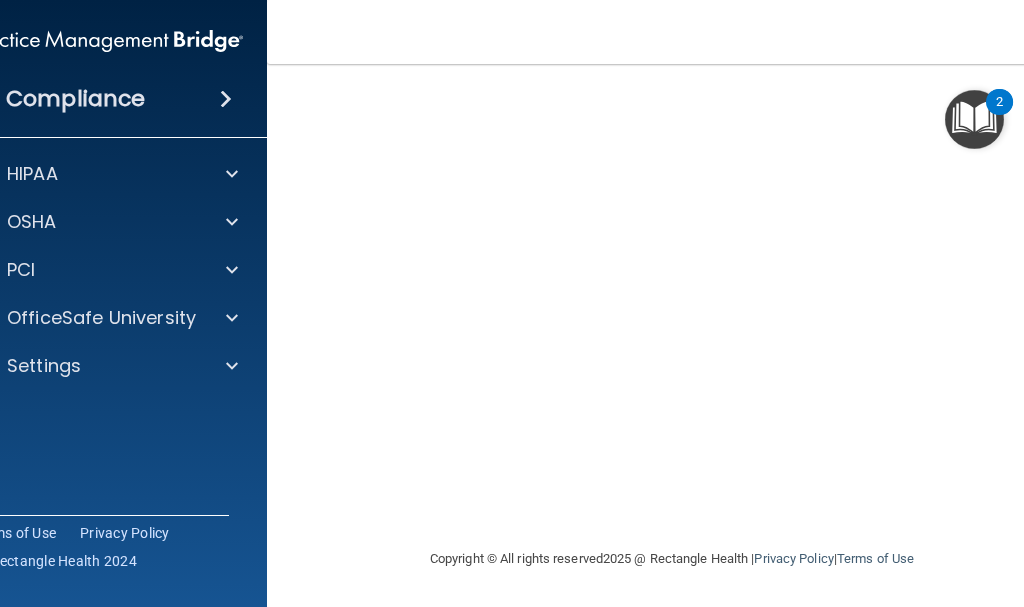drag, startPoint x: 650, startPoint y: 569, endPoint x: 648, endPoint y: 557, distance: 12.165525 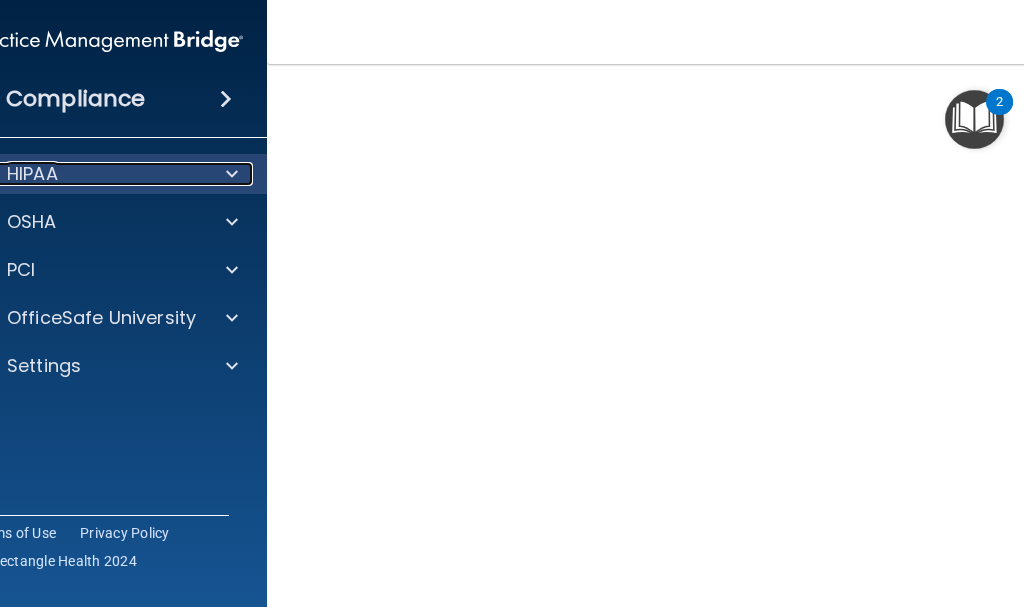 click on "HIPAA" at bounding box center (80, 174) 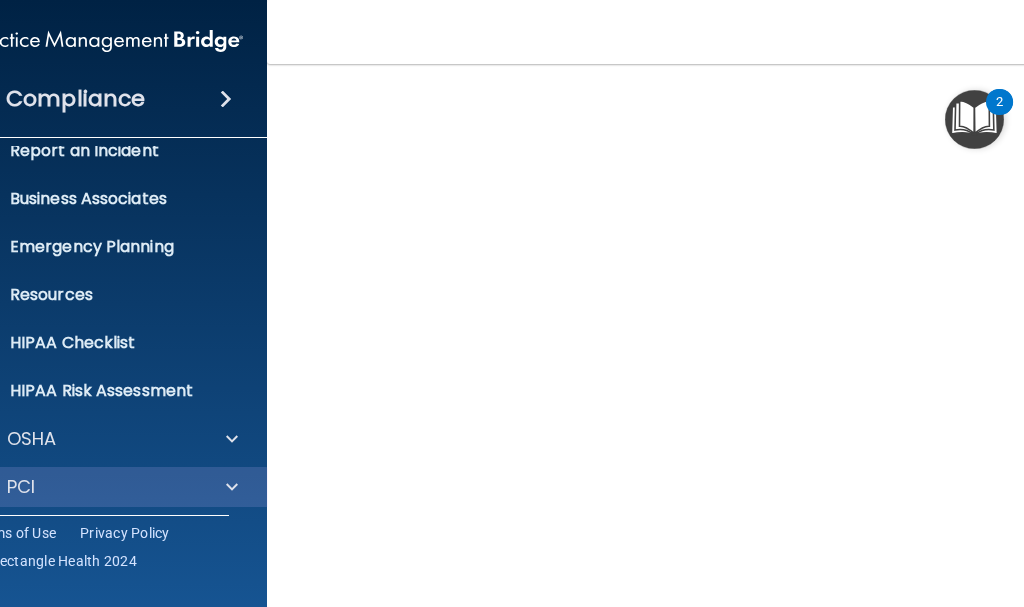 scroll, scrollTop: 0, scrollLeft: 0, axis: both 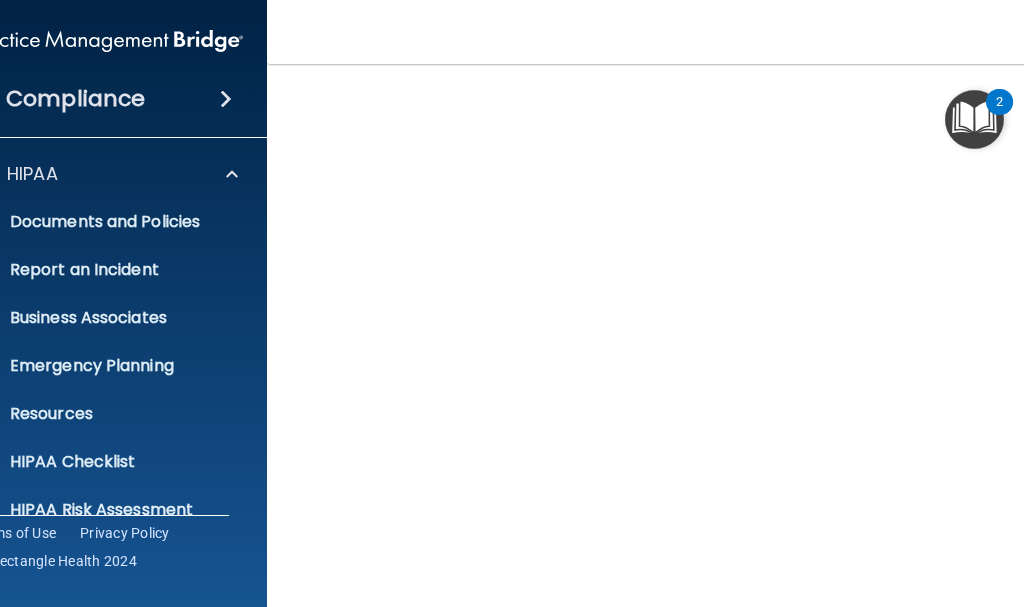 click on "Documents and Policies                 Report an Incident               Business Associates               Emergency Planning               Resources               HIPAA Checklist               HIPAA Risk Assessment" at bounding box center (108, 362) 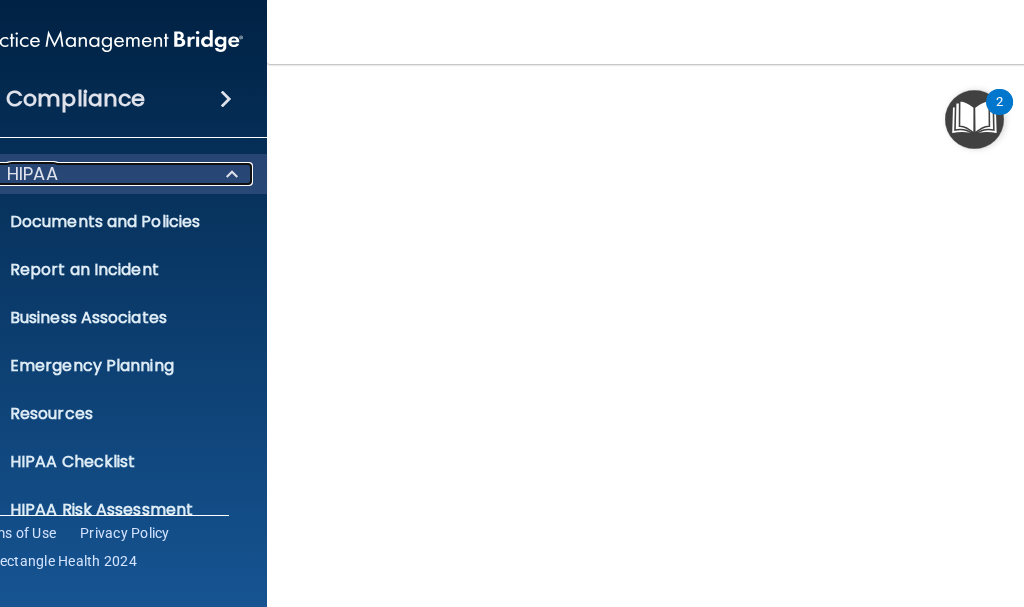 click at bounding box center [232, 174] 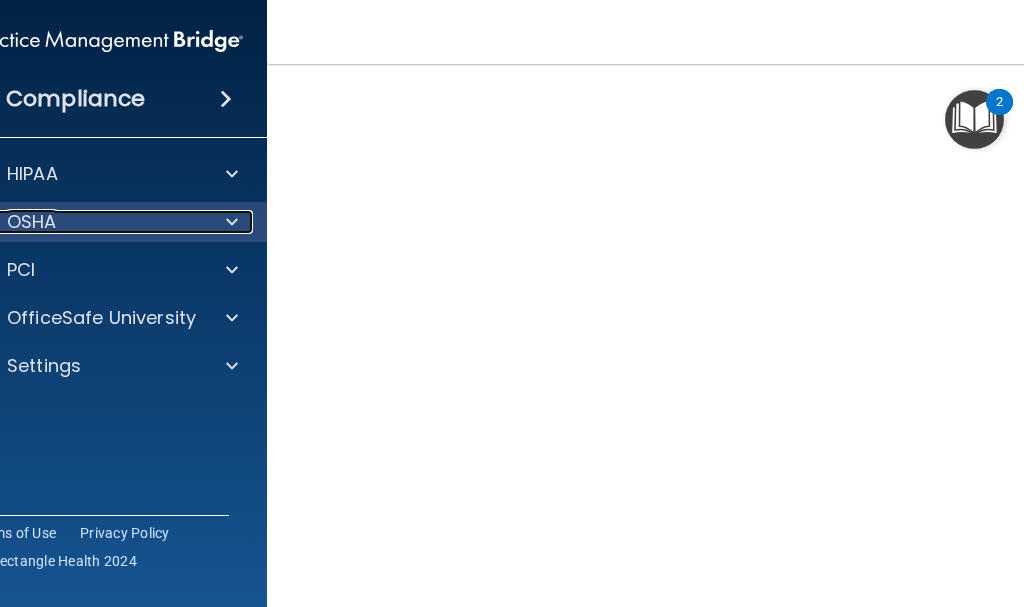 click at bounding box center [229, 222] 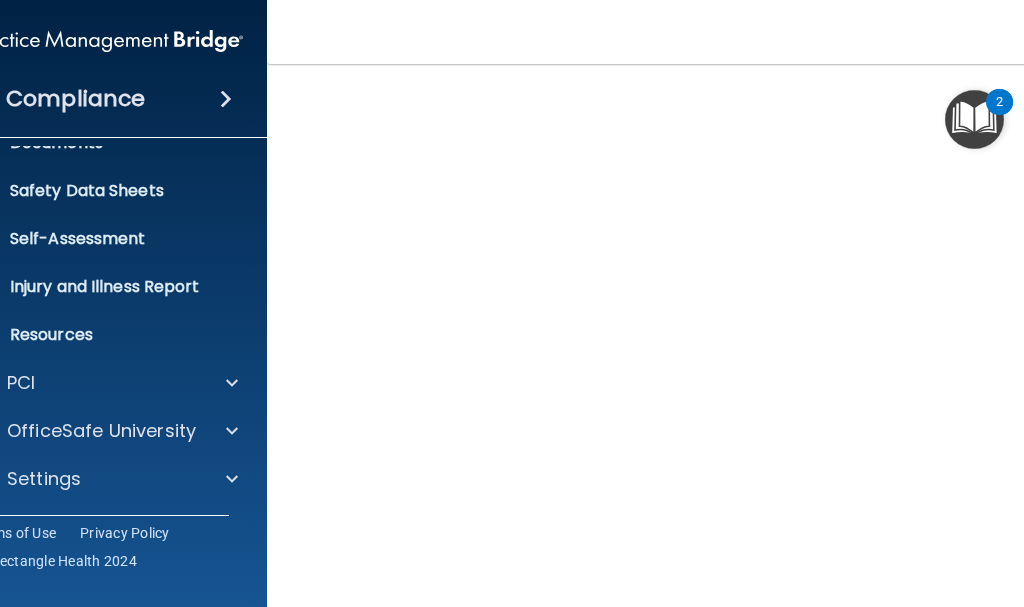 scroll, scrollTop: 0, scrollLeft: 0, axis: both 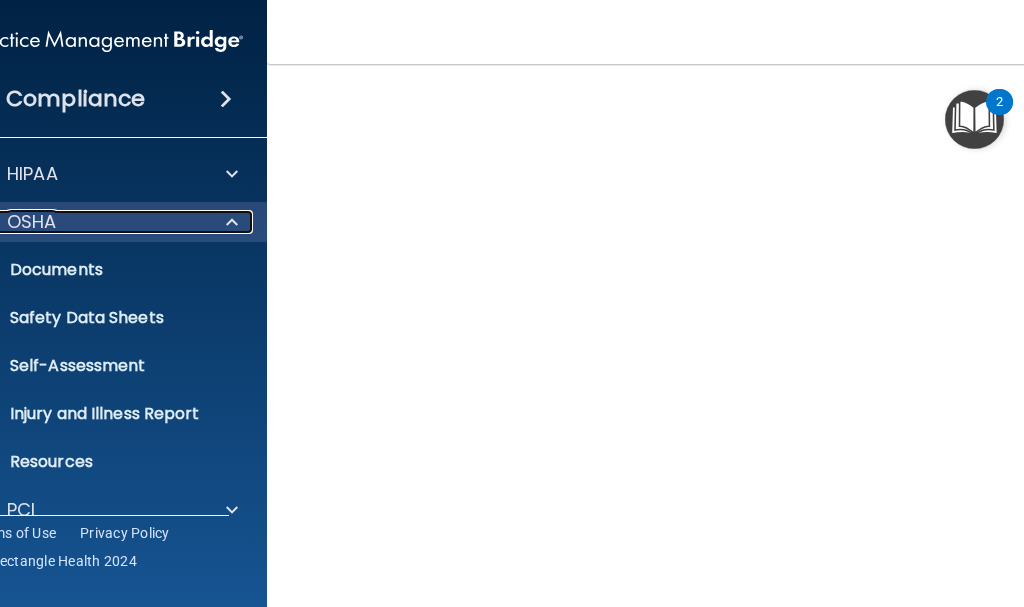 click at bounding box center (229, 222) 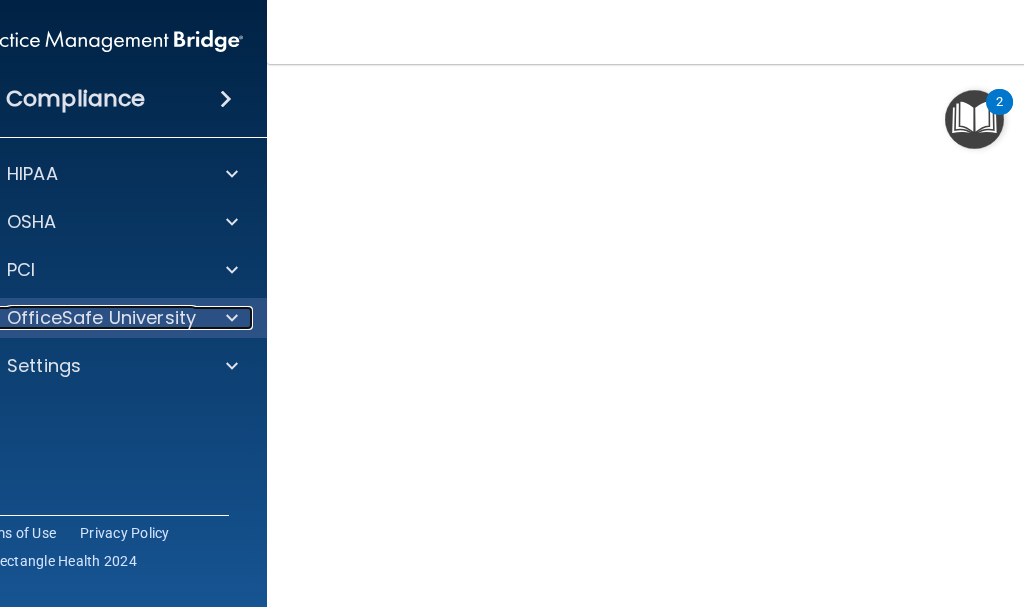 click at bounding box center [229, 318] 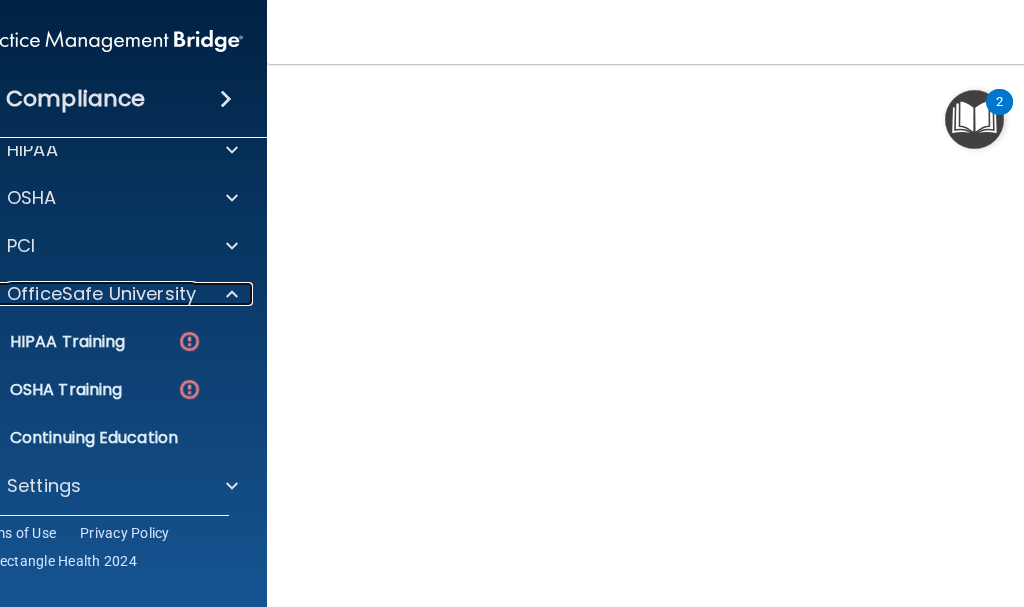 scroll, scrollTop: 31, scrollLeft: 0, axis: vertical 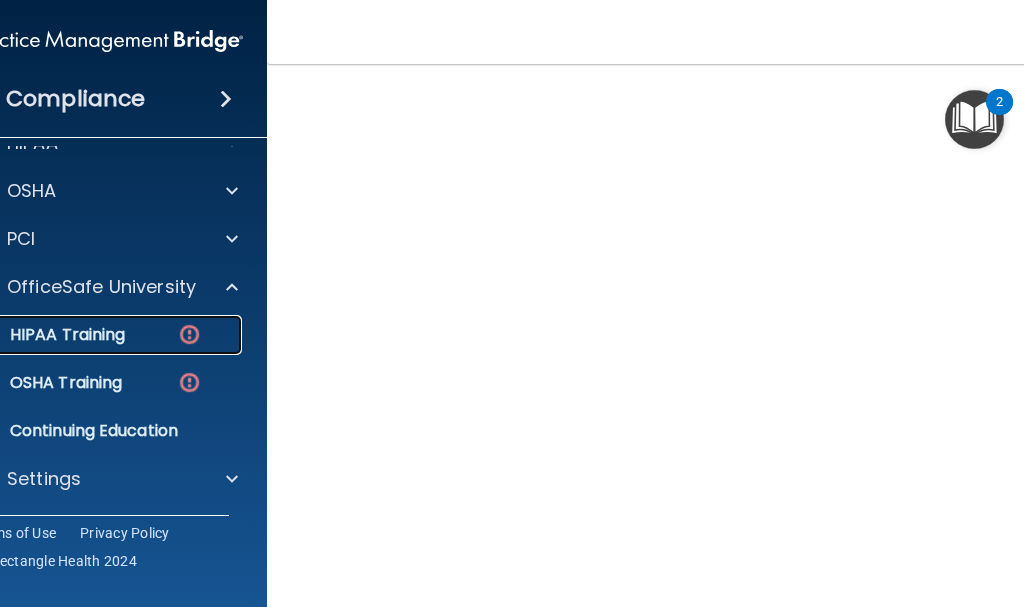 click on "HIPAA Training" at bounding box center (96, 335) 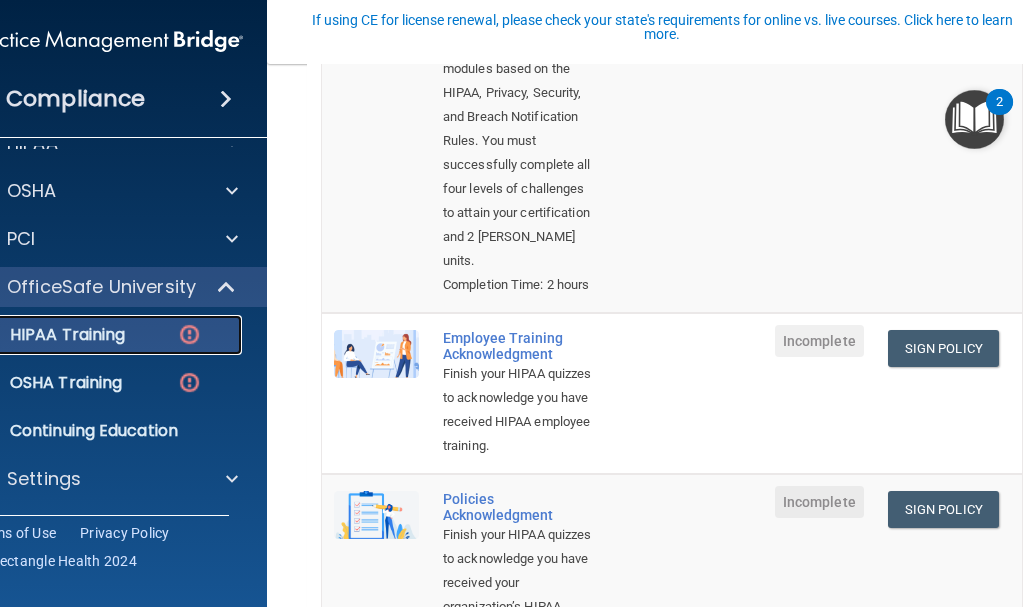 scroll, scrollTop: 429, scrollLeft: 0, axis: vertical 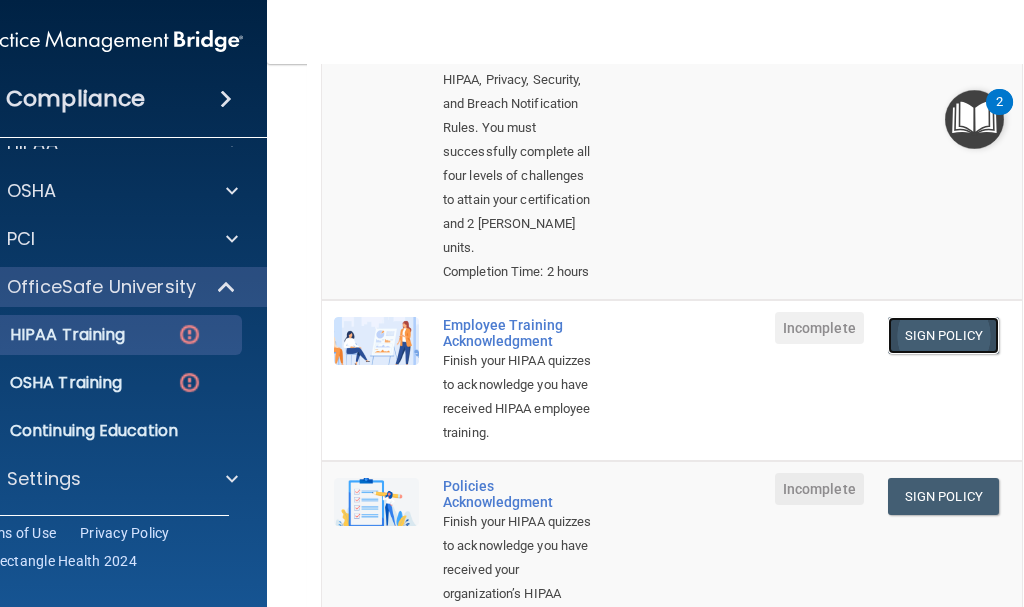 click on "Sign Policy" at bounding box center [943, 335] 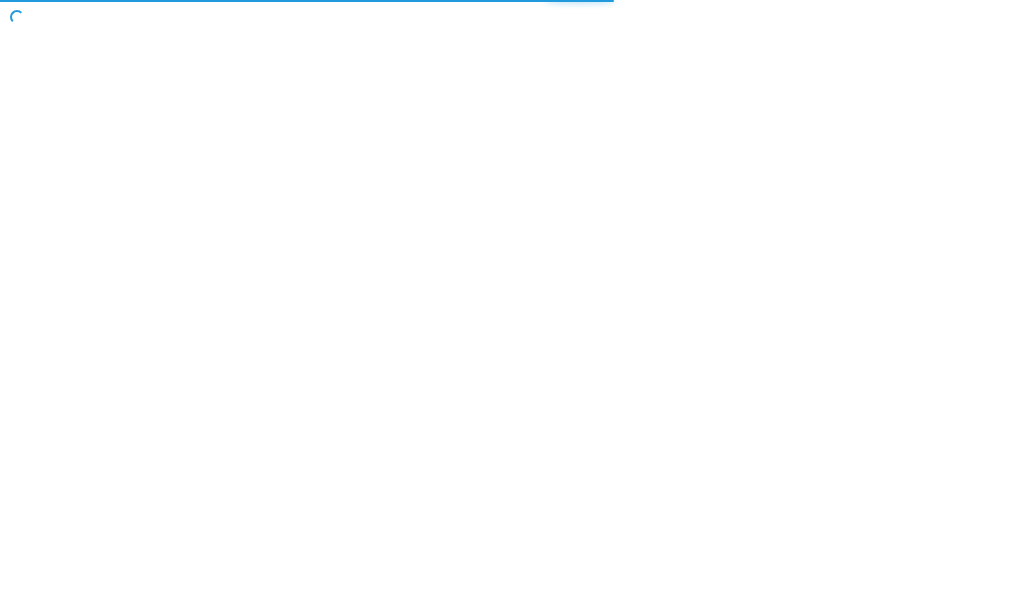 scroll, scrollTop: 0, scrollLeft: 0, axis: both 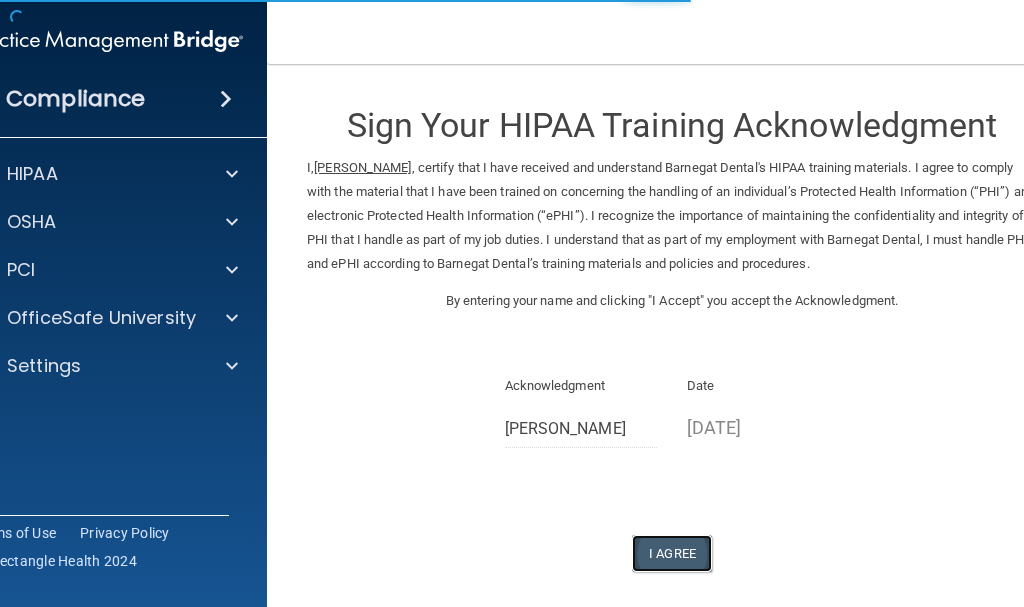 click on "I Agree" at bounding box center [672, 553] 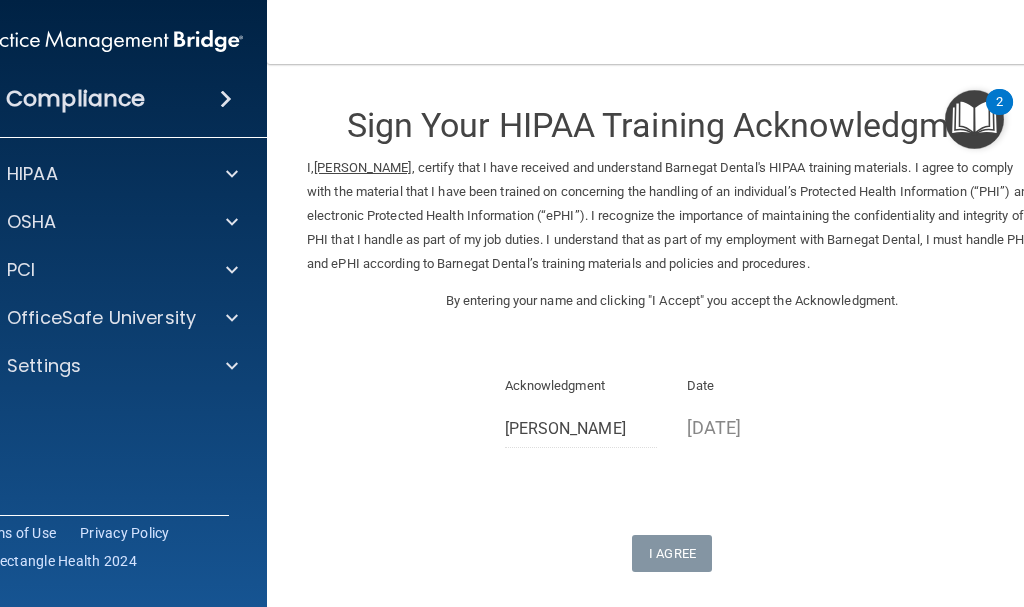 click on "Sign Your HIPAA Training Acknowledgment             I,  Caitlin McLeod , certify that I have received and understand Barnegat Dental's HIPAA training materials. I agree to comply with the material that I have been trained on concerning the handling of an individual’s Protected Health Information (“PHI”) and electronic Protected Health Information (“ePHI”). I recognize the importance of maintaining the confidentiality and integrity of PHI that I handle as part of my job duties. I understand that as part of my employment with Barnegat Dental, I must handle PHI and ePHI according to Barnegat Dental’s training materials and policies and procedures.          By entering your name and clicking "I Accept" you accept the Acknowledgment.                 Acknowledgment   Caitlin McLeod           Date    07/30/2025                  I Agree" at bounding box center [672, 328] 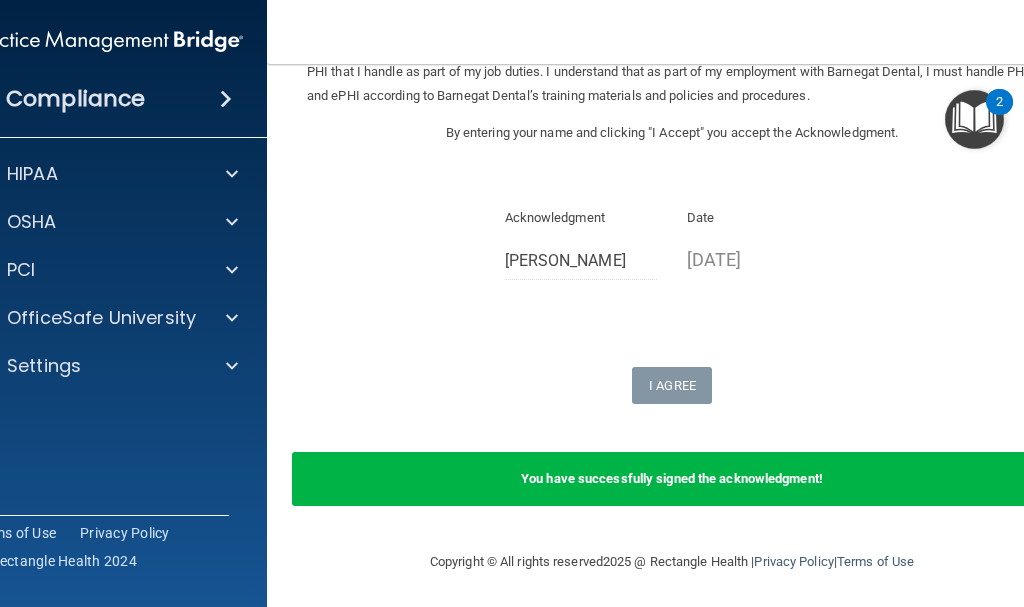 scroll, scrollTop: 171, scrollLeft: 0, axis: vertical 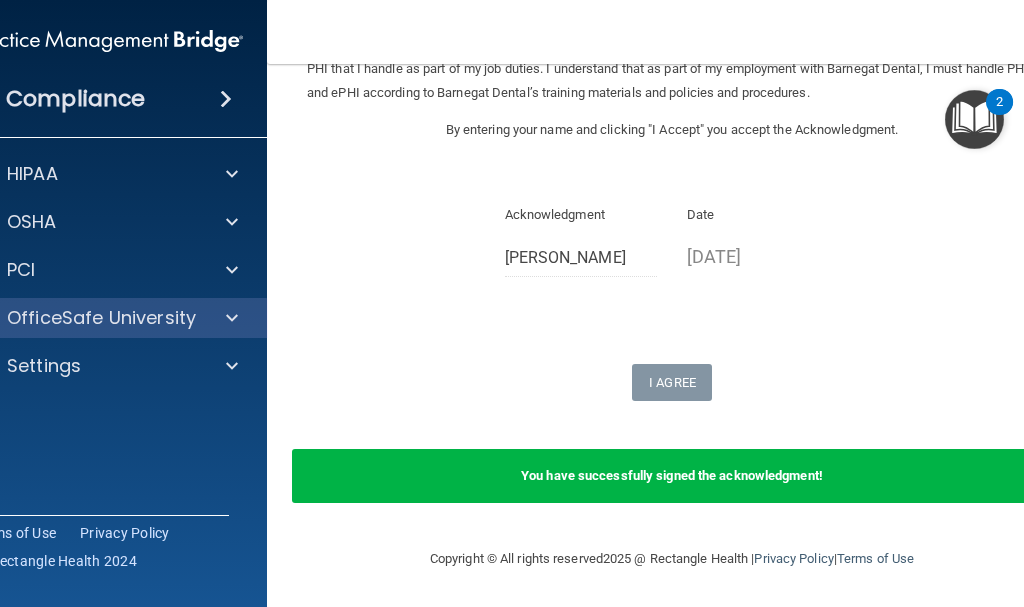 click on "OfficeSafe University" at bounding box center (107, 318) 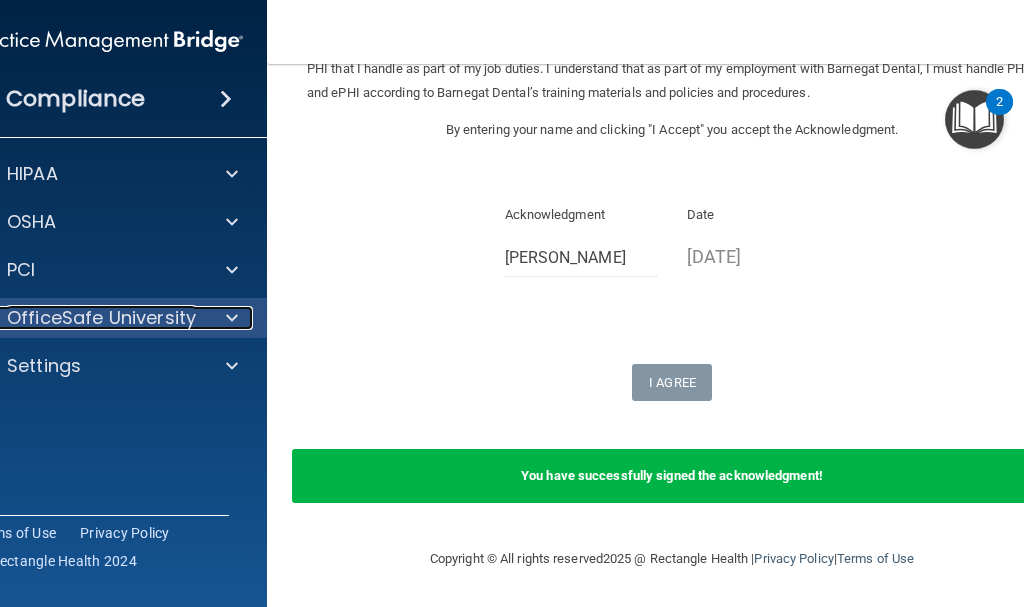 click at bounding box center [232, 318] 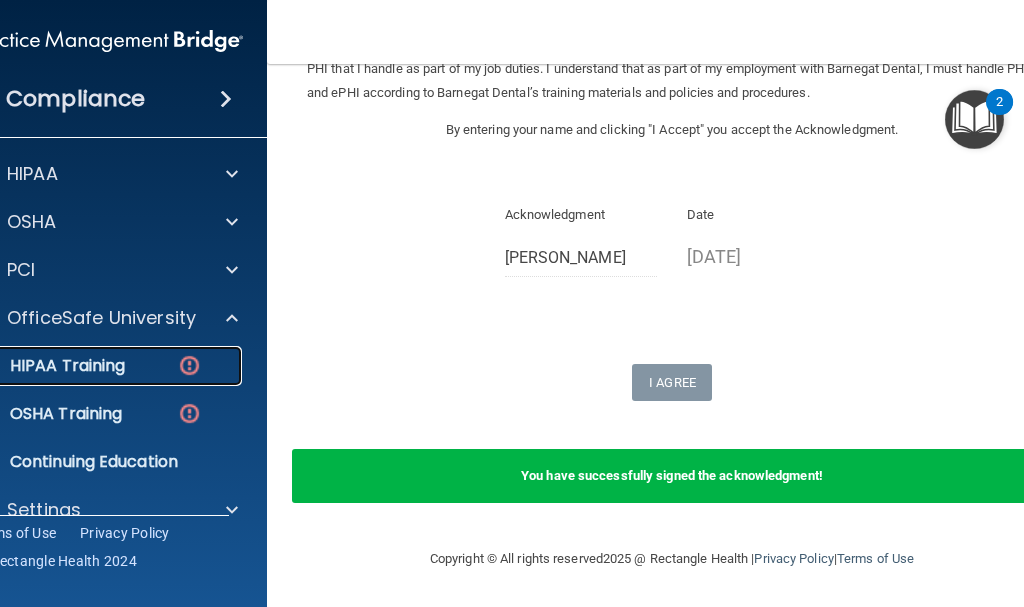 click on "HIPAA Training" at bounding box center (42, 366) 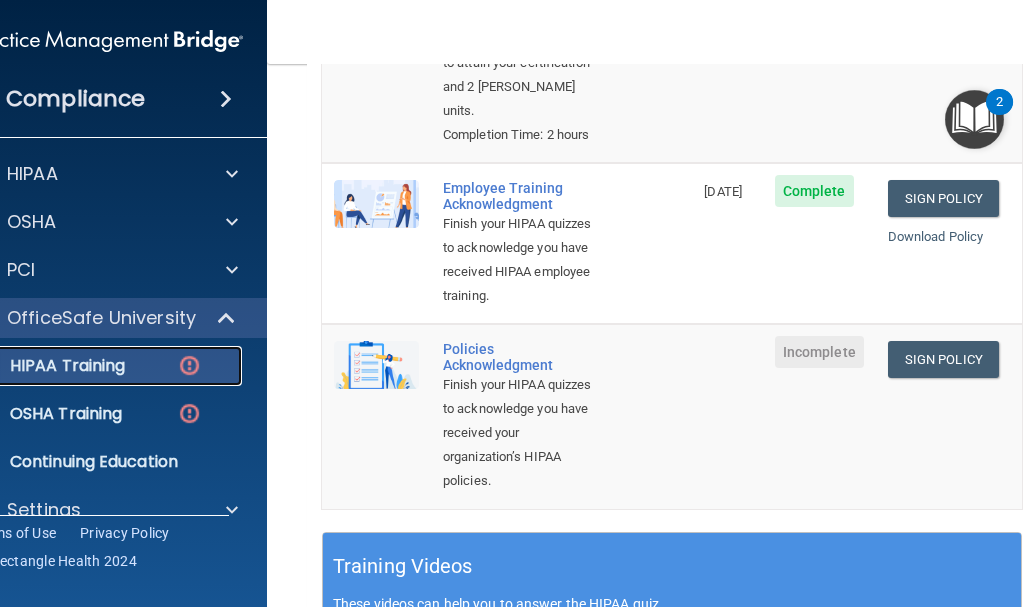 scroll, scrollTop: 614, scrollLeft: 0, axis: vertical 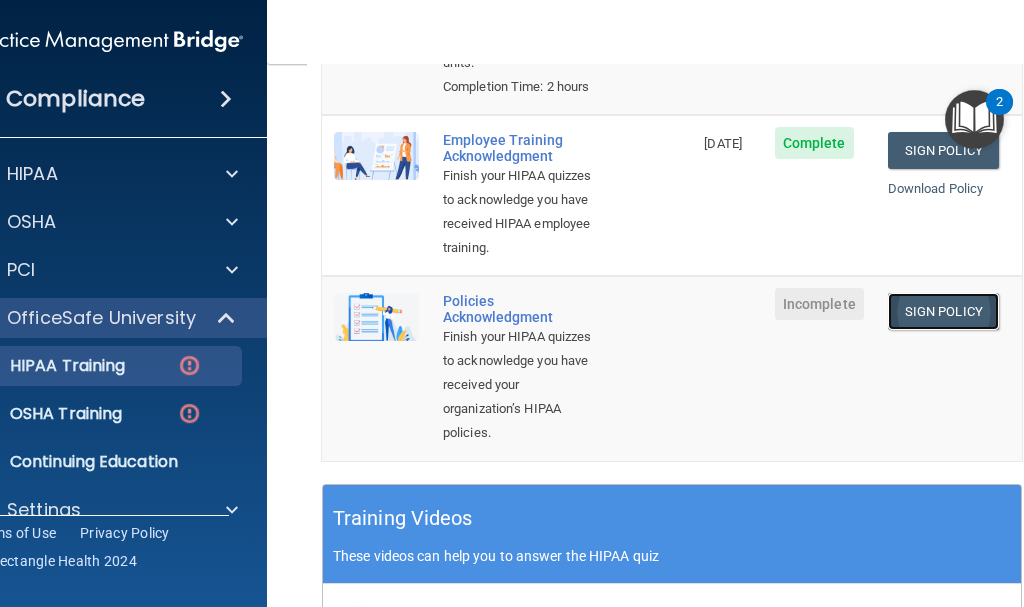 click on "Sign Policy" at bounding box center [943, 311] 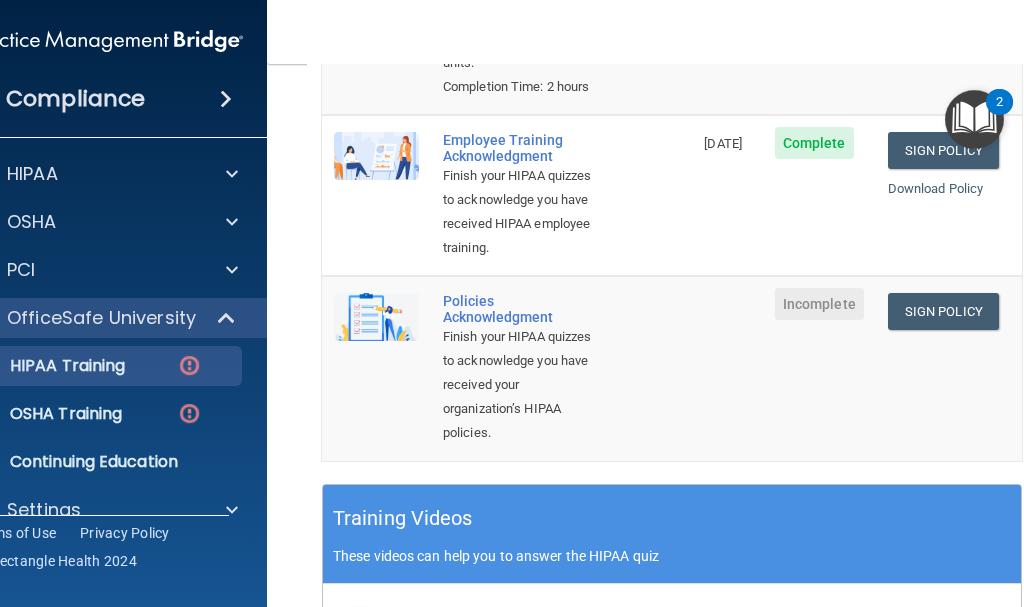 click on "Sign Policy       Sign Policy       Download Policy" at bounding box center (949, 195) 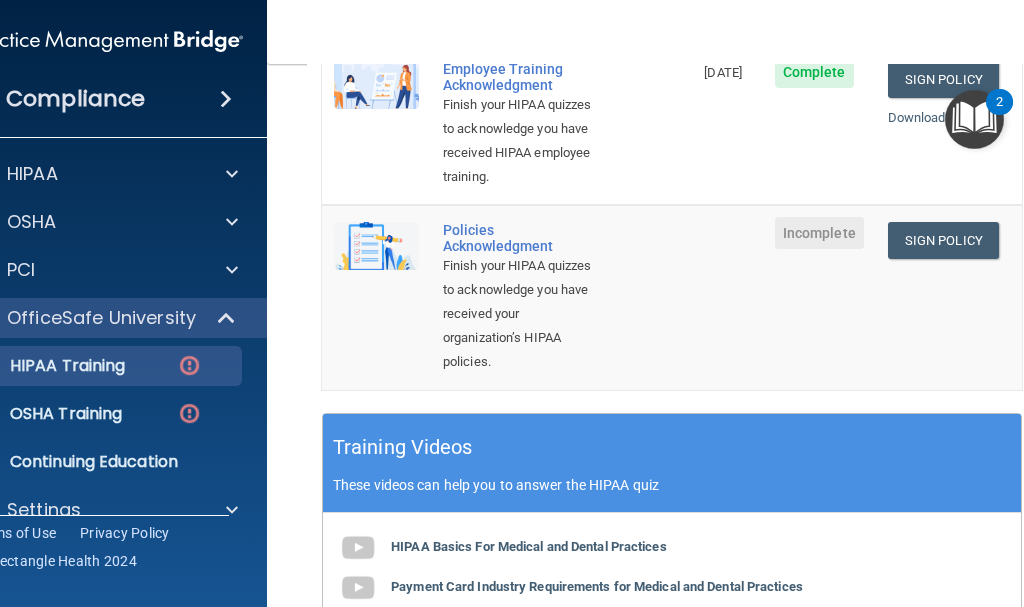 scroll, scrollTop: 700, scrollLeft: 0, axis: vertical 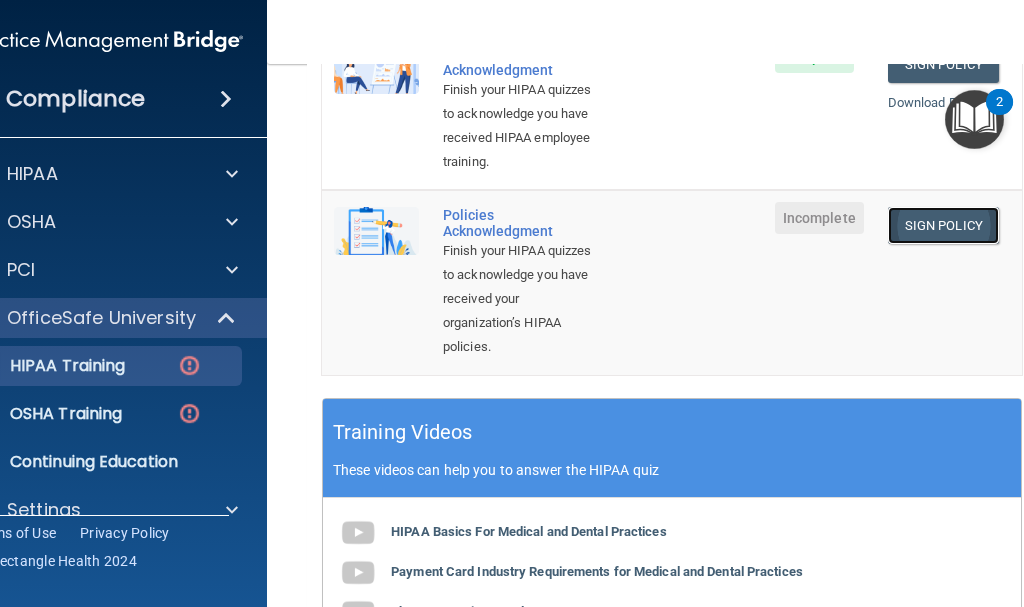 click on "Sign Policy" at bounding box center [943, 225] 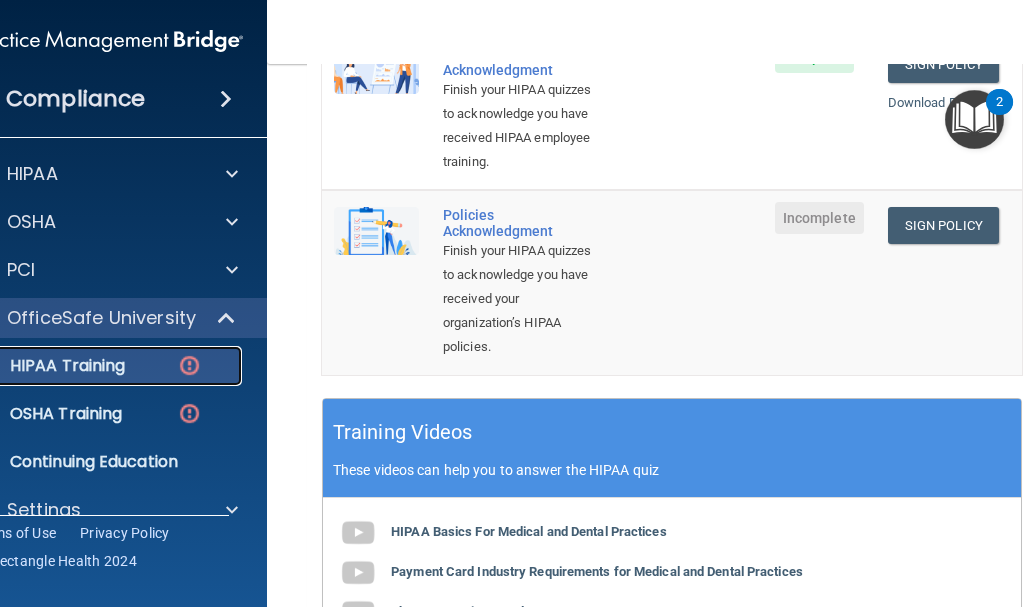 click on "HIPAA Training" at bounding box center [42, 366] 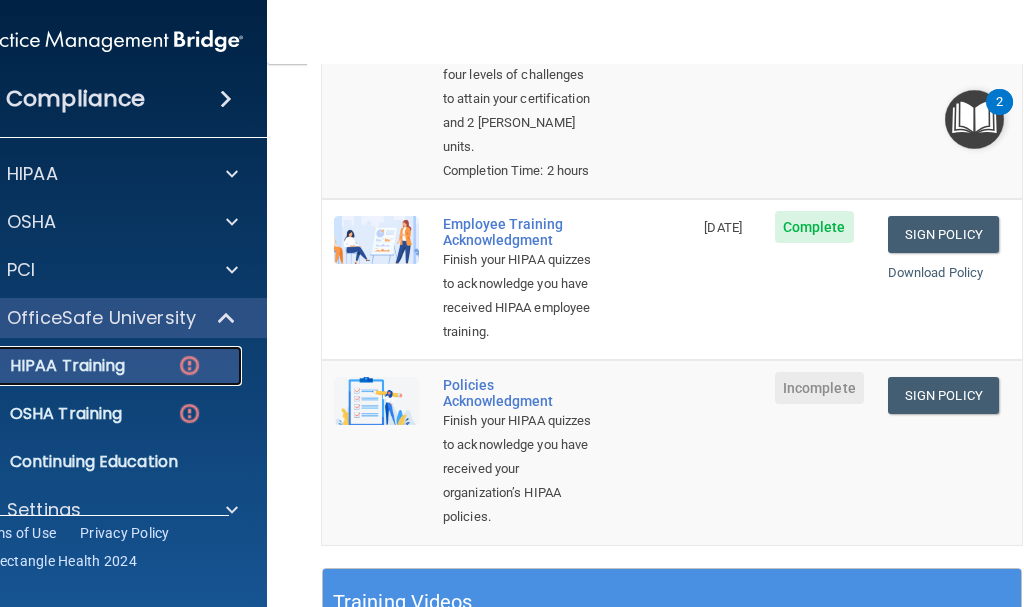 scroll, scrollTop: 514, scrollLeft: 0, axis: vertical 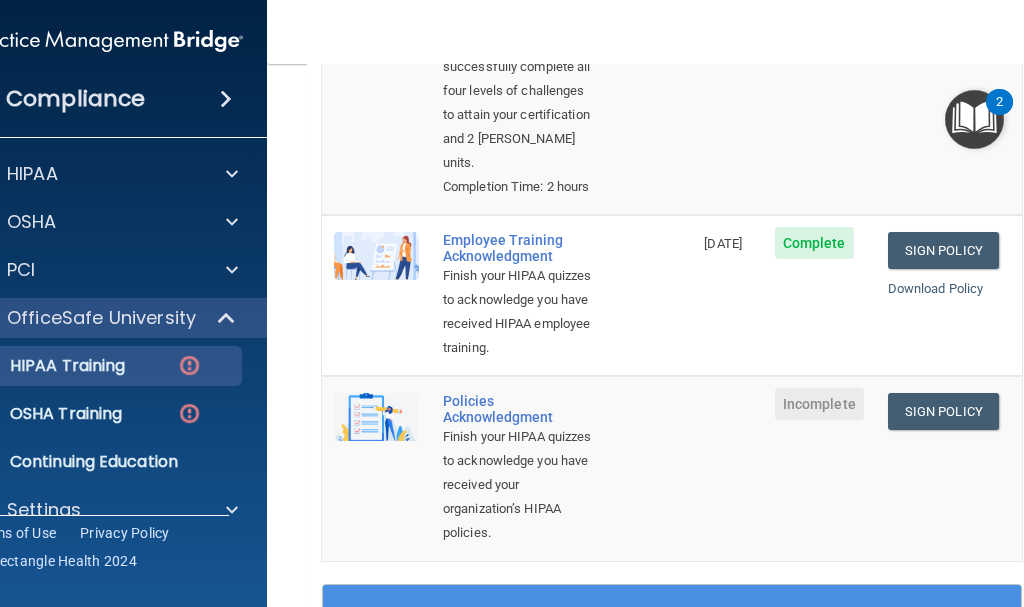click on "Finish your HIPAA quizzes to acknowledge you have received HIPAA employee training." at bounding box center [517, 312] 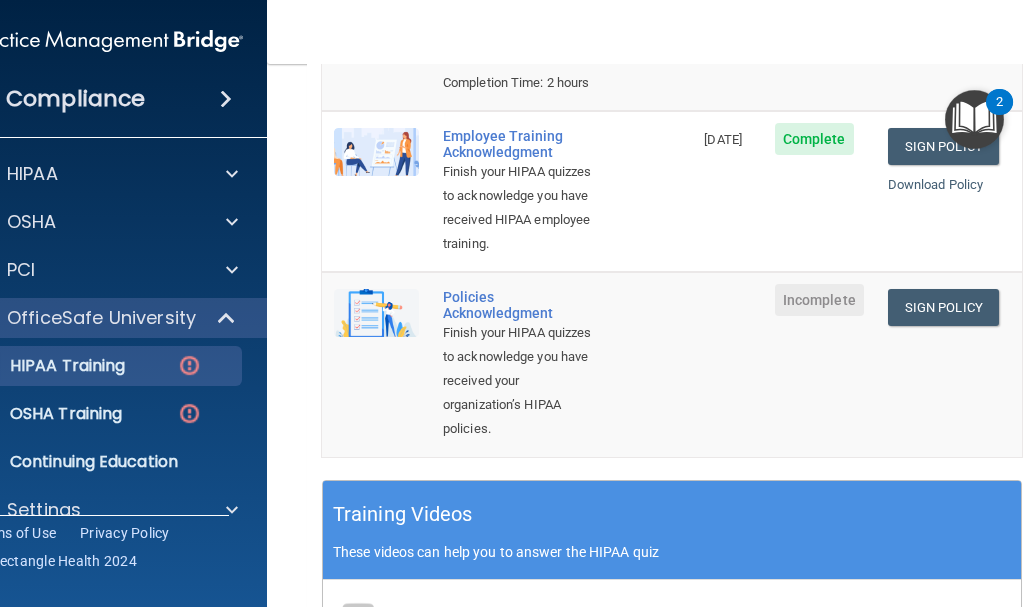 scroll, scrollTop: 614, scrollLeft: 0, axis: vertical 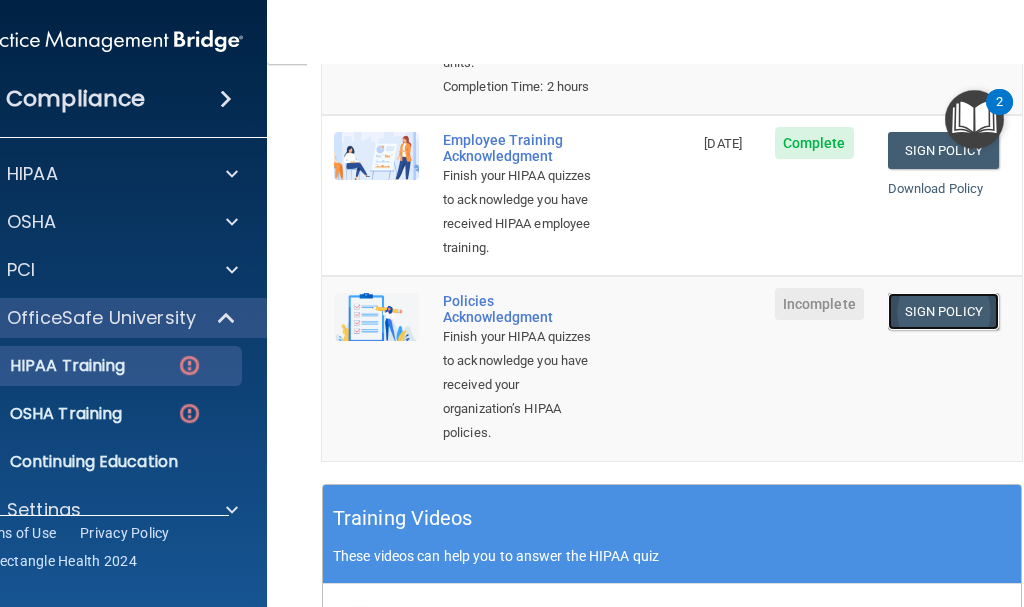 click on "Sign Policy" at bounding box center [943, 311] 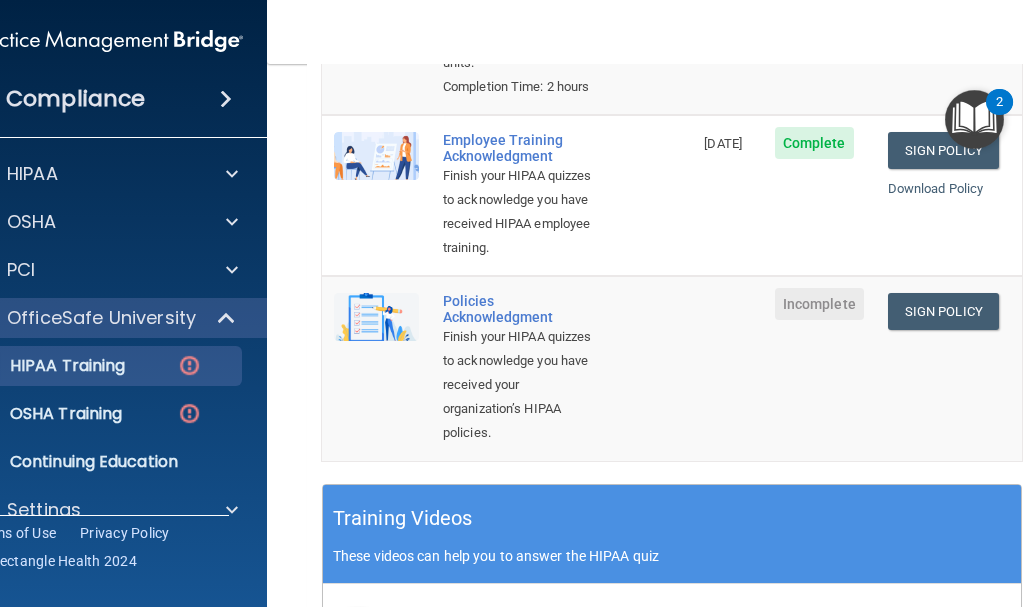 click on "07/30/2026" at bounding box center [727, 195] 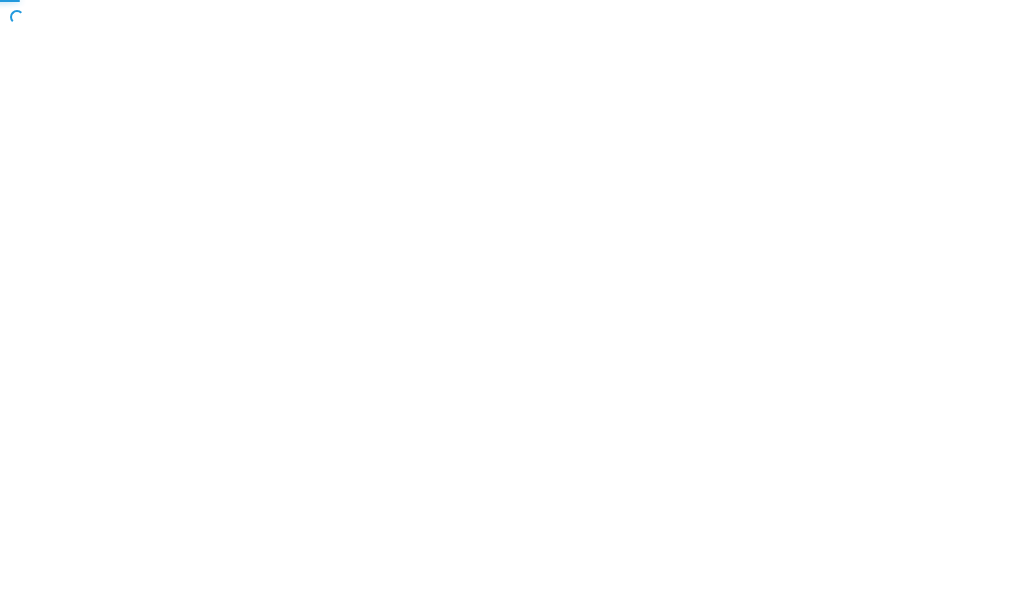 scroll, scrollTop: 0, scrollLeft: 0, axis: both 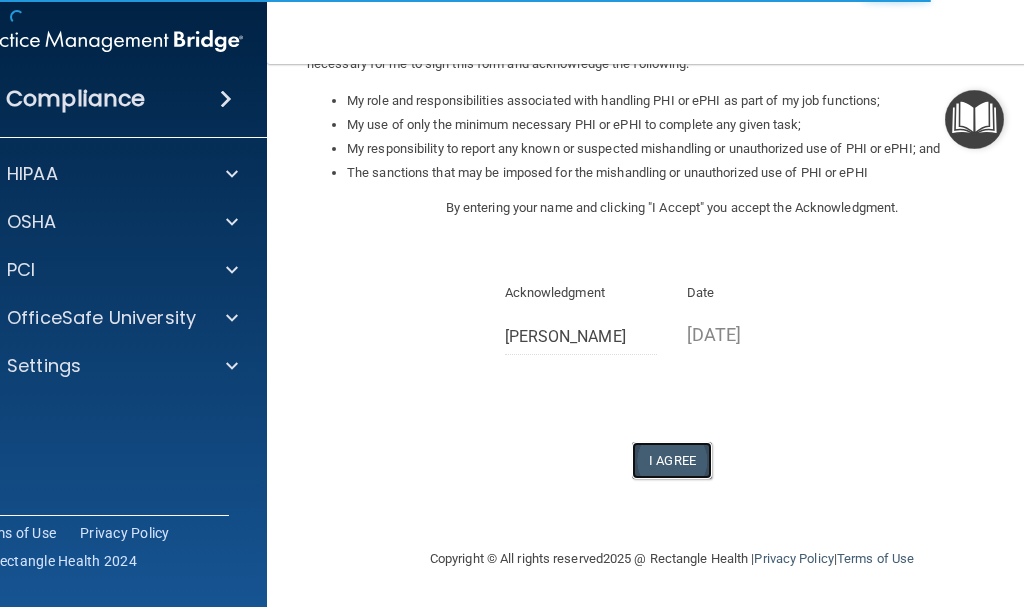 click on "I Agree" at bounding box center (672, 460) 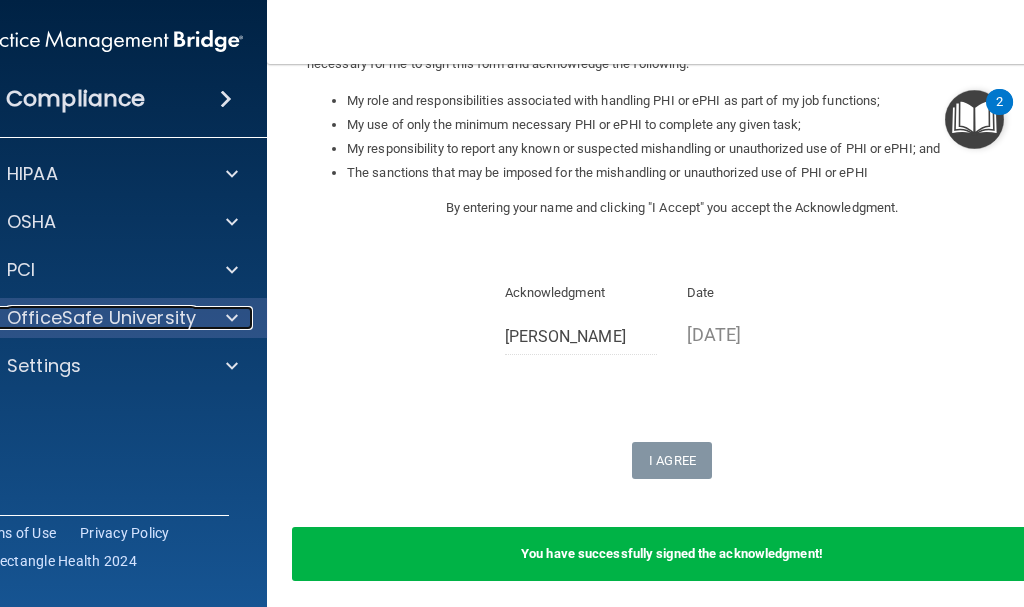 click on "OfficeSafe University" at bounding box center (101, 318) 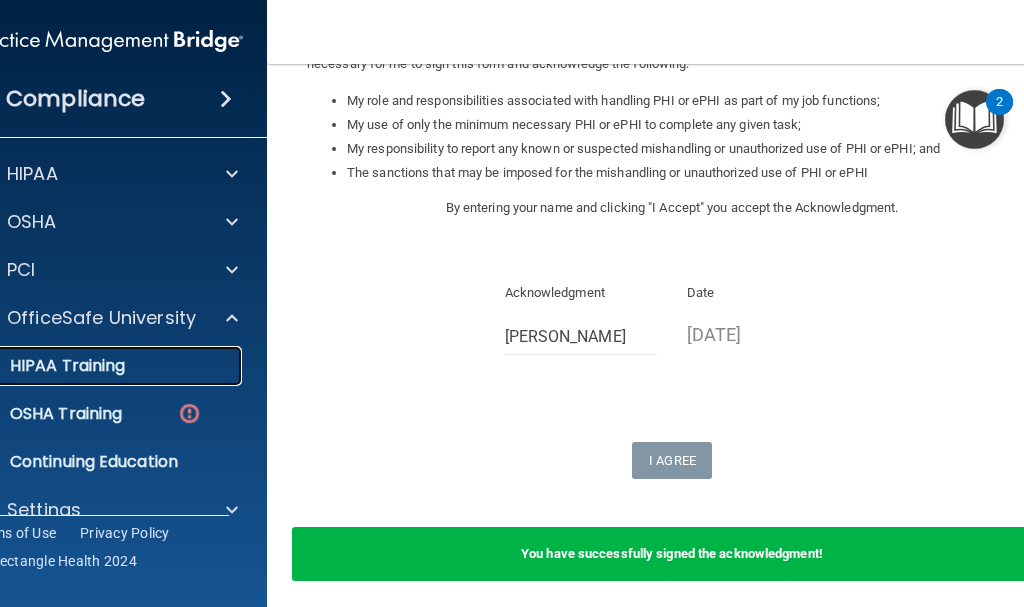 click on "HIPAA Training" at bounding box center (42, 366) 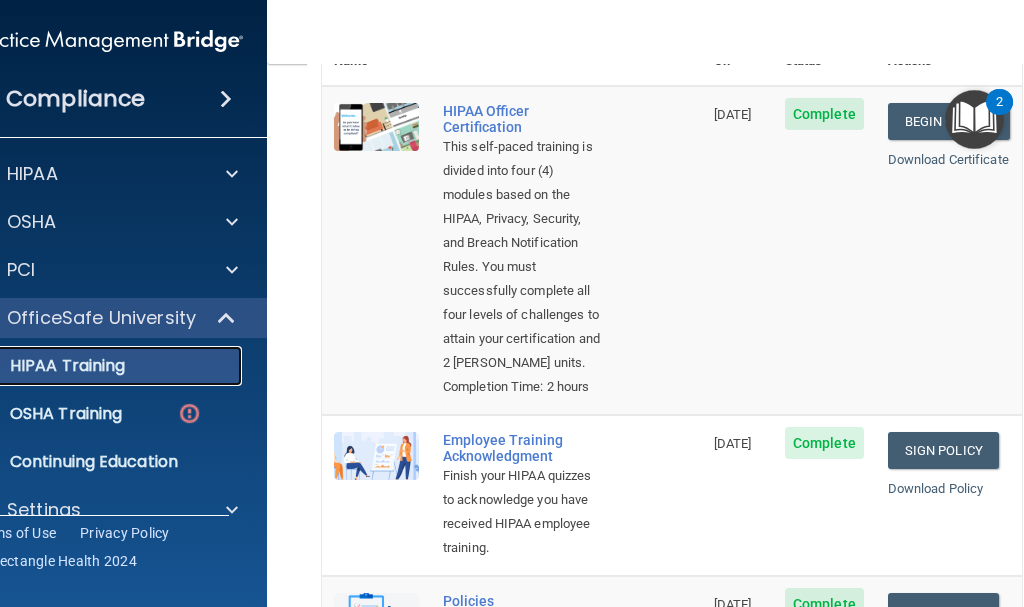 scroll, scrollTop: 0, scrollLeft: 0, axis: both 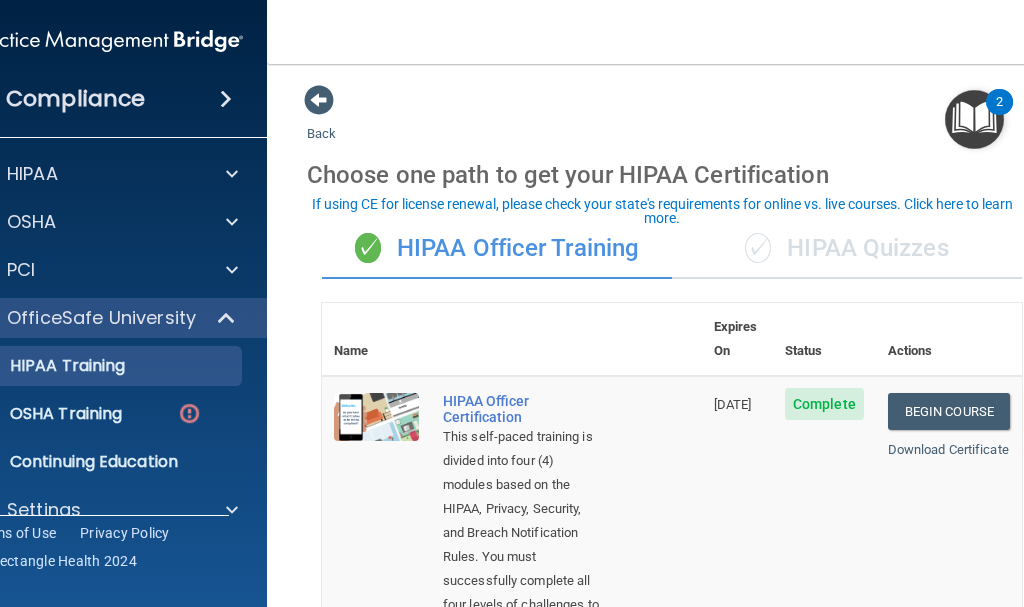 click on "✓   HIPAA Quizzes" at bounding box center [847, 249] 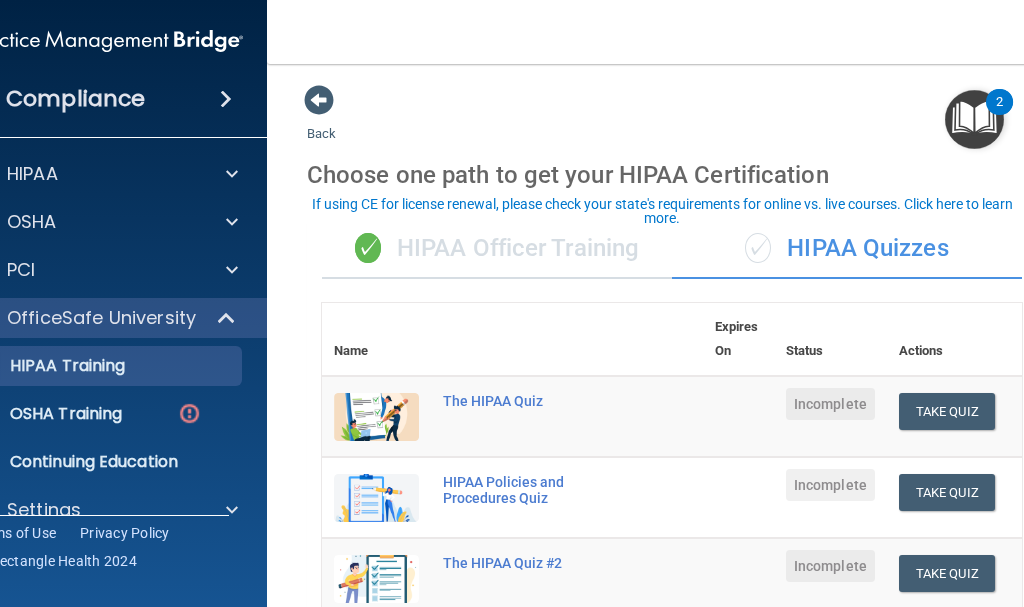 click at bounding box center [567, 339] 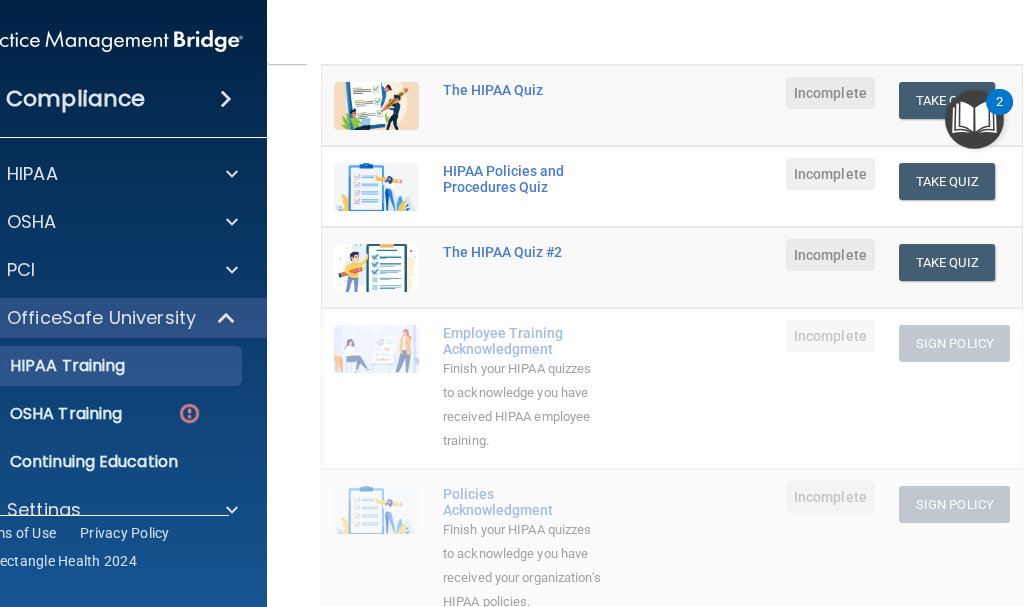 scroll, scrollTop: 206, scrollLeft: 0, axis: vertical 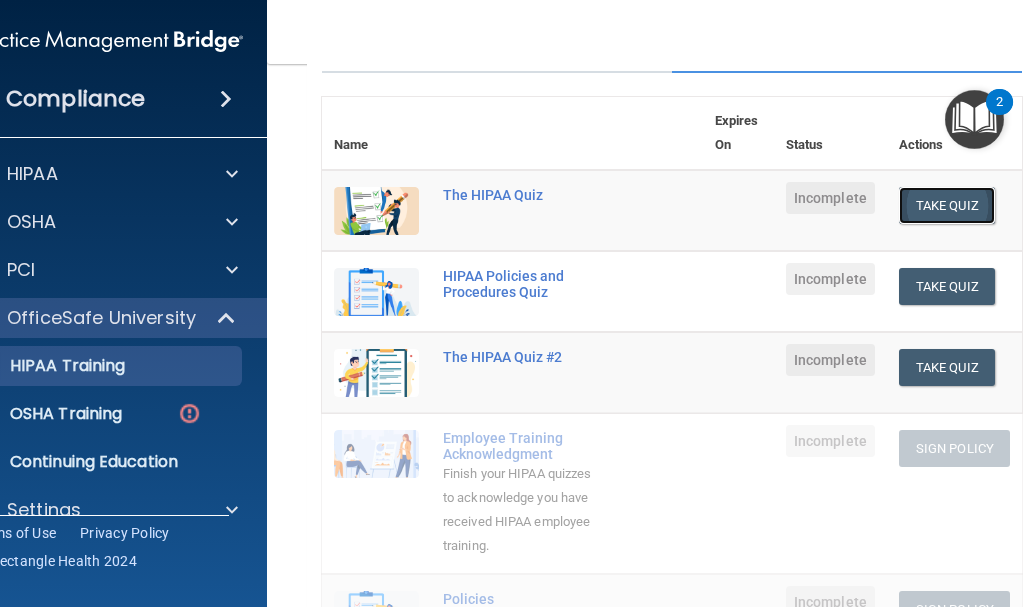 click on "Take Quiz" at bounding box center (947, 205) 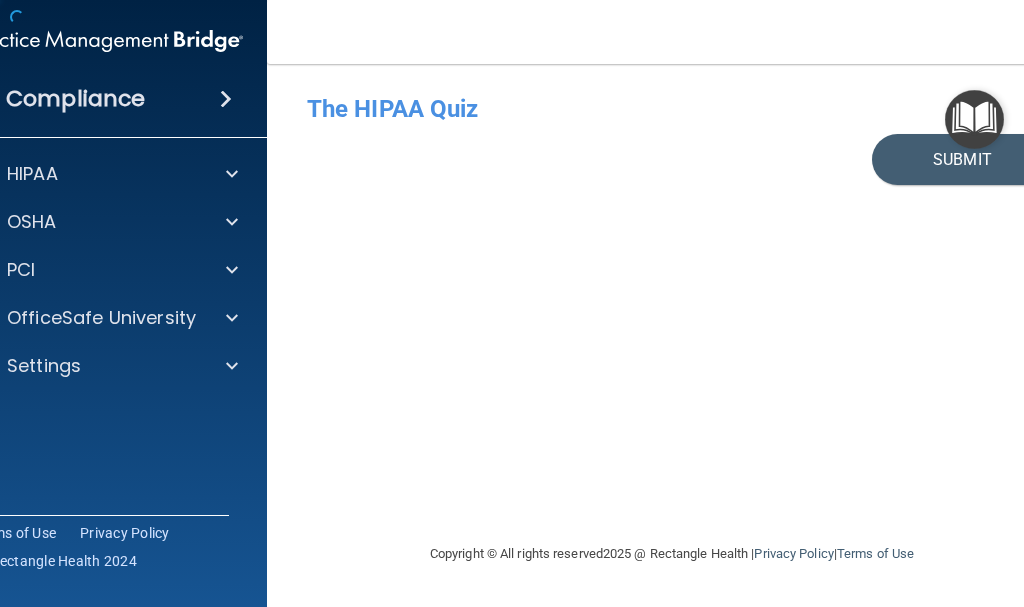 scroll, scrollTop: 0, scrollLeft: 0, axis: both 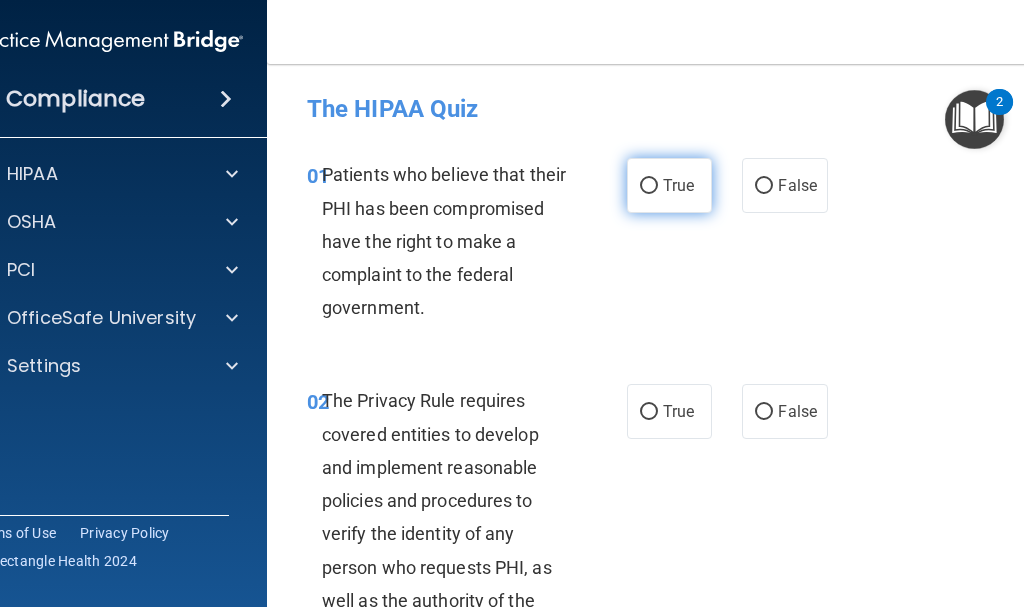 click on "True" at bounding box center (649, 186) 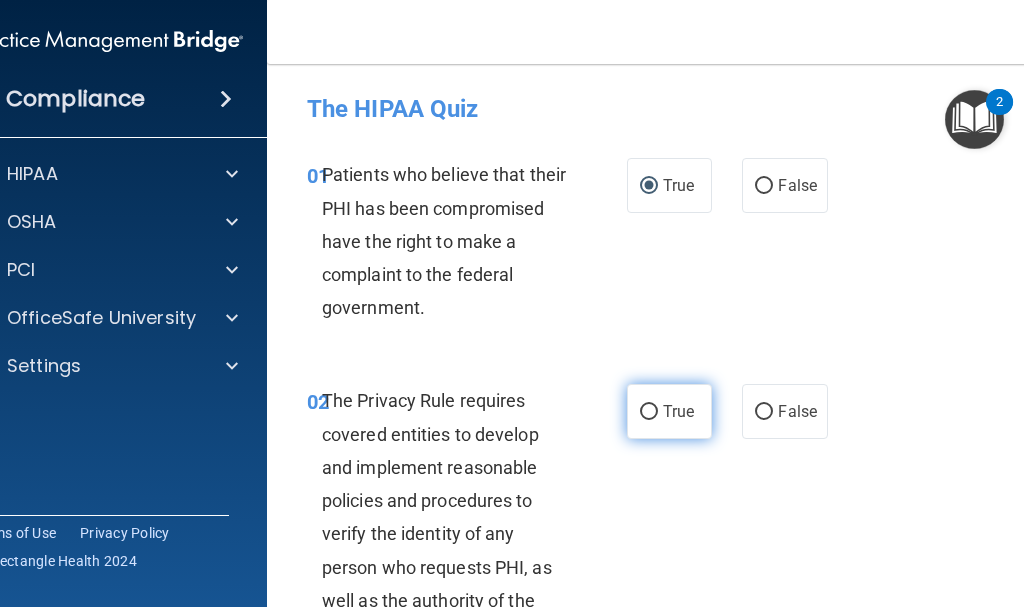 click on "True" at bounding box center (678, 411) 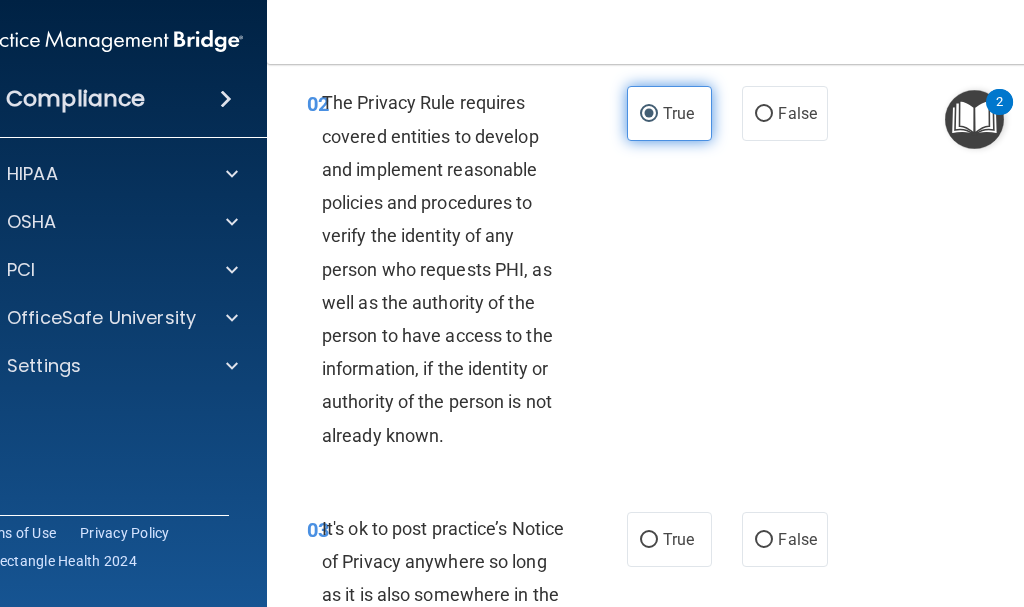 scroll, scrollTop: 400, scrollLeft: 0, axis: vertical 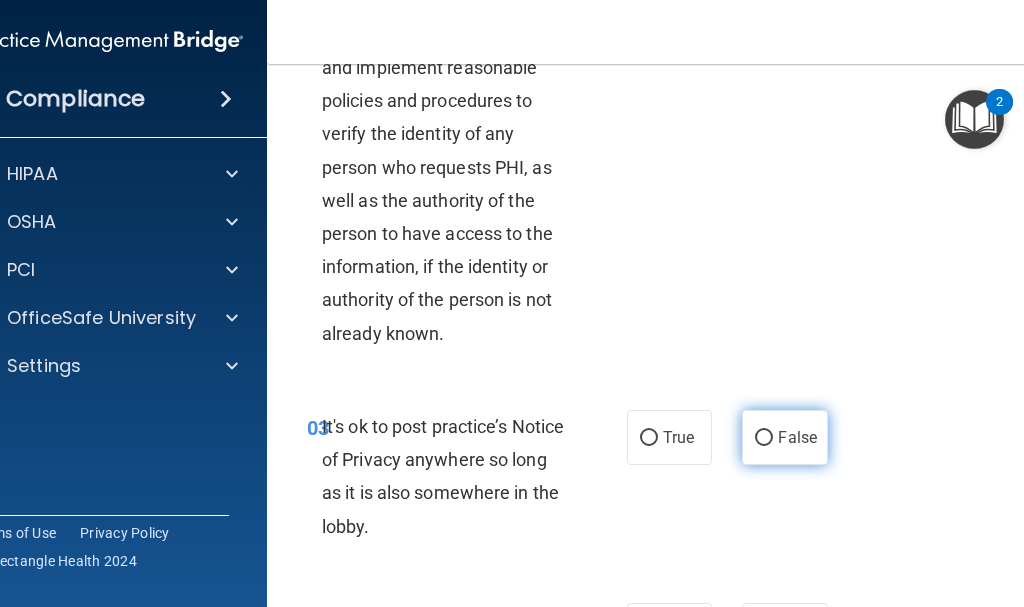 click on "False" at bounding box center (797, 437) 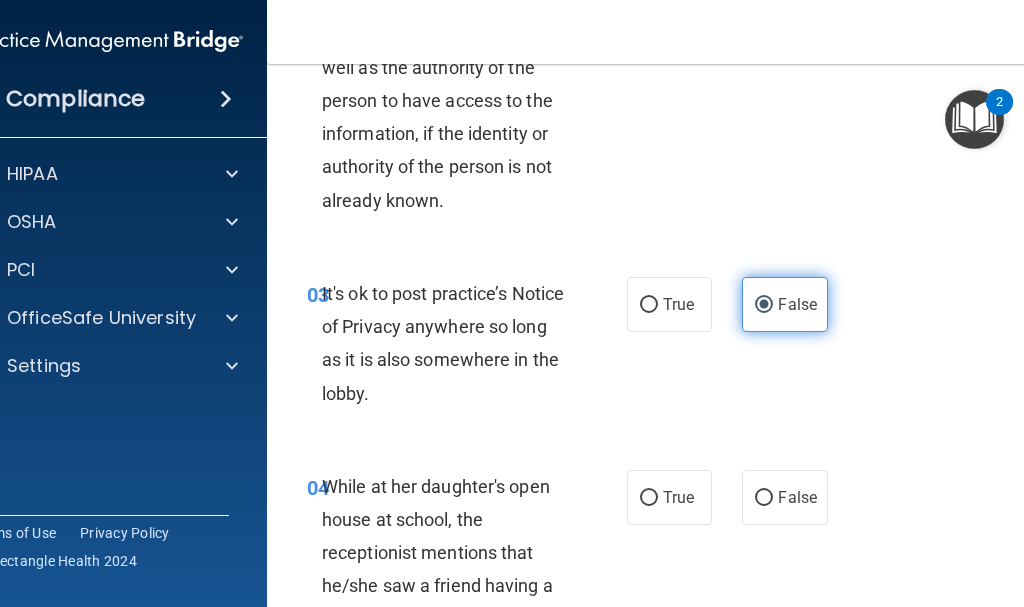 scroll, scrollTop: 600, scrollLeft: 0, axis: vertical 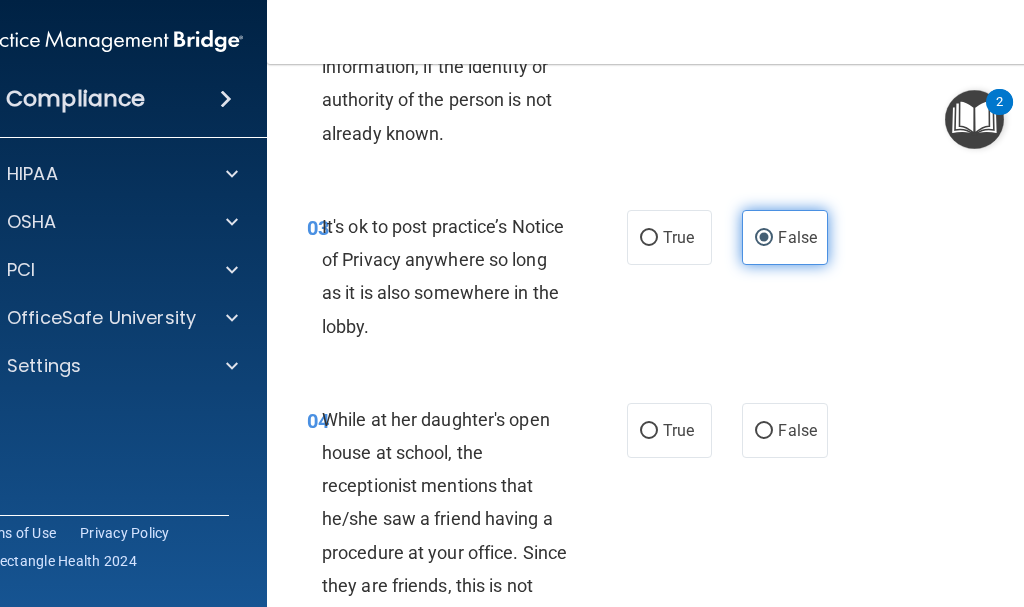 click on "False" at bounding box center (797, 430) 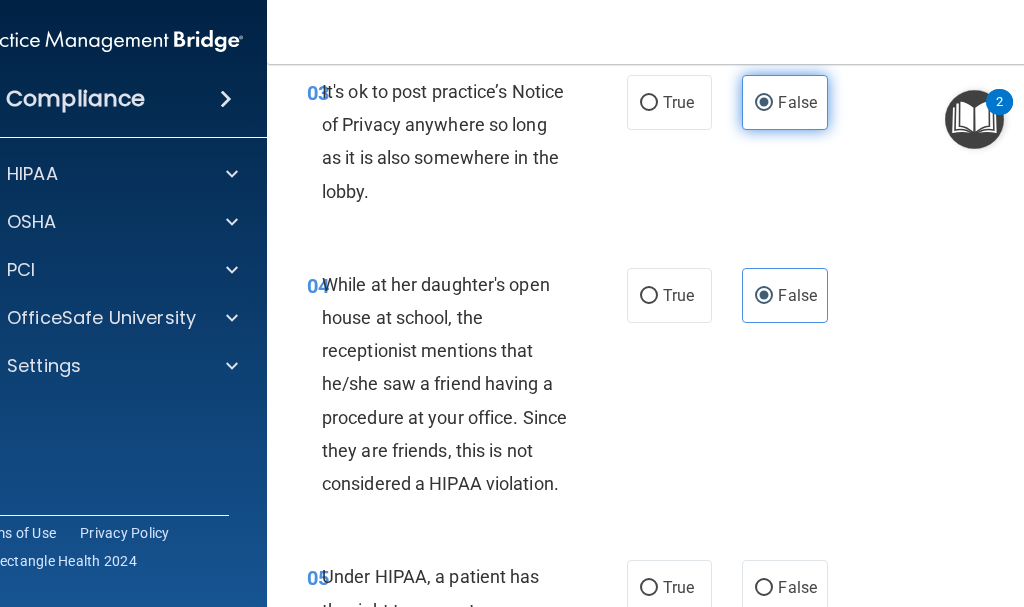 scroll, scrollTop: 900, scrollLeft: 0, axis: vertical 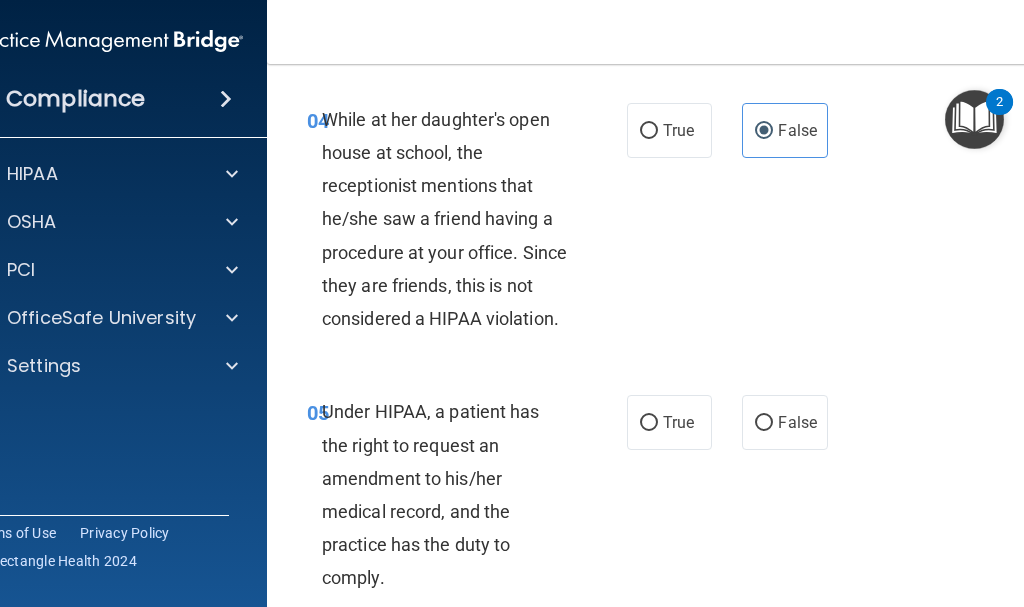 click on "False" at bounding box center (797, 422) 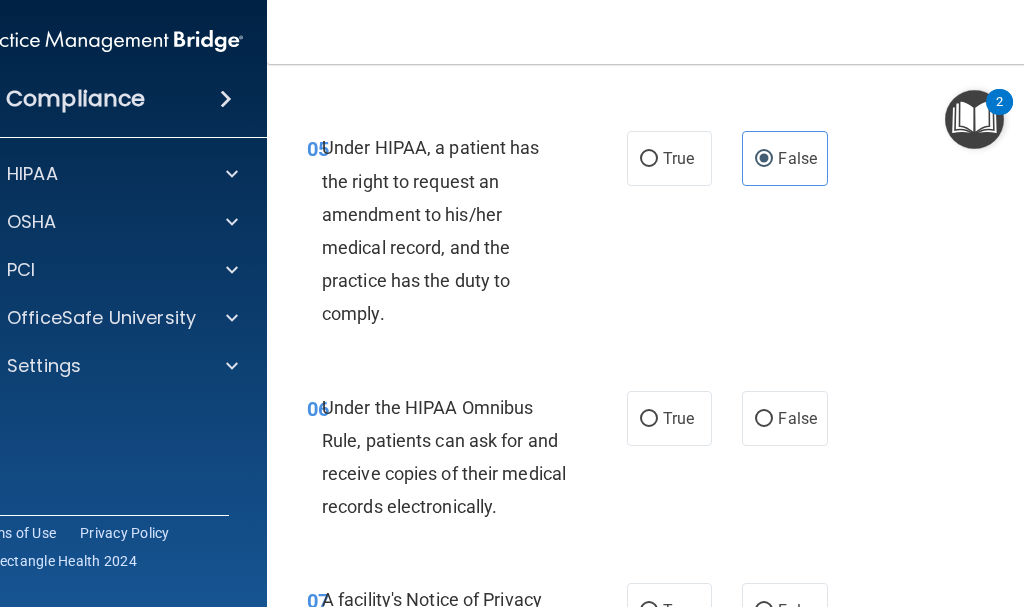 scroll, scrollTop: 1200, scrollLeft: 0, axis: vertical 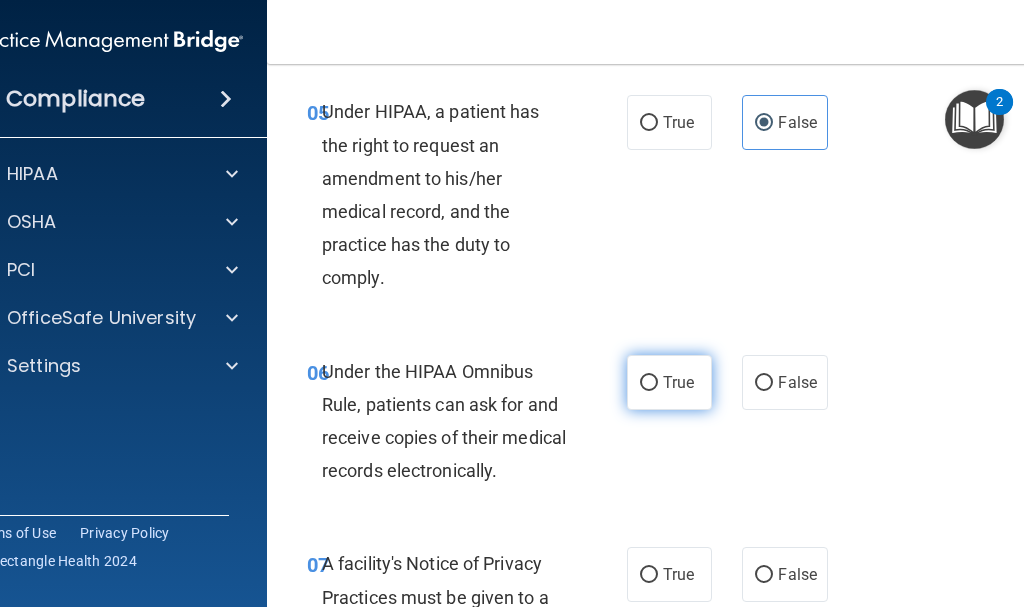 click on "True" at bounding box center [669, 382] 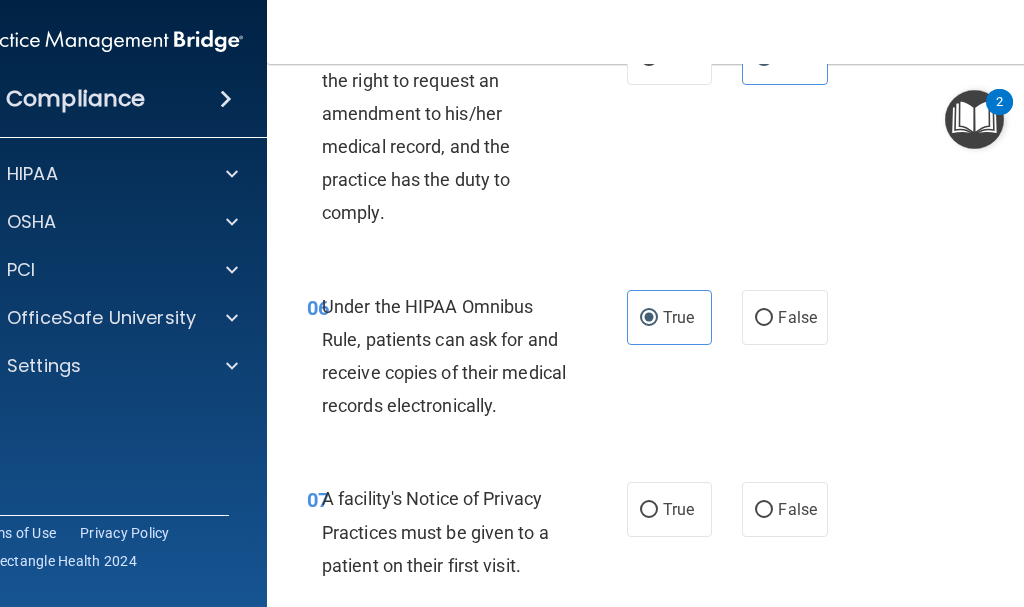 scroll, scrollTop: 1300, scrollLeft: 0, axis: vertical 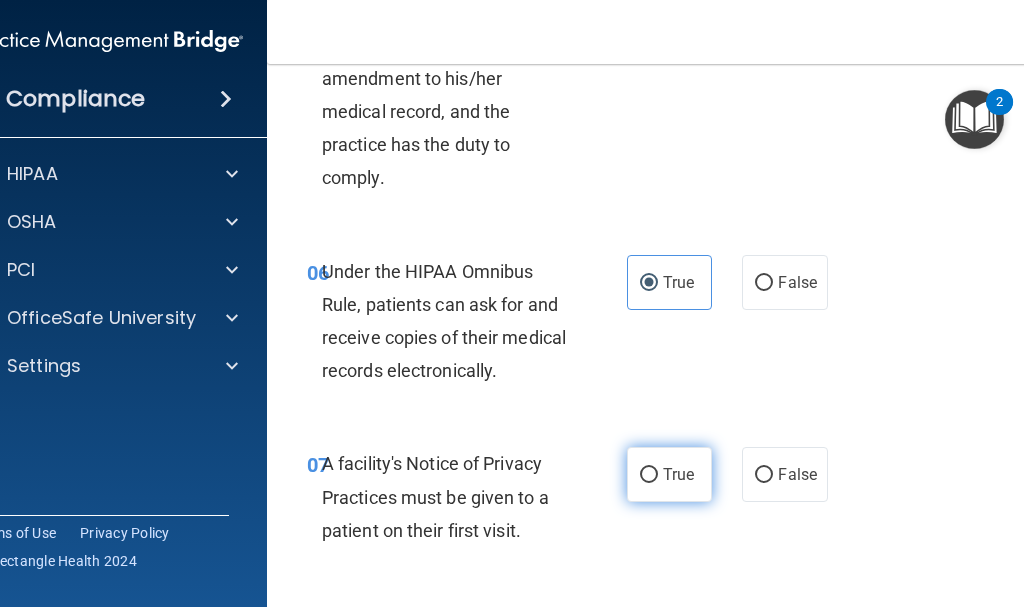 click on "True" at bounding box center [678, 474] 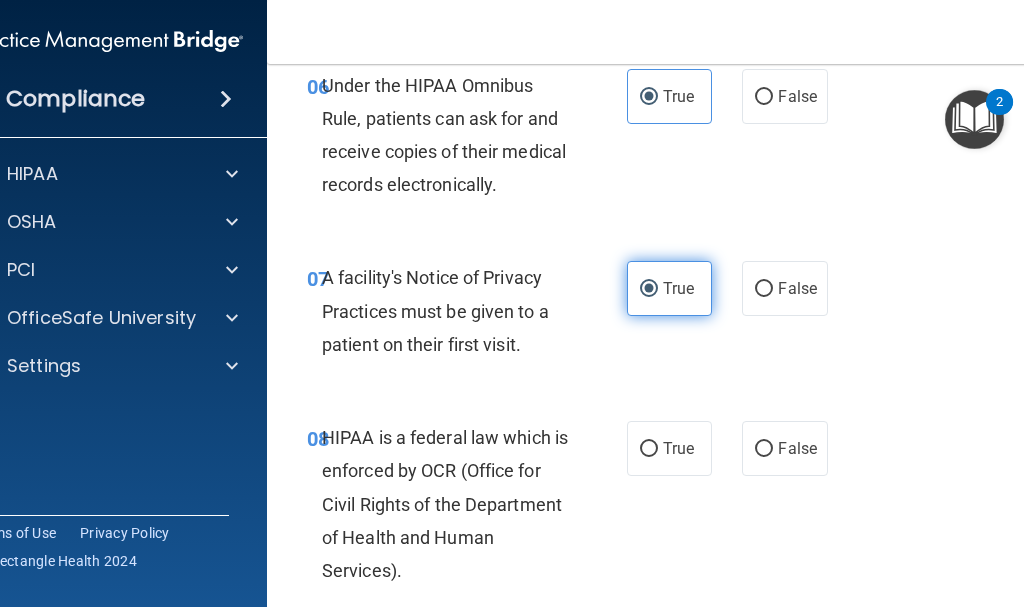 scroll, scrollTop: 1600, scrollLeft: 0, axis: vertical 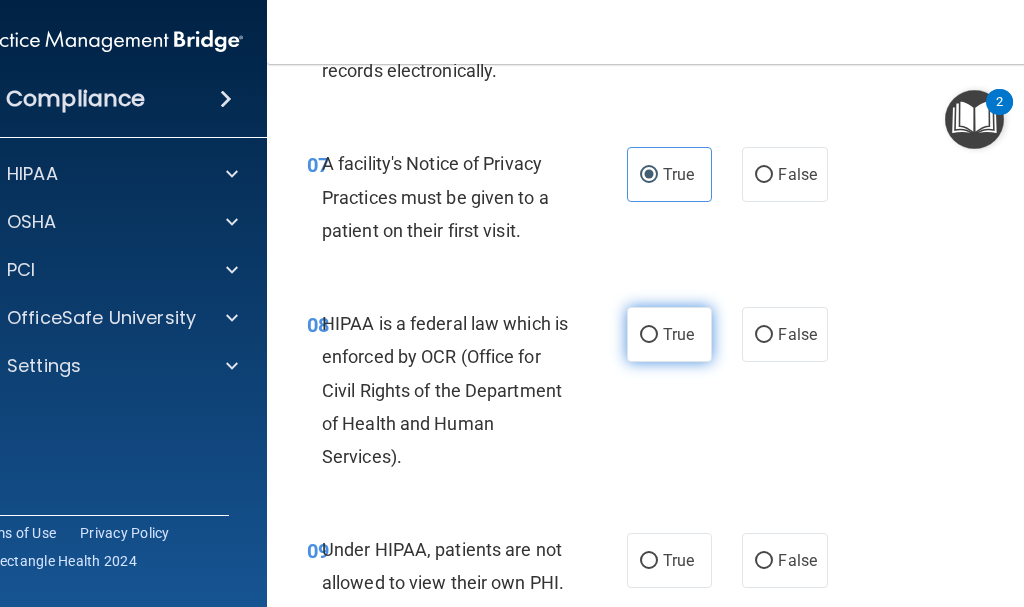 click on "True" at bounding box center [649, 335] 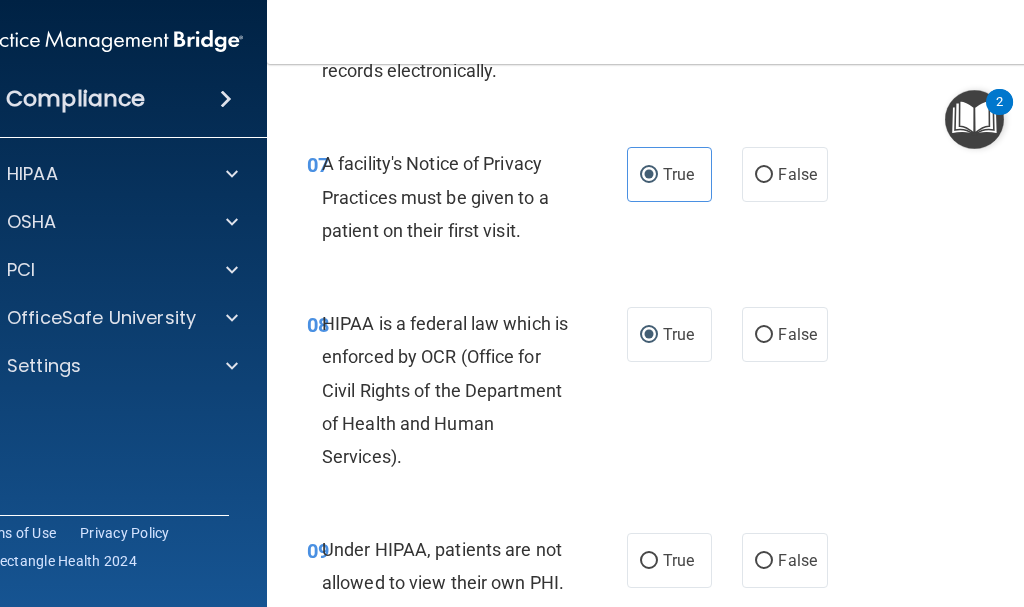 scroll, scrollTop: 1700, scrollLeft: 0, axis: vertical 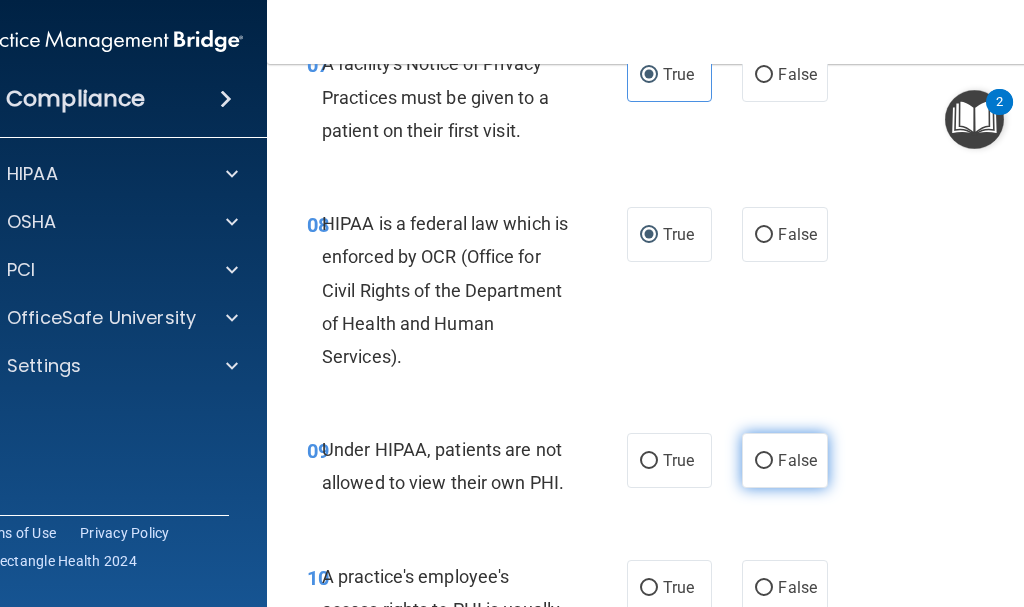click on "False" at bounding box center (784, 460) 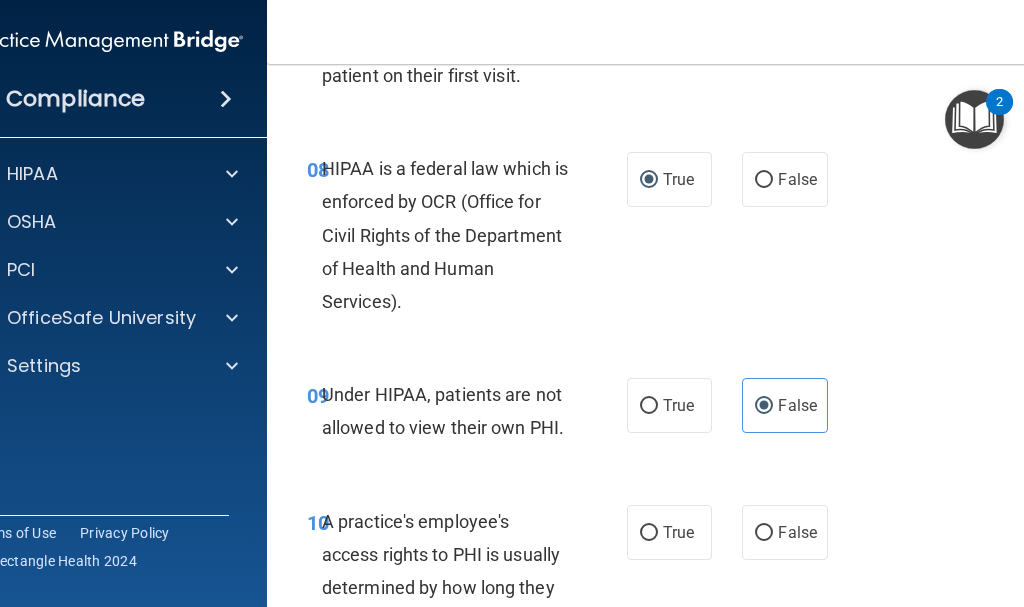 scroll, scrollTop: 1900, scrollLeft: 0, axis: vertical 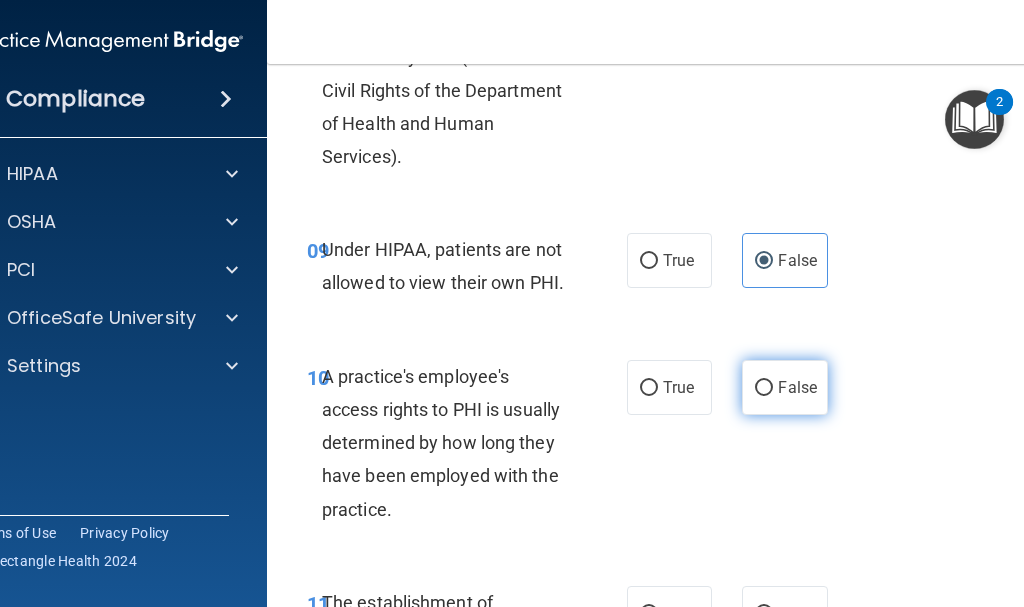 click on "False" at bounding box center [784, 387] 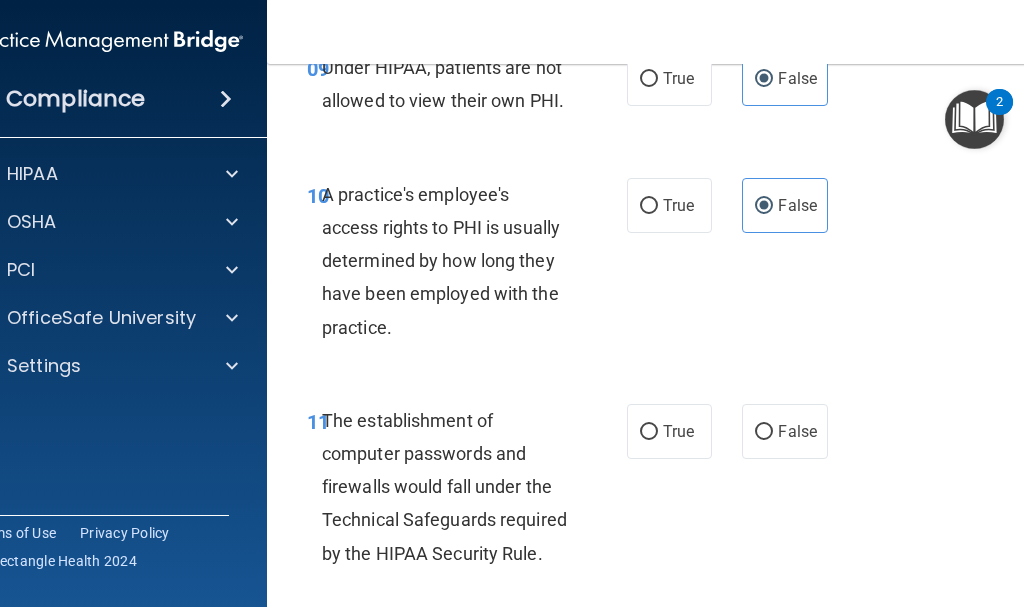 scroll, scrollTop: 2100, scrollLeft: 0, axis: vertical 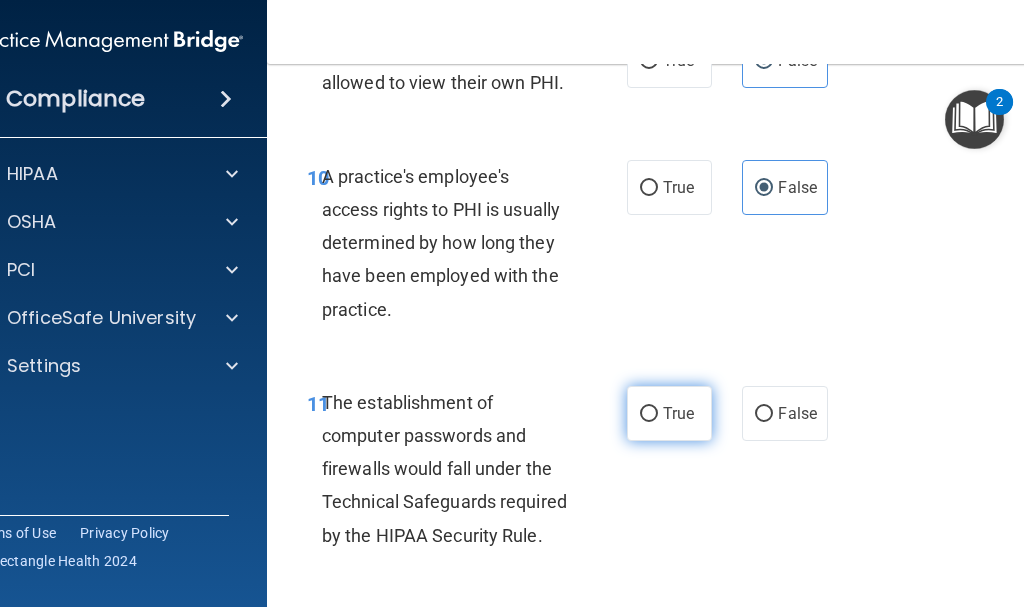 click on "True" at bounding box center (678, 413) 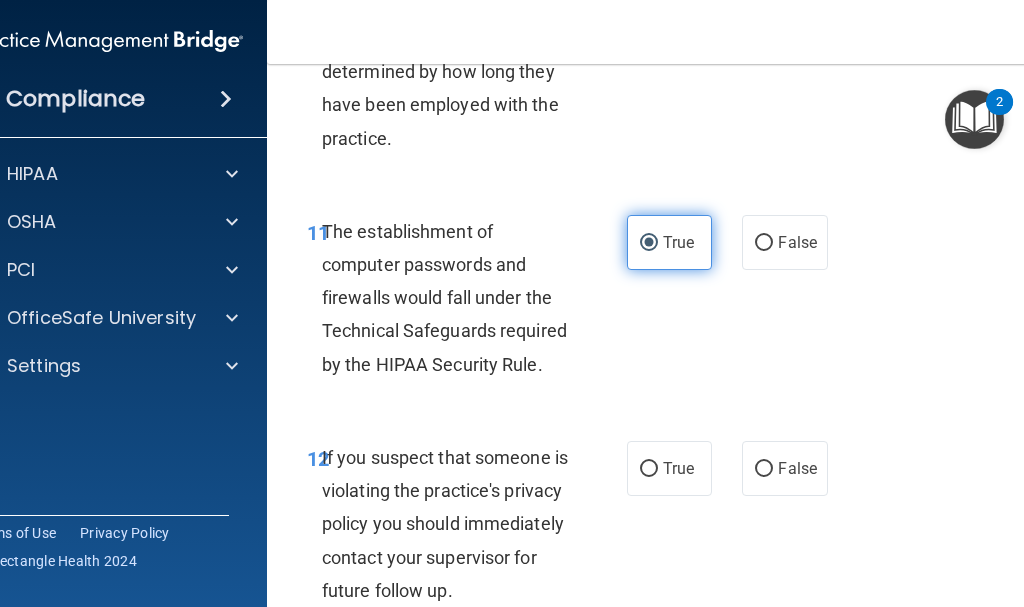 scroll, scrollTop: 2300, scrollLeft: 0, axis: vertical 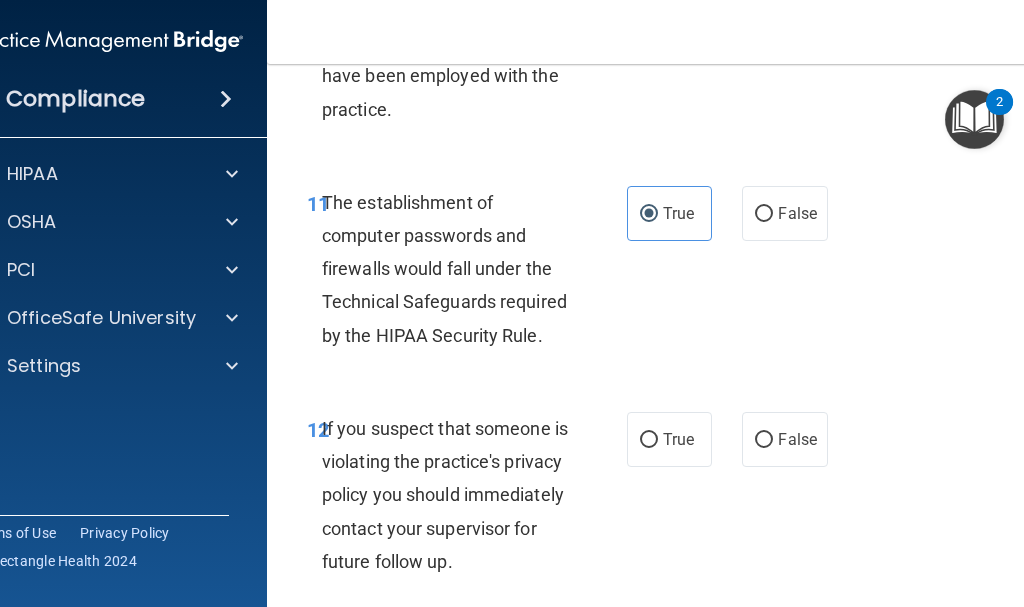 click on "12       If you suspect that someone is violating the practice's privacy policy you should immediately contact your supervisor for future follow up.                 True           False" at bounding box center [672, 500] 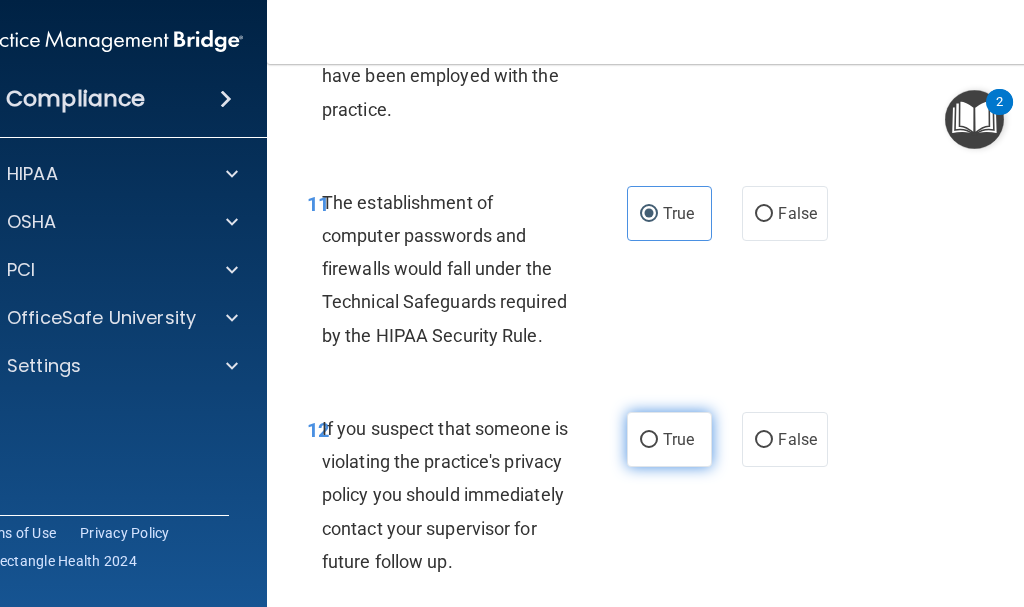 click on "True" at bounding box center (678, 439) 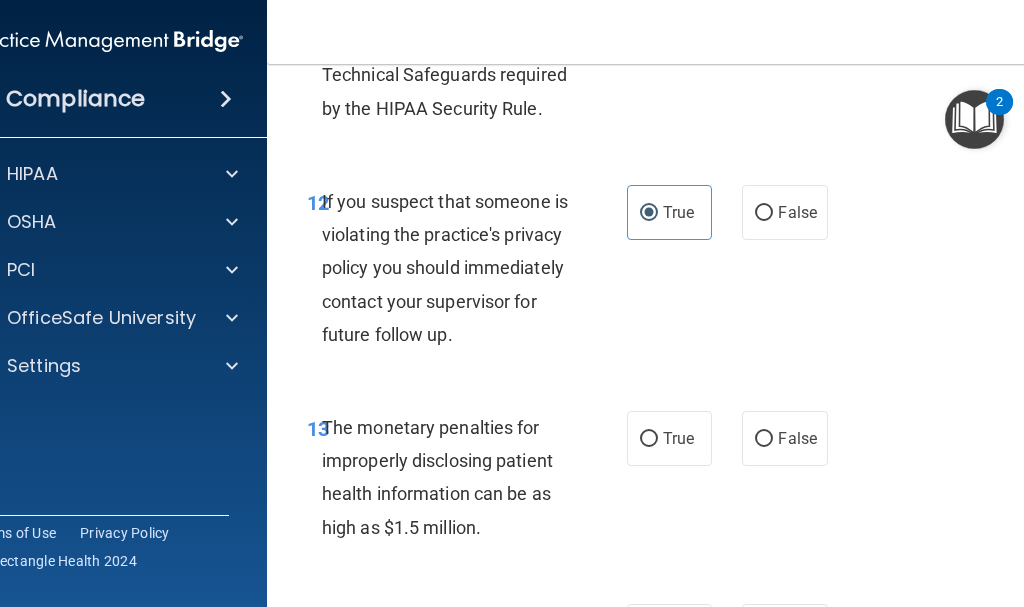 scroll, scrollTop: 2600, scrollLeft: 0, axis: vertical 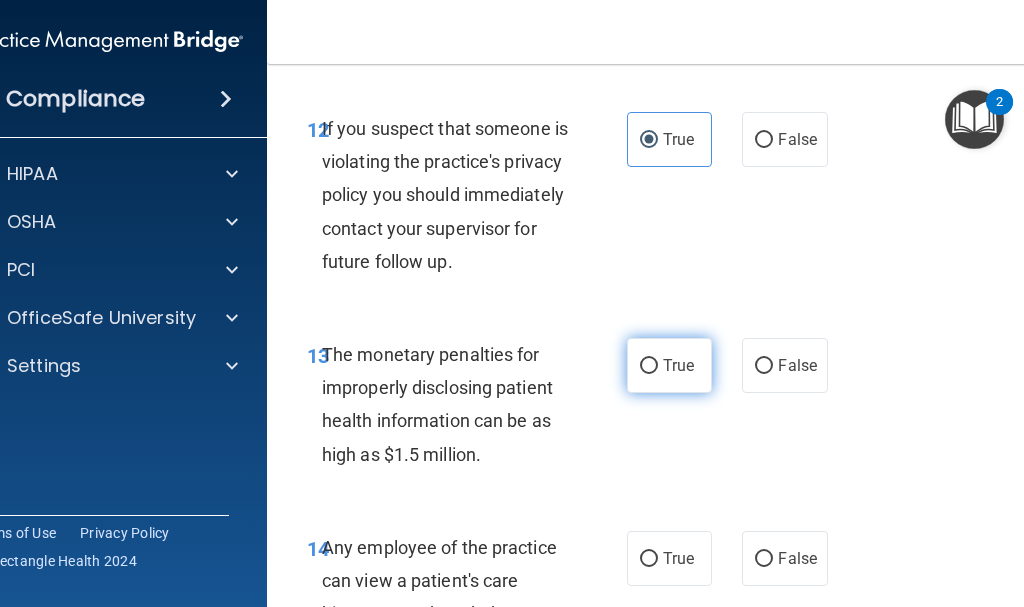 click on "True" at bounding box center [669, 365] 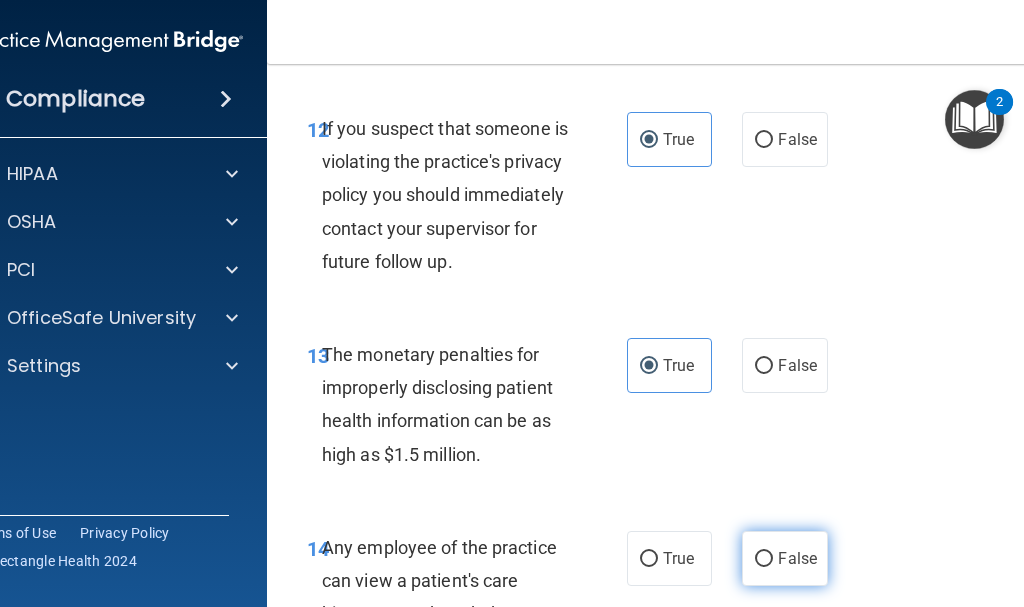 click on "False" at bounding box center (797, 558) 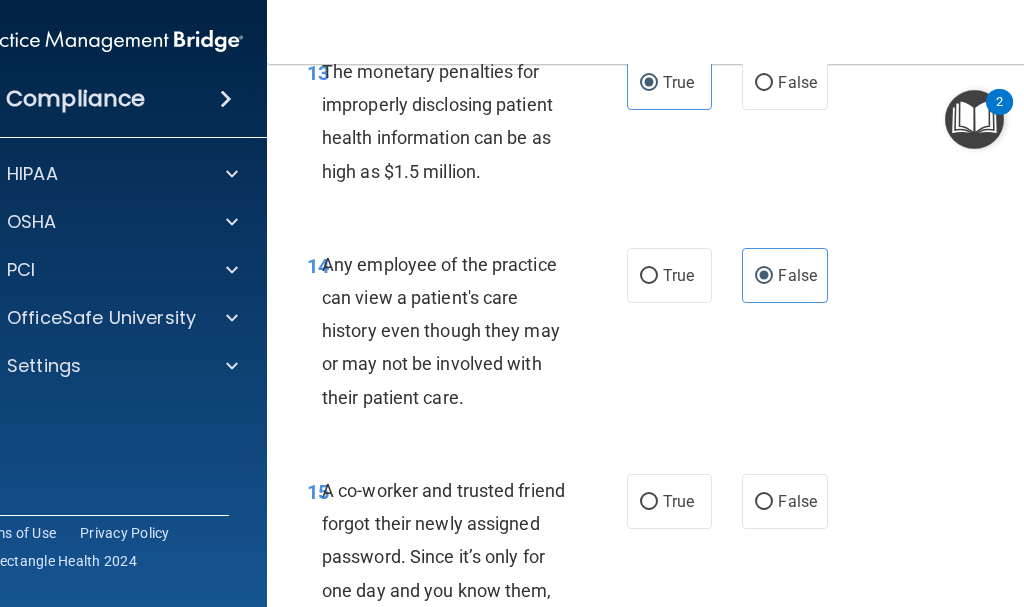 scroll, scrollTop: 3000, scrollLeft: 0, axis: vertical 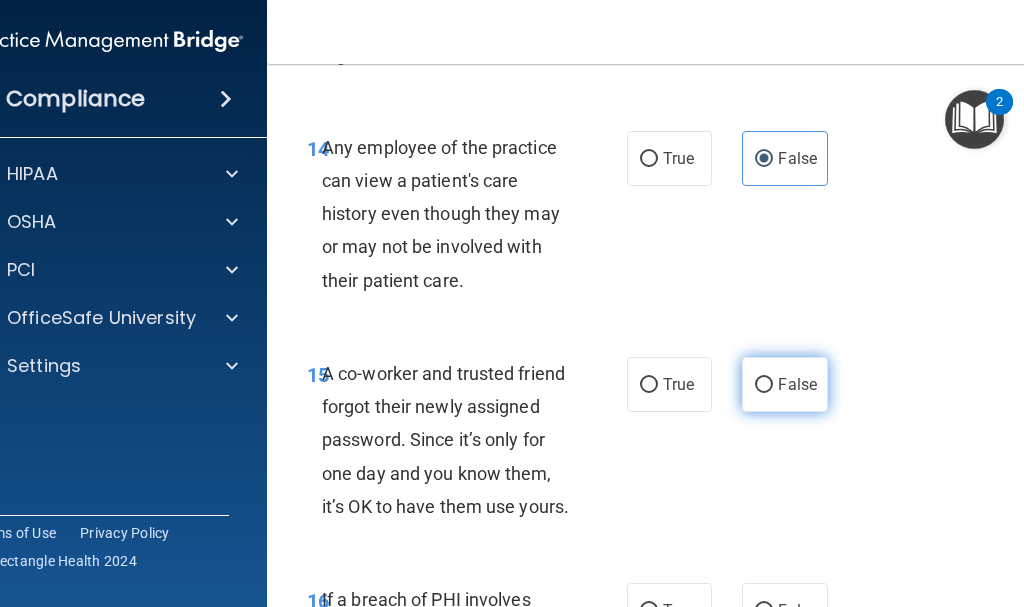 click on "False" at bounding box center (784, 384) 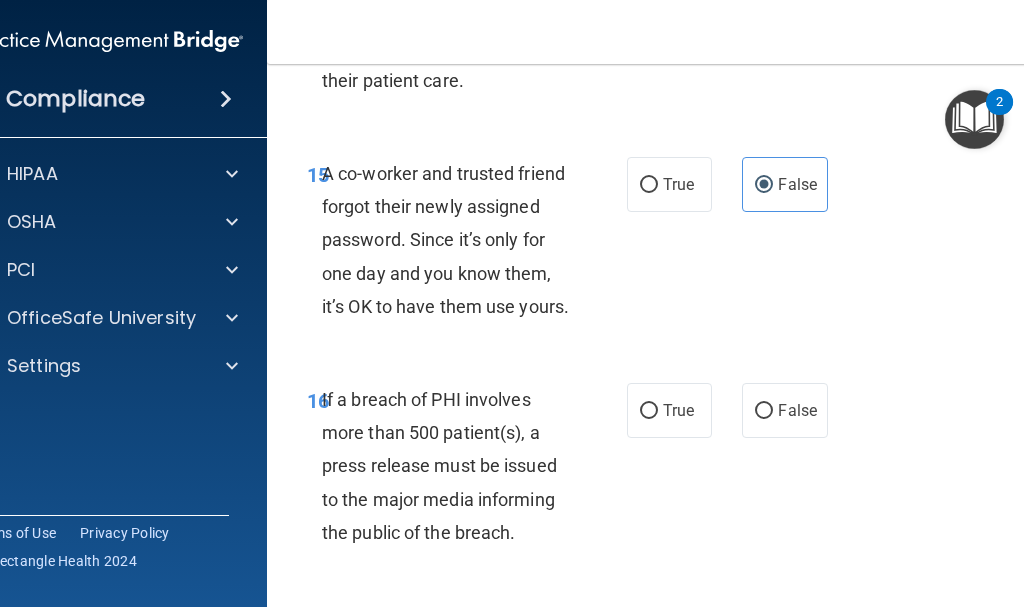 scroll, scrollTop: 3300, scrollLeft: 0, axis: vertical 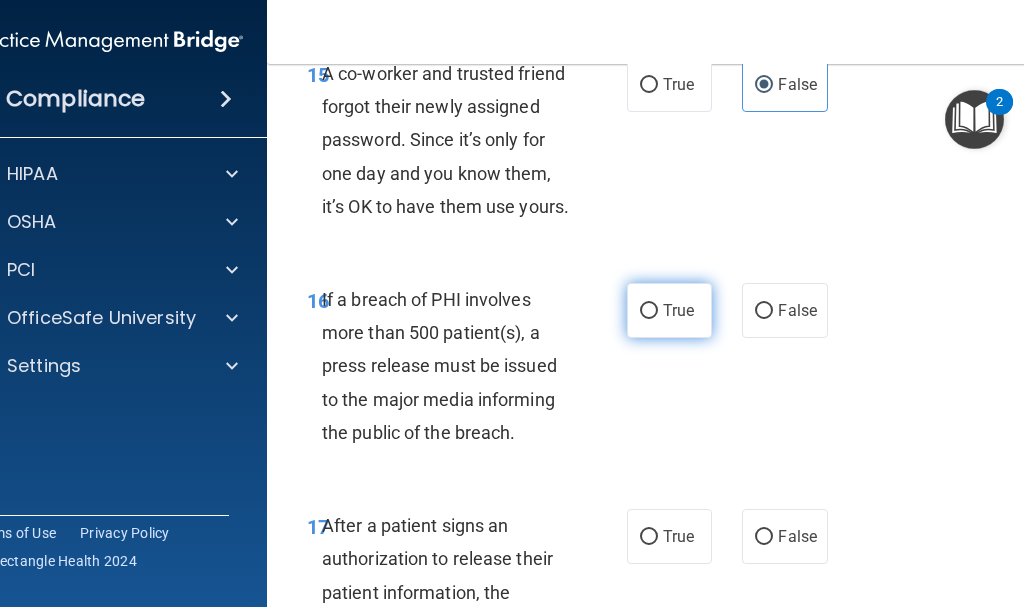 click on "True" at bounding box center (669, 310) 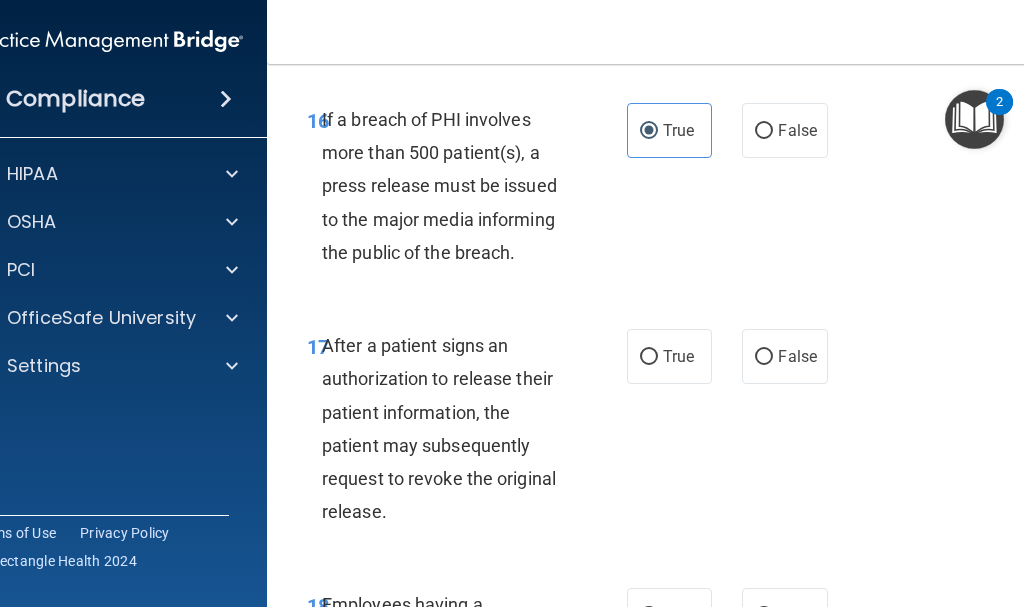 scroll, scrollTop: 3500, scrollLeft: 0, axis: vertical 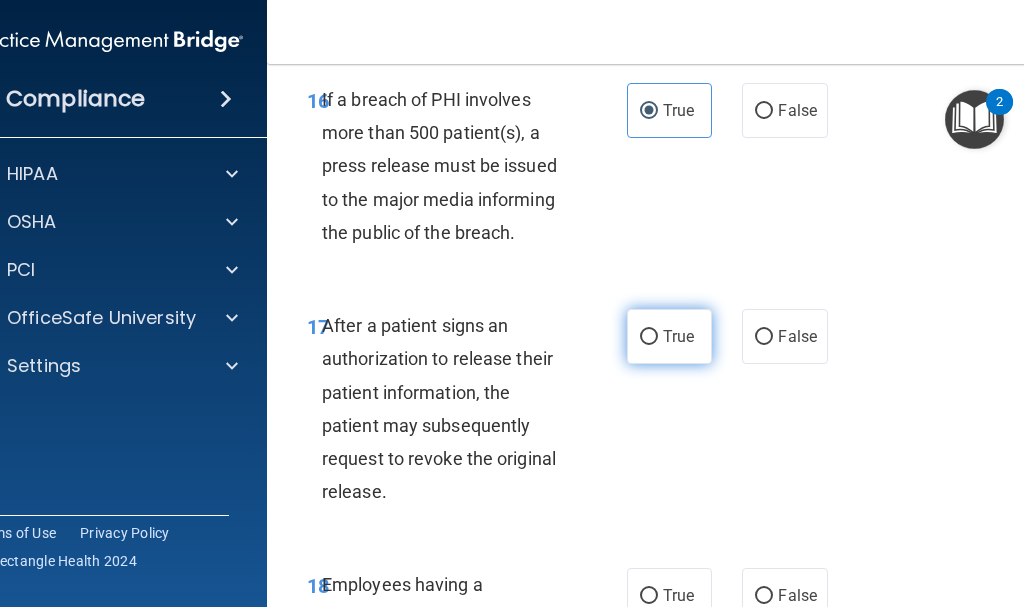 click on "True" at bounding box center [669, 336] 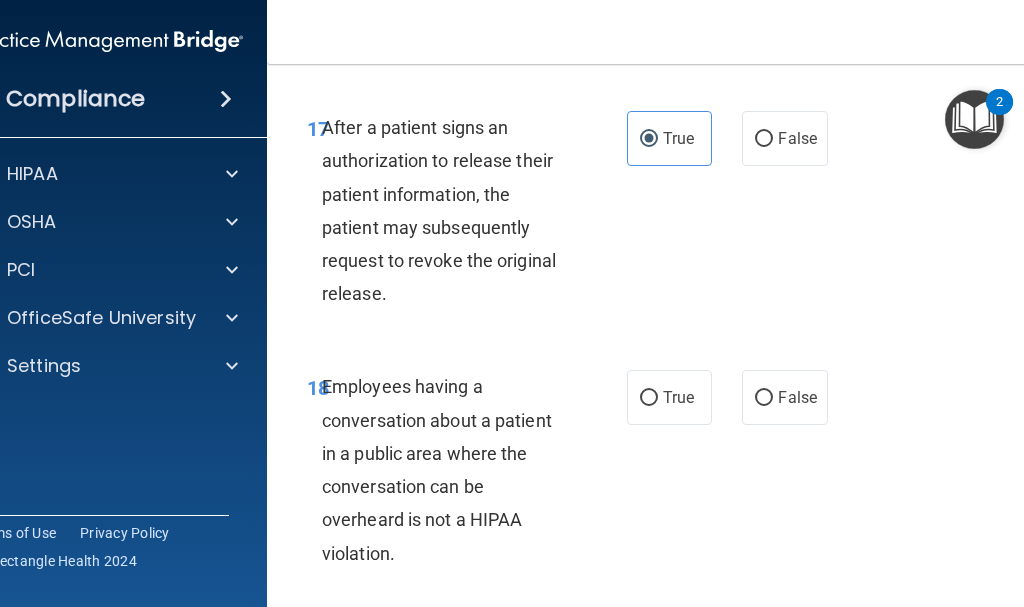 scroll, scrollTop: 3700, scrollLeft: 0, axis: vertical 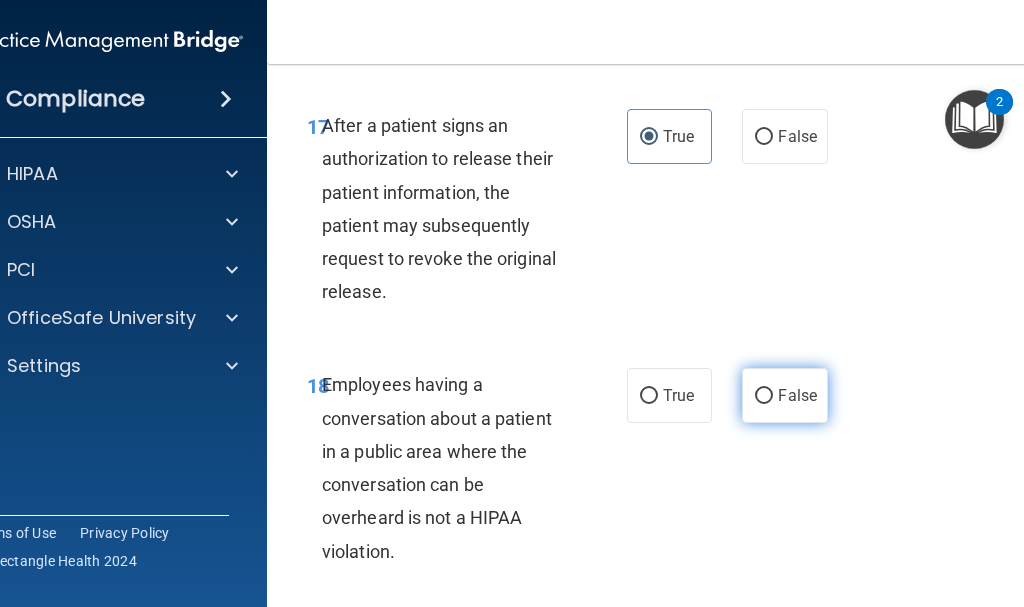 click on "False" at bounding box center [764, 396] 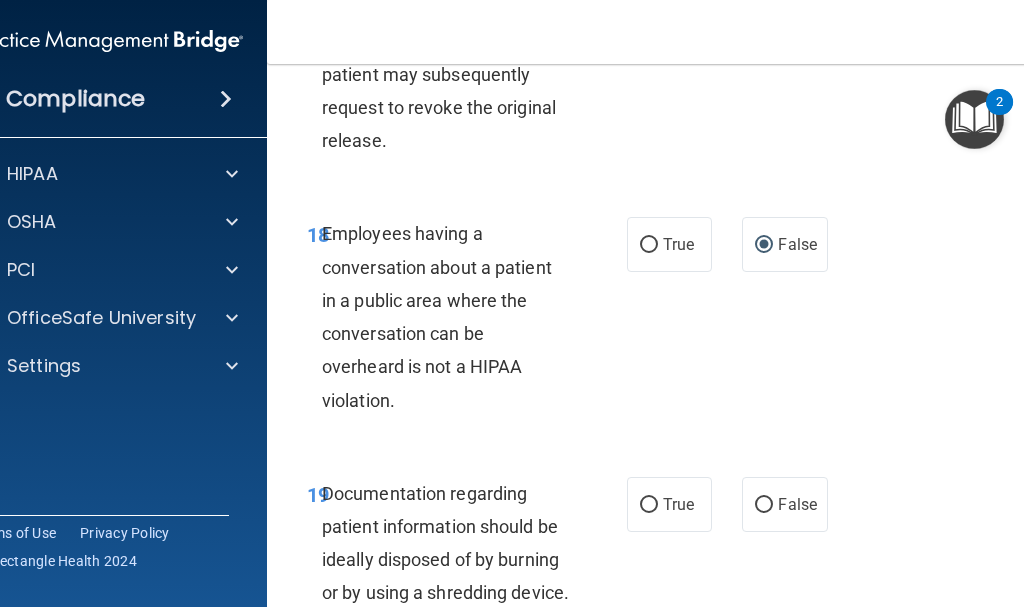 scroll, scrollTop: 3900, scrollLeft: 0, axis: vertical 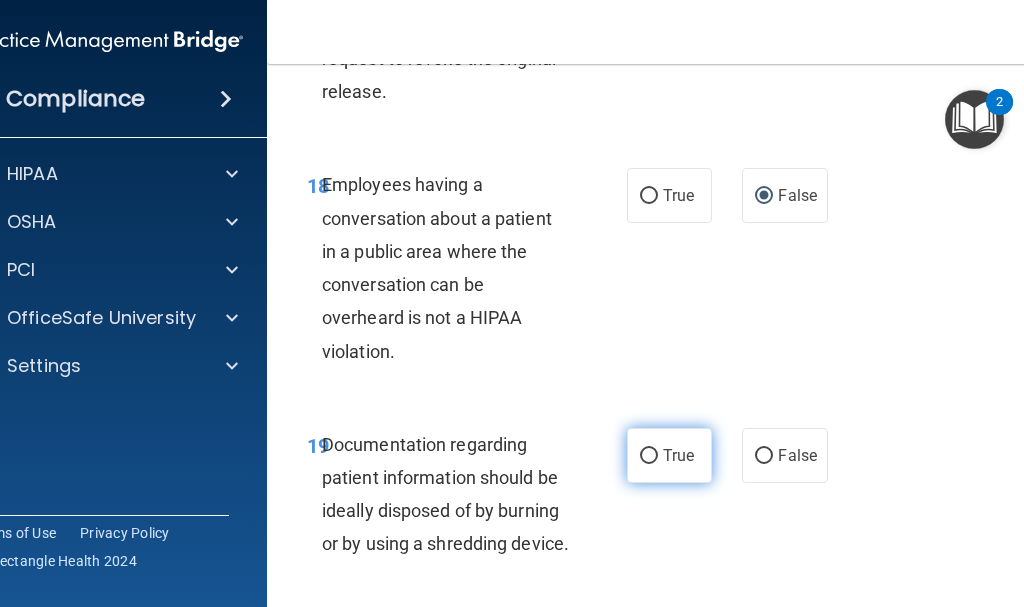 click on "True" at bounding box center [678, 455] 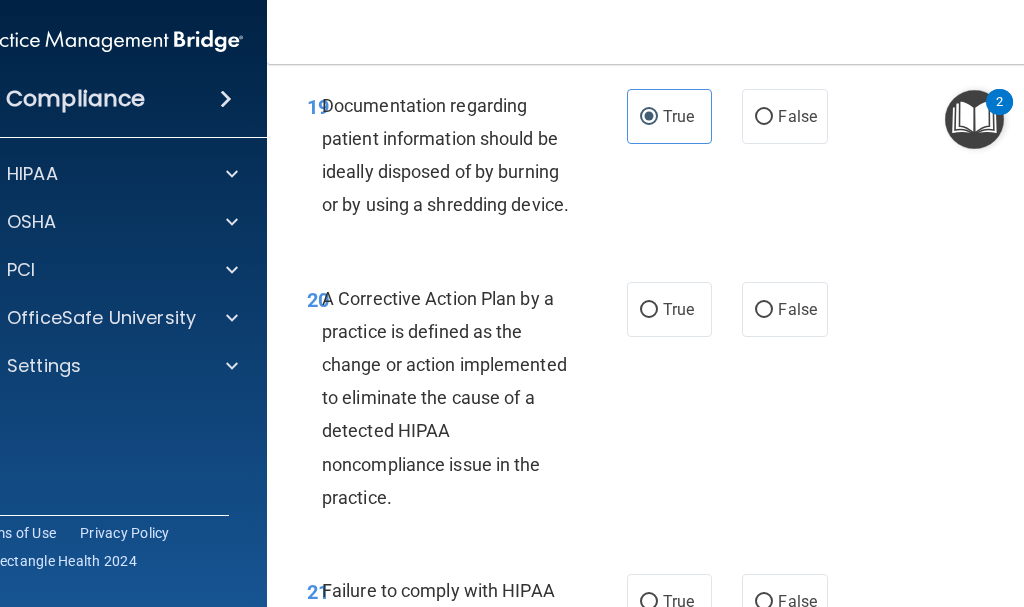 scroll, scrollTop: 4300, scrollLeft: 0, axis: vertical 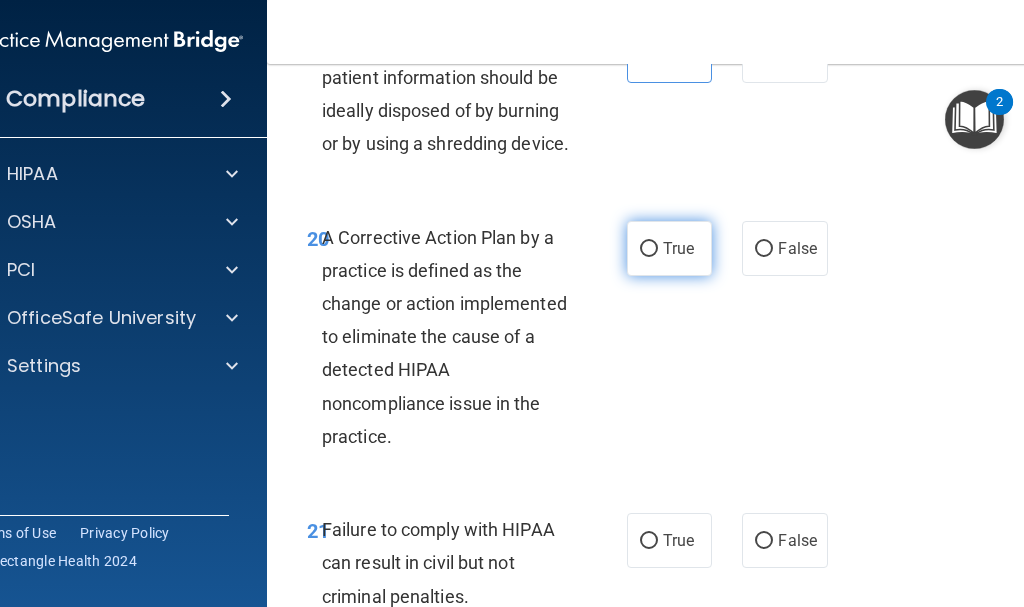 click on "True" at bounding box center (669, 248) 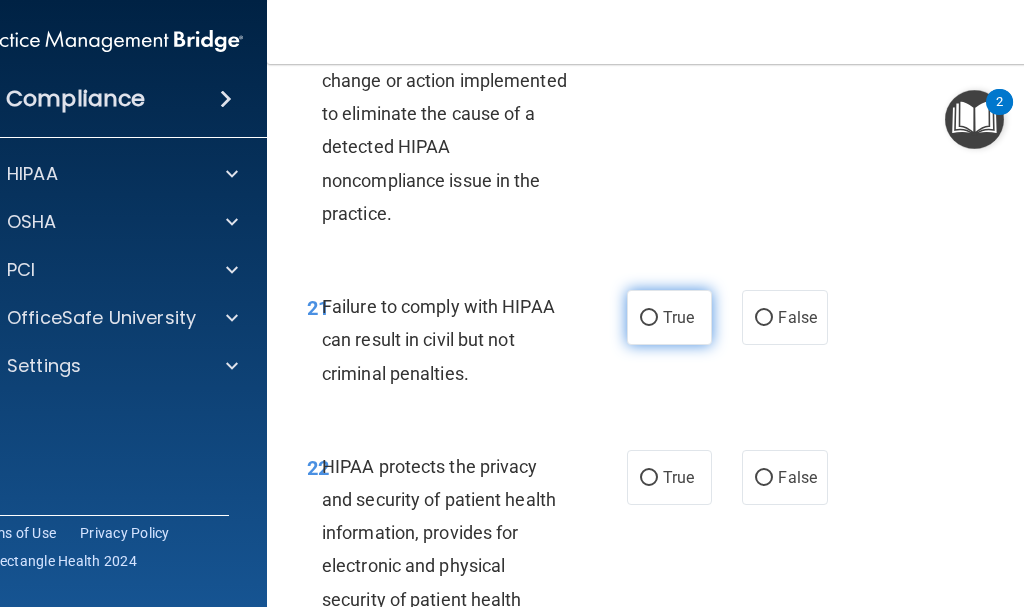 scroll, scrollTop: 4600, scrollLeft: 0, axis: vertical 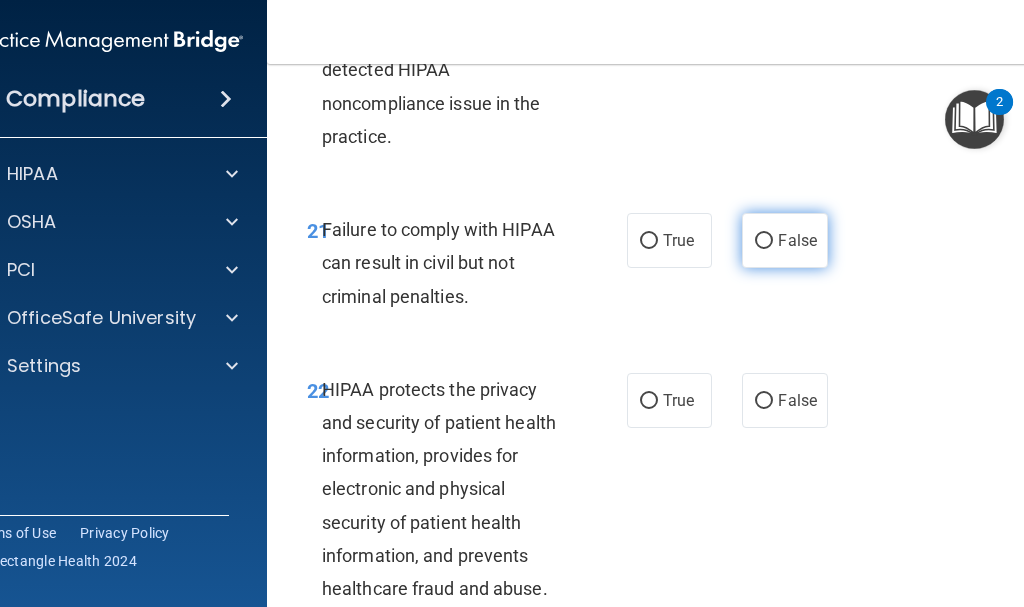 click on "False" at bounding box center (797, 240) 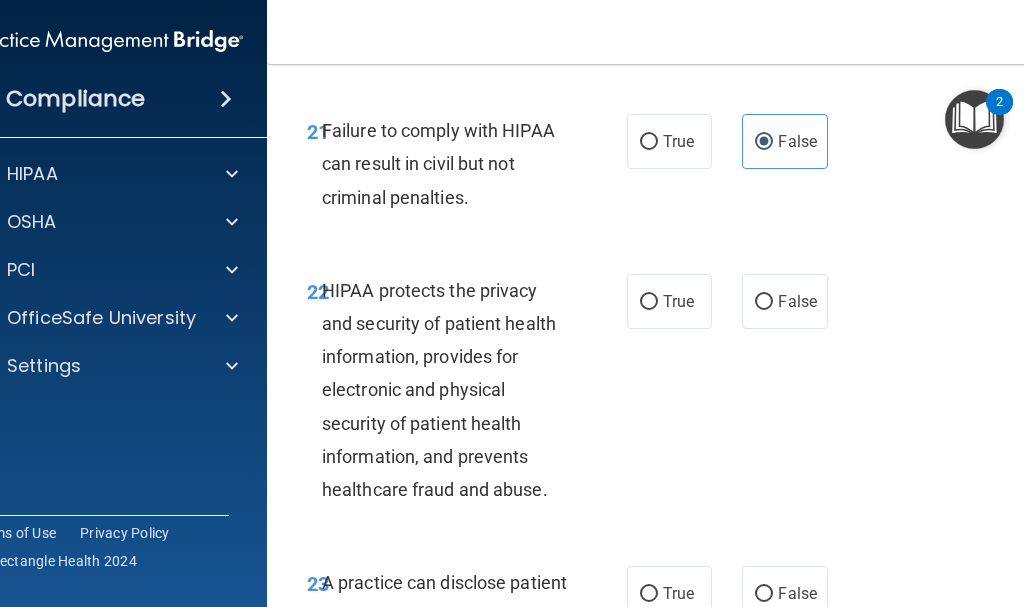 scroll, scrollTop: 4700, scrollLeft: 0, axis: vertical 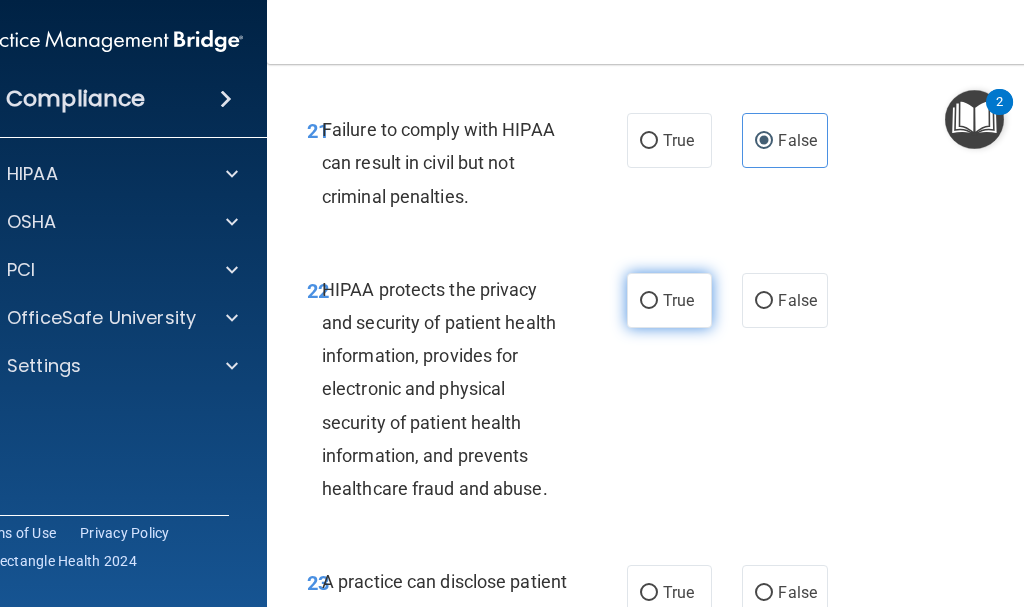 click on "True" at bounding box center [678, 300] 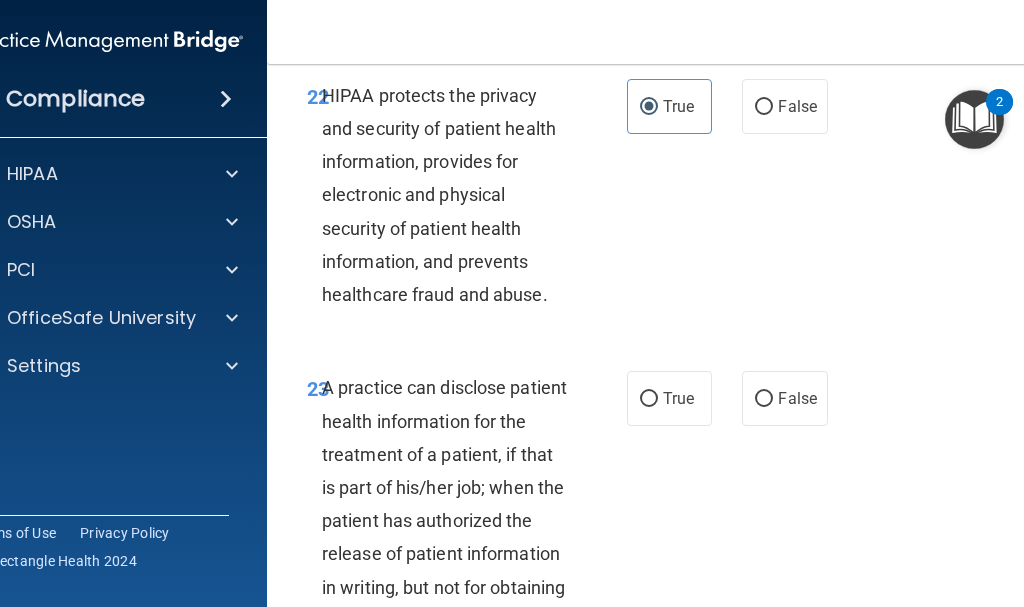 scroll, scrollTop: 4900, scrollLeft: 0, axis: vertical 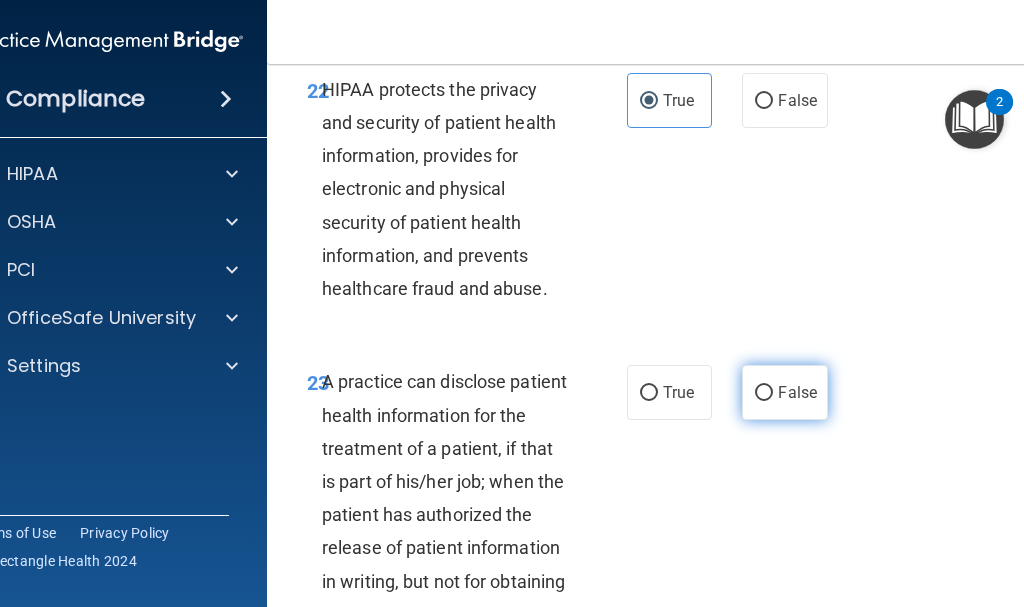 click on "False" at bounding box center (784, 392) 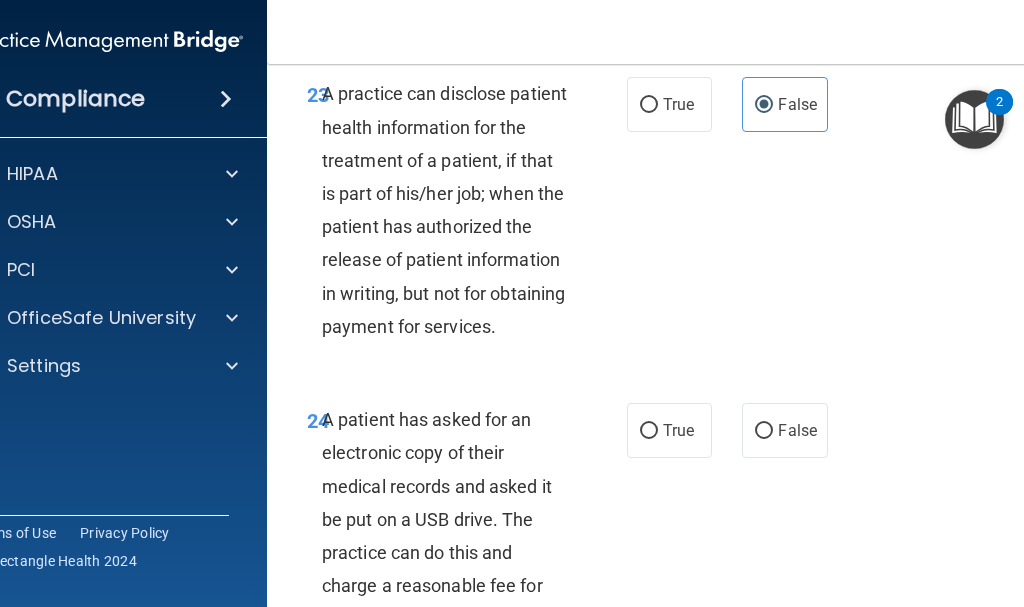 scroll, scrollTop: 5200, scrollLeft: 0, axis: vertical 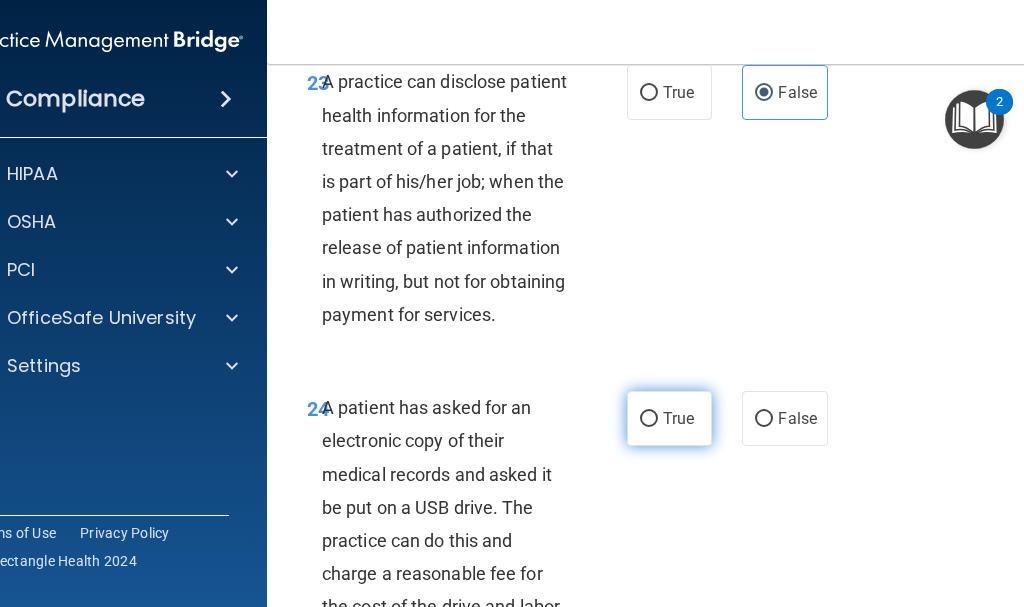 click on "True" at bounding box center [649, 419] 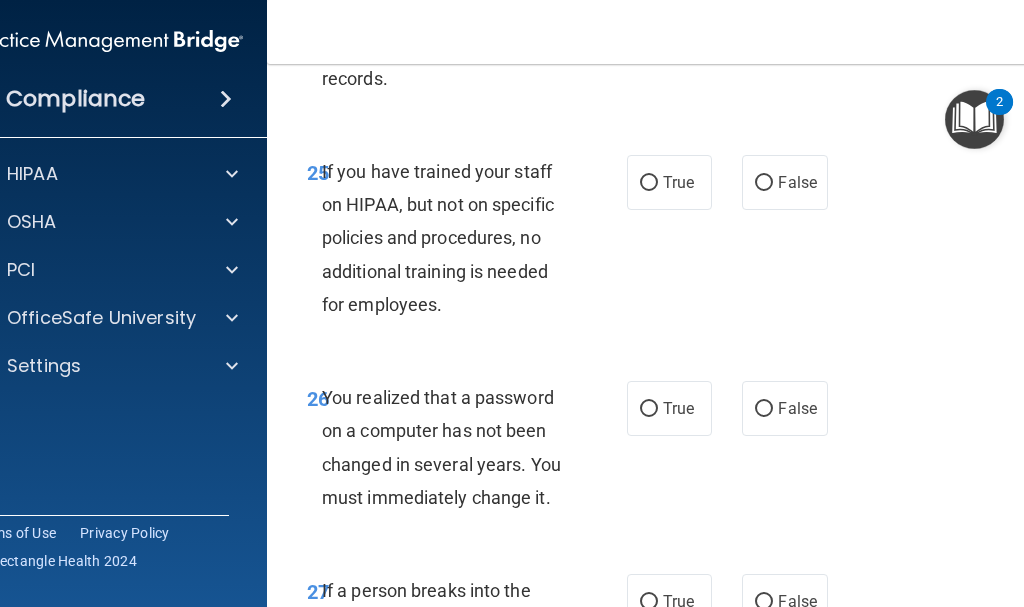 scroll, scrollTop: 5800, scrollLeft: 0, axis: vertical 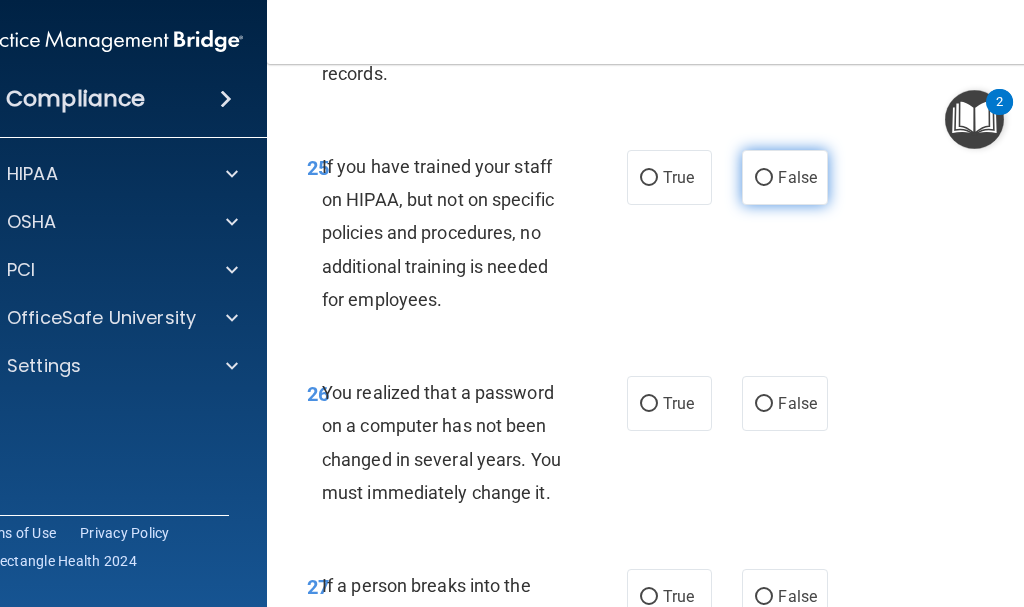 click on "False" at bounding box center (784, 177) 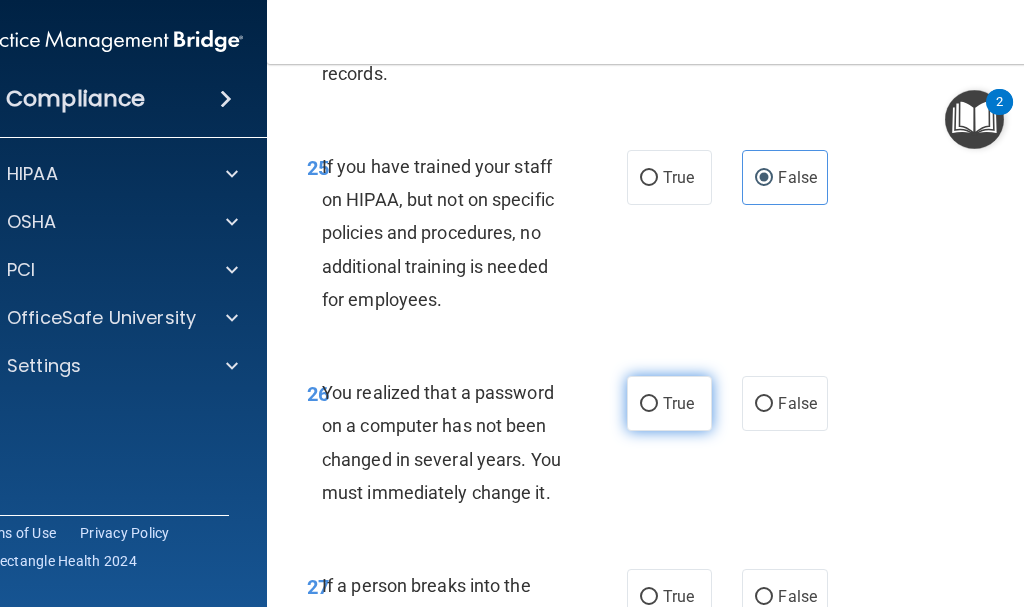click on "True" at bounding box center [649, 404] 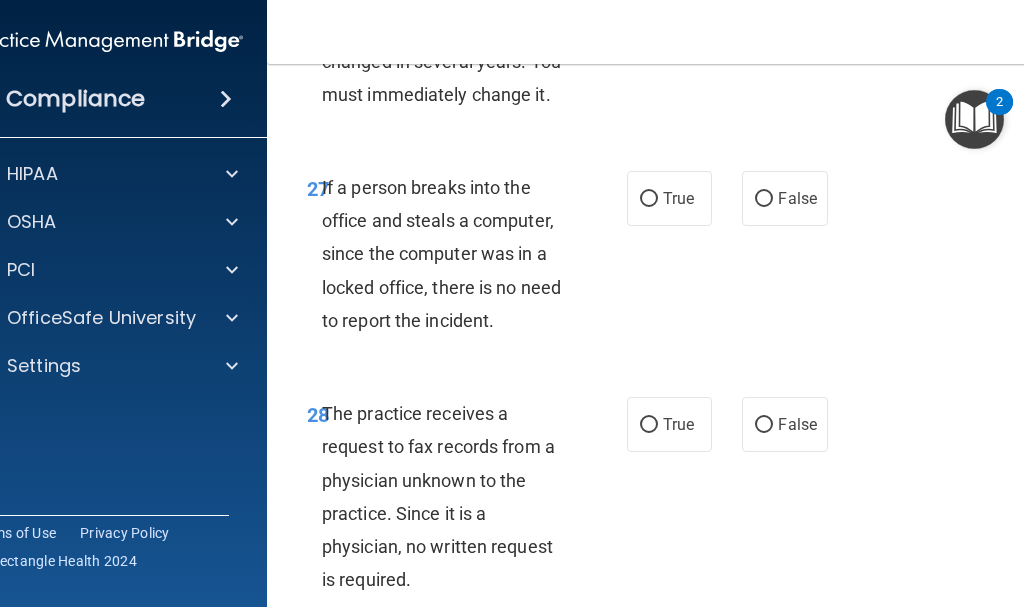 scroll, scrollTop: 6200, scrollLeft: 0, axis: vertical 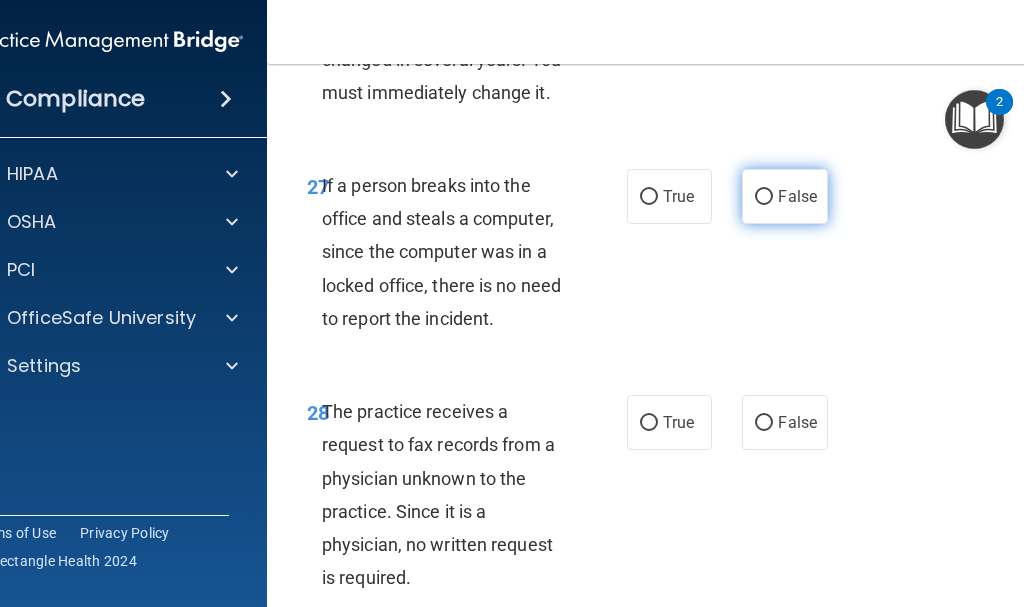 click on "False" at bounding box center [764, 197] 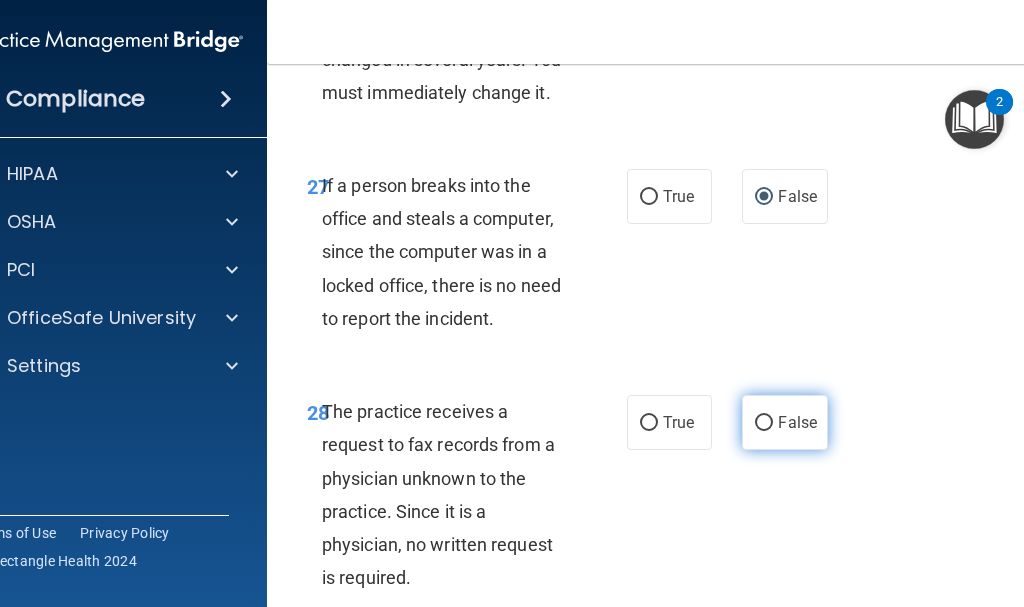 click on "False" at bounding box center [784, 422] 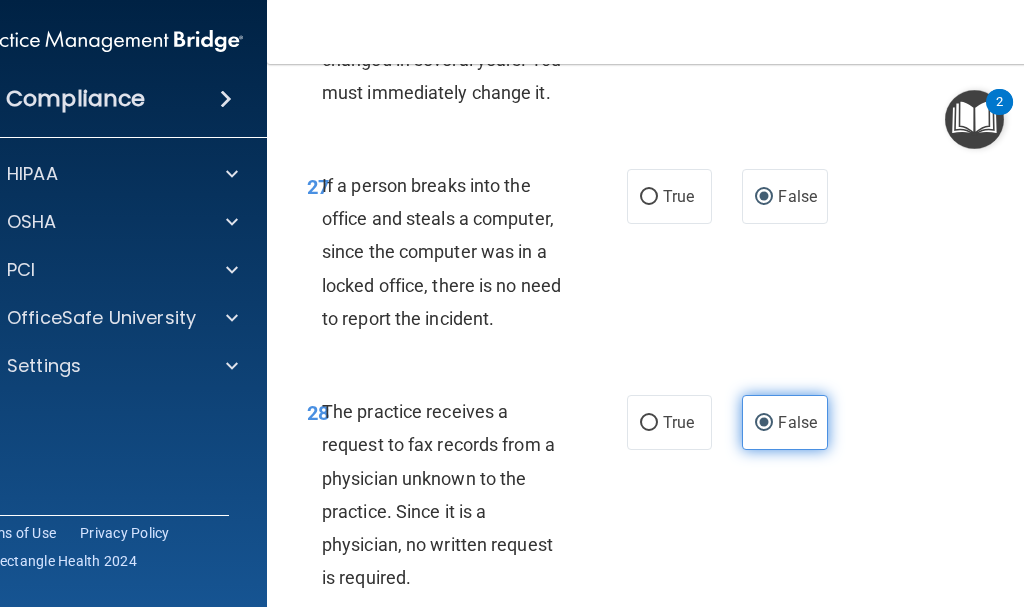 scroll, scrollTop: 6500, scrollLeft: 0, axis: vertical 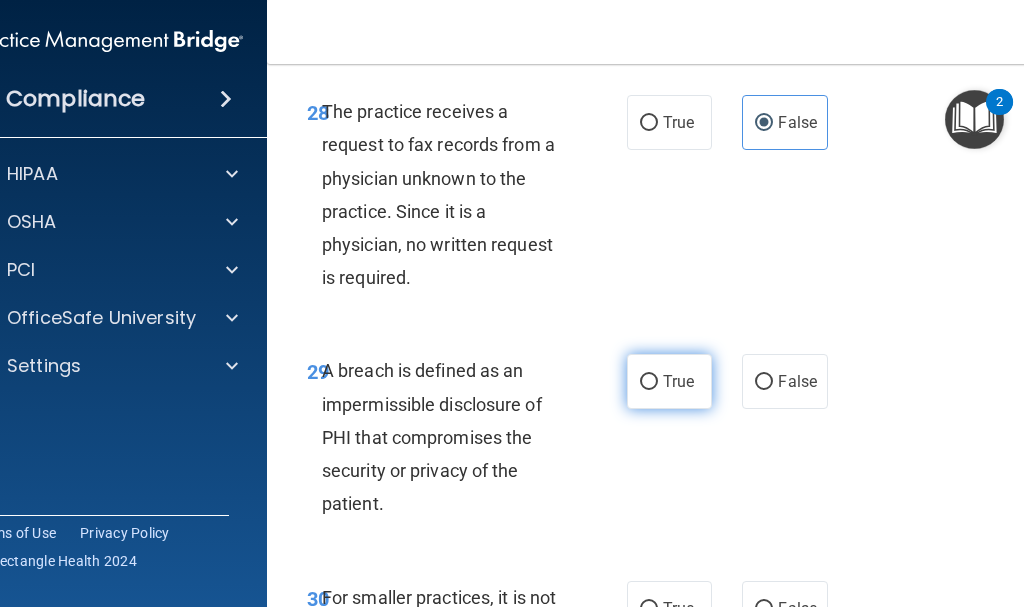 click on "True" at bounding box center [678, 381] 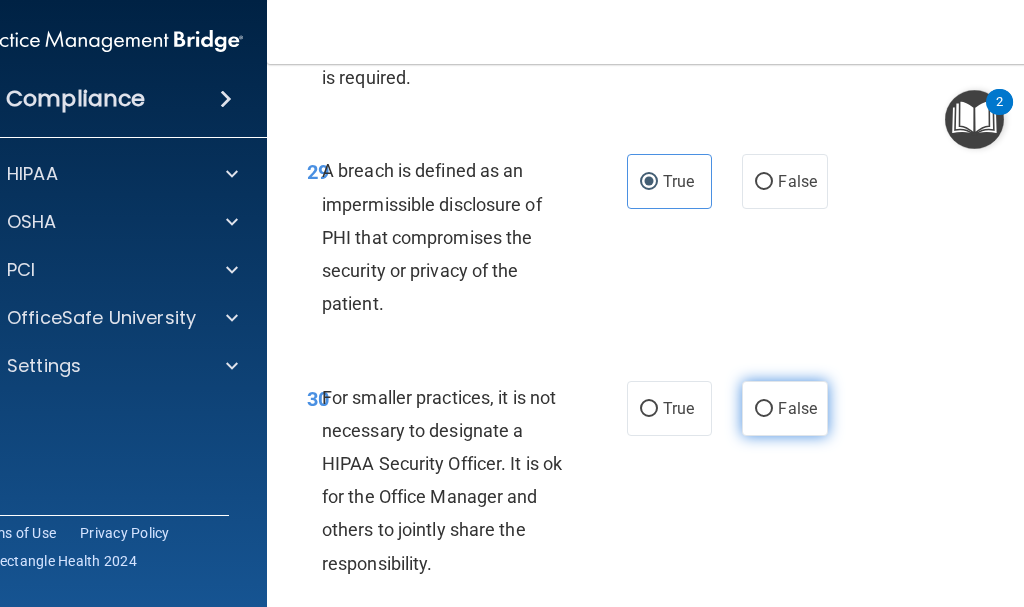 click on "False" at bounding box center (784, 408) 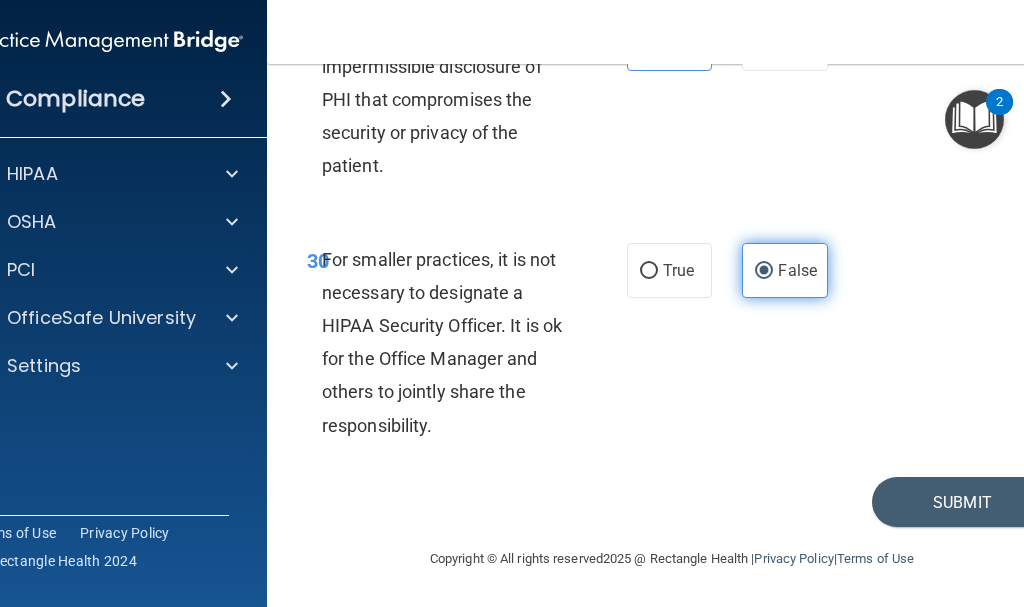 scroll, scrollTop: 6971, scrollLeft: 0, axis: vertical 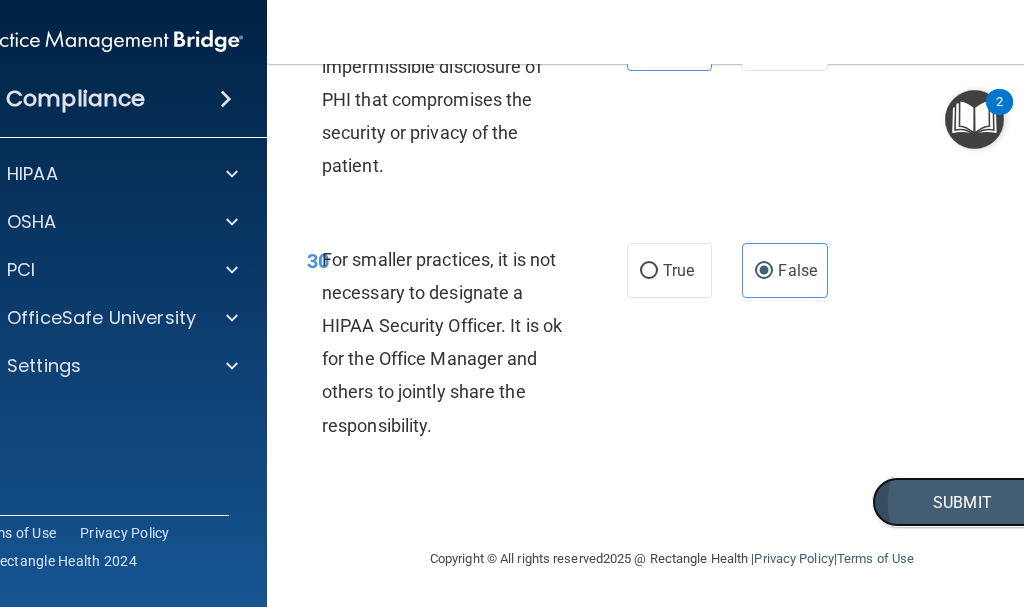 click on "Submit" at bounding box center [962, 502] 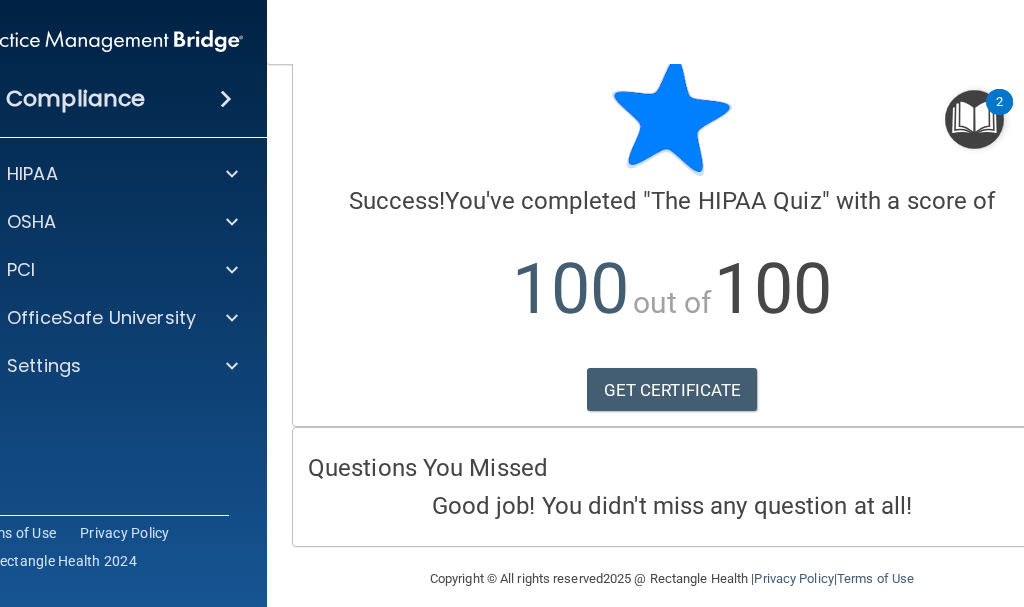 scroll, scrollTop: 64, scrollLeft: 0, axis: vertical 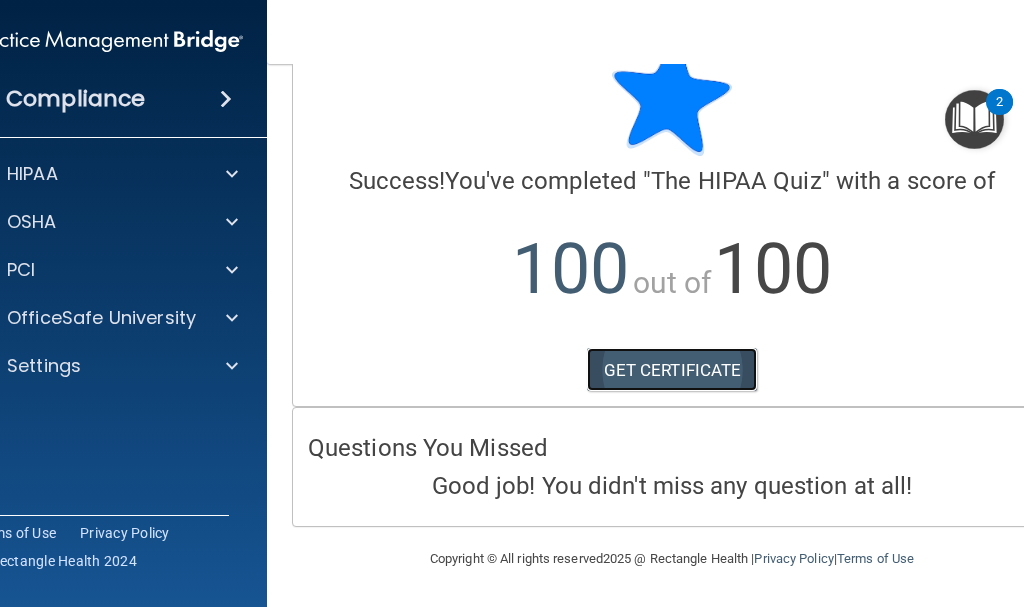 click on "GET CERTIFICATE" at bounding box center [672, 370] 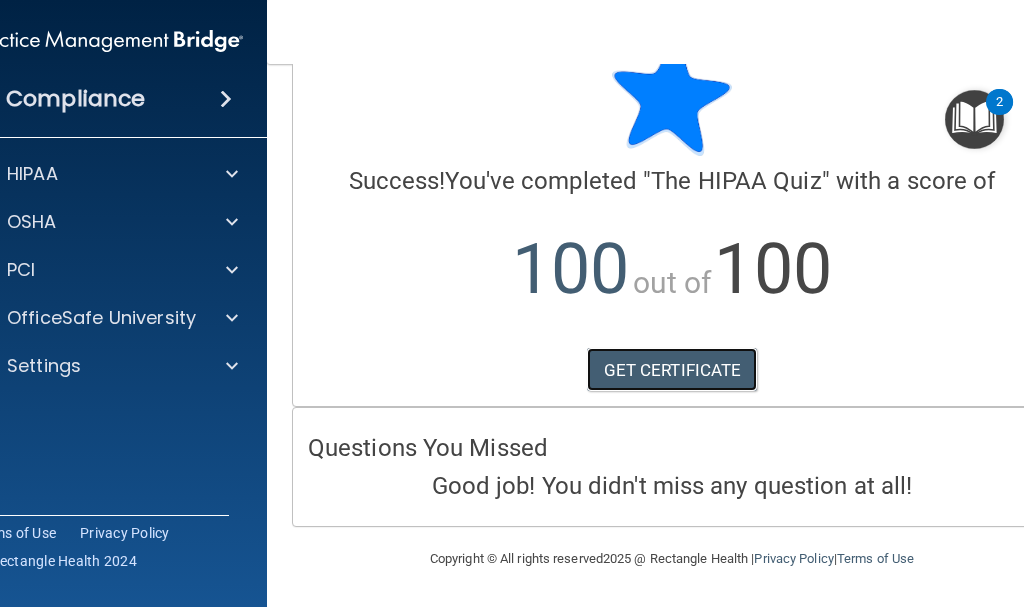 scroll, scrollTop: 0, scrollLeft: 0, axis: both 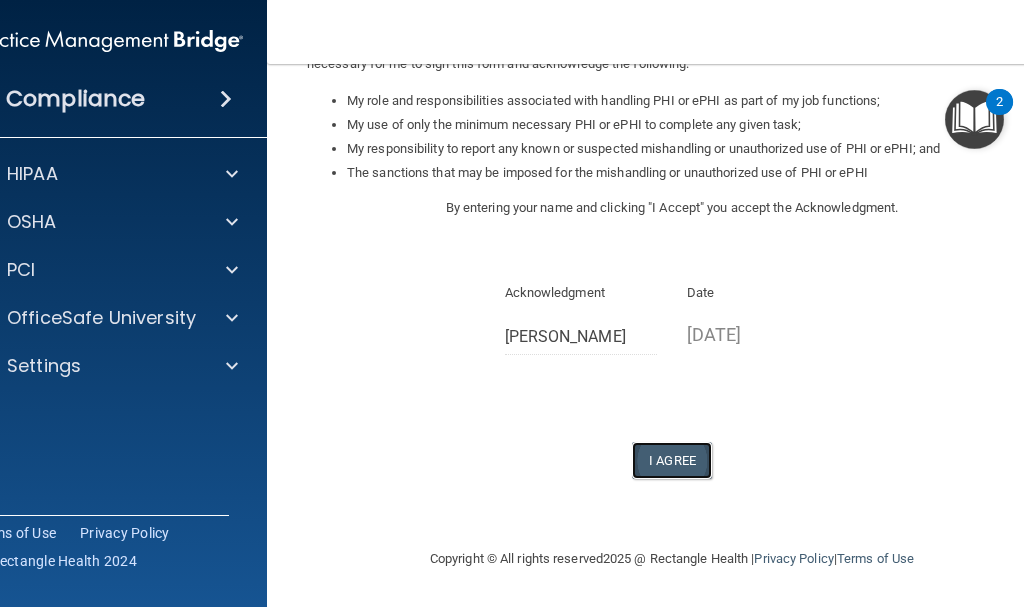 click on "I Agree" at bounding box center [672, 460] 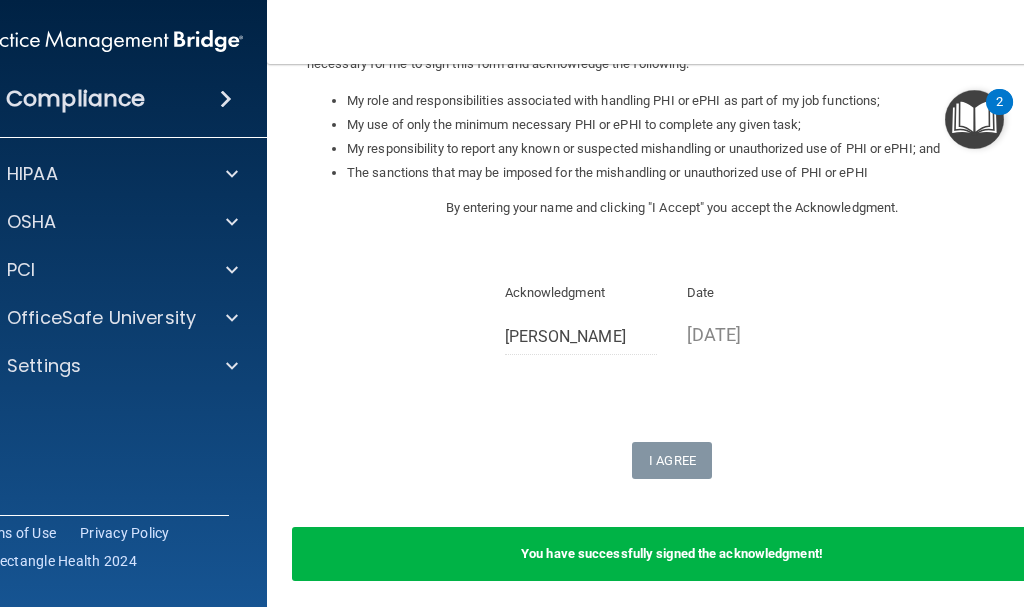 click on "Sign Your HIPAA Policies Acknowledgment           I,  Caitlin McLeod , have been given the opportunity to review, read and understand Barnegat Dental’s HIPAA Policies and Procedures Manual. I agree to abide by the policies and procedures stated therein during my employment with Barnegat Dental. I understand that these policies and procedures are subject to change, and my immediate supervisor may inform me of such changes. I also acknowledge that I am required to participate in training on the HIPAA Policies and Procedures. If I fail to adhere to the Policies and Procedures set forth in the Manual, Barnegat Dental may impose discipline on me, up to and including termination.   As part of my employment with Barnegat Dental I may be asked to handle information which contains Protected Health Information (“PHI”) or electronic Protected Health Information (“ePHI”). I understand that before I may access such PHI, it is necessary for me to sign this form and acknowledge the following:" at bounding box center (672, 127) 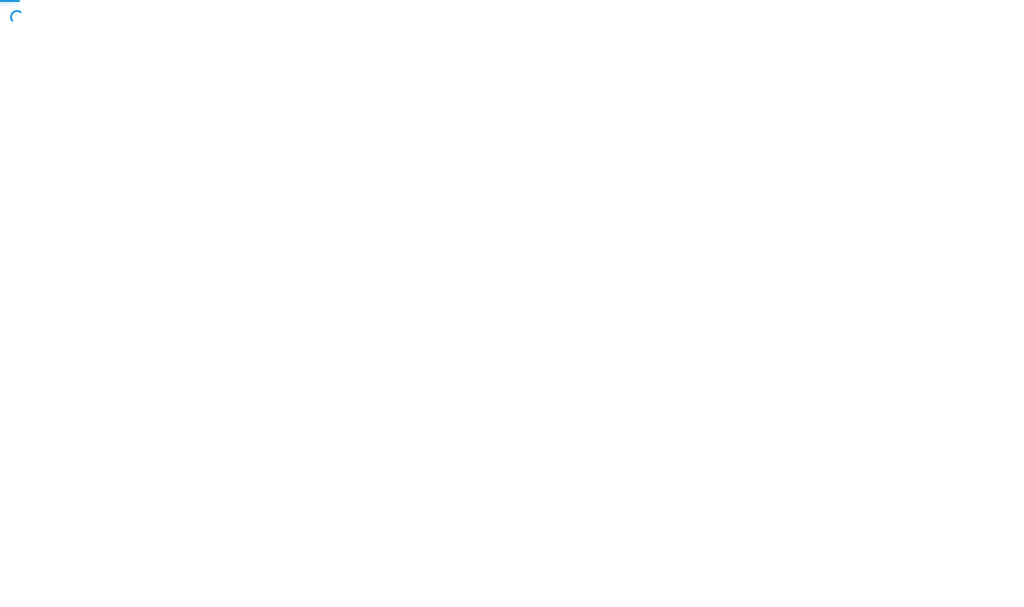 scroll, scrollTop: 0, scrollLeft: 0, axis: both 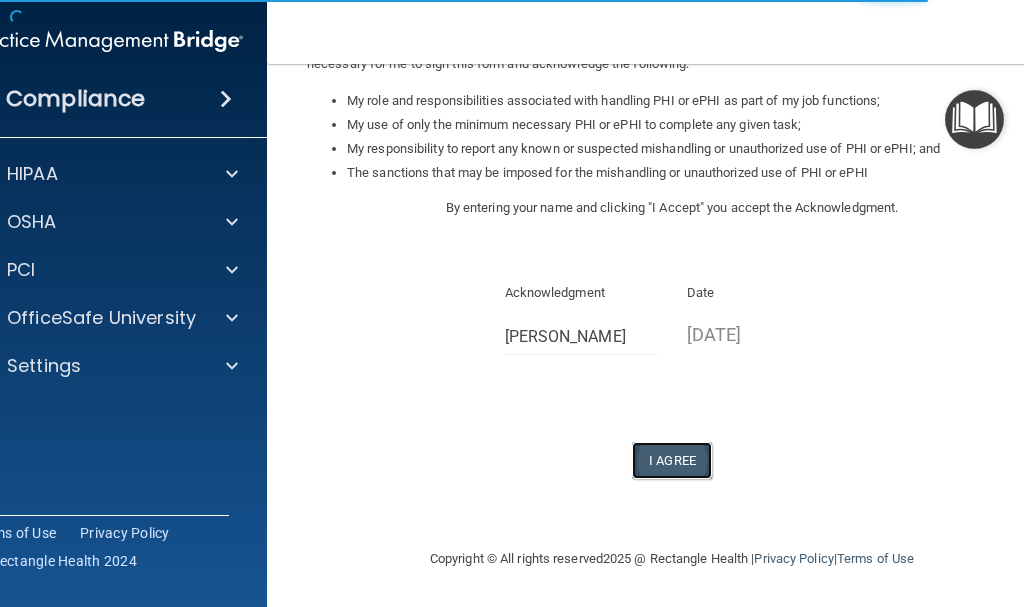 click on "I Agree" at bounding box center (672, 460) 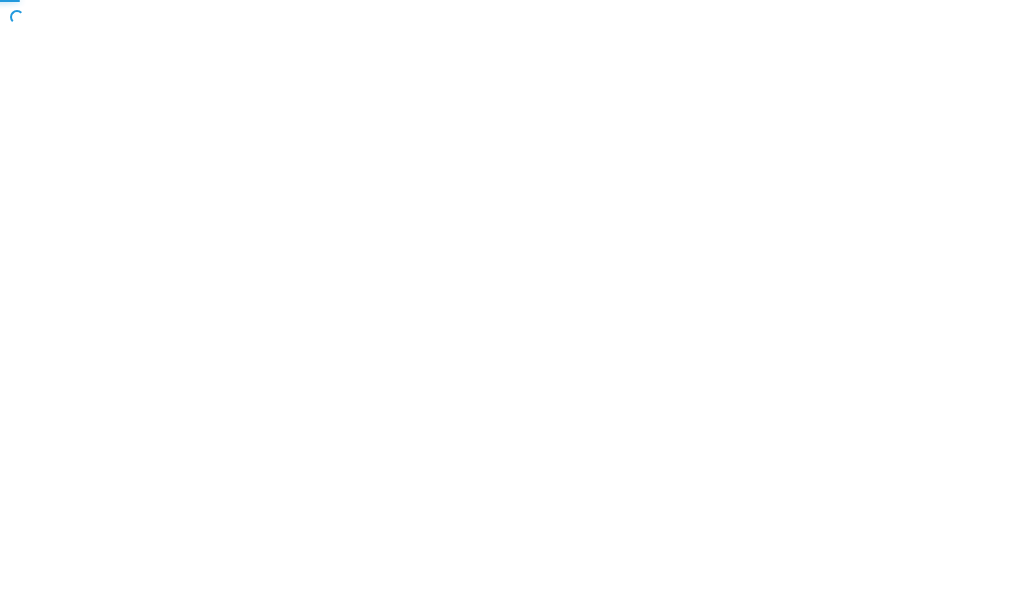 scroll, scrollTop: 0, scrollLeft: 0, axis: both 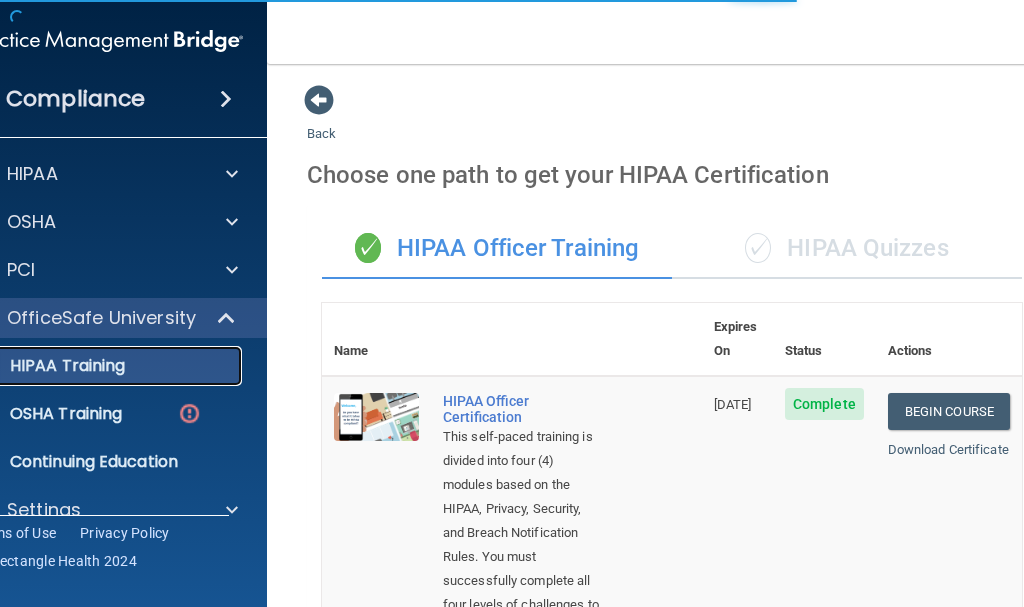 click on "HIPAA Training" at bounding box center (42, 366) 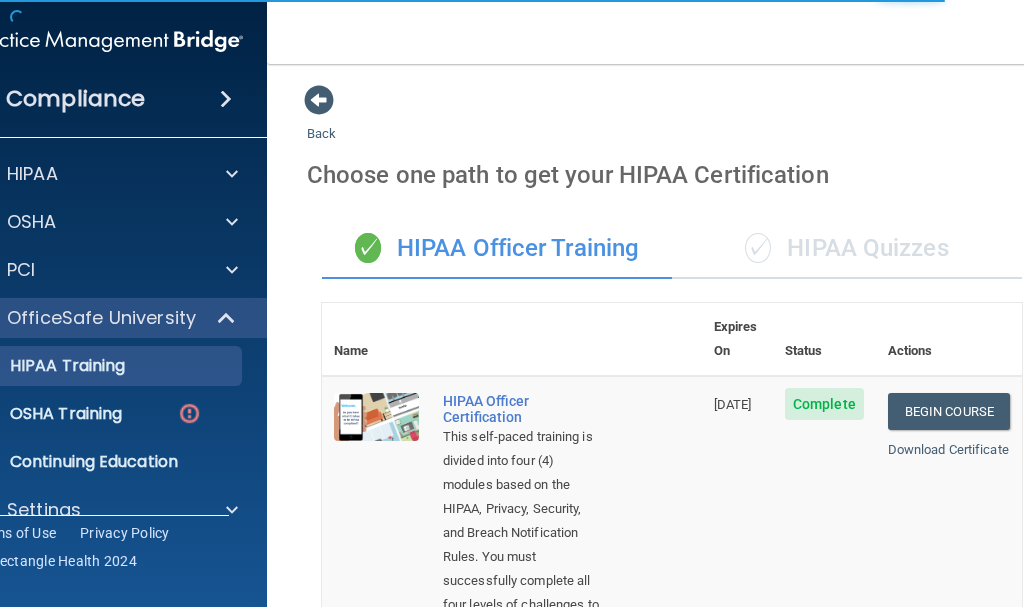 click on "Begin Course       Download Certificate" at bounding box center (949, 540) 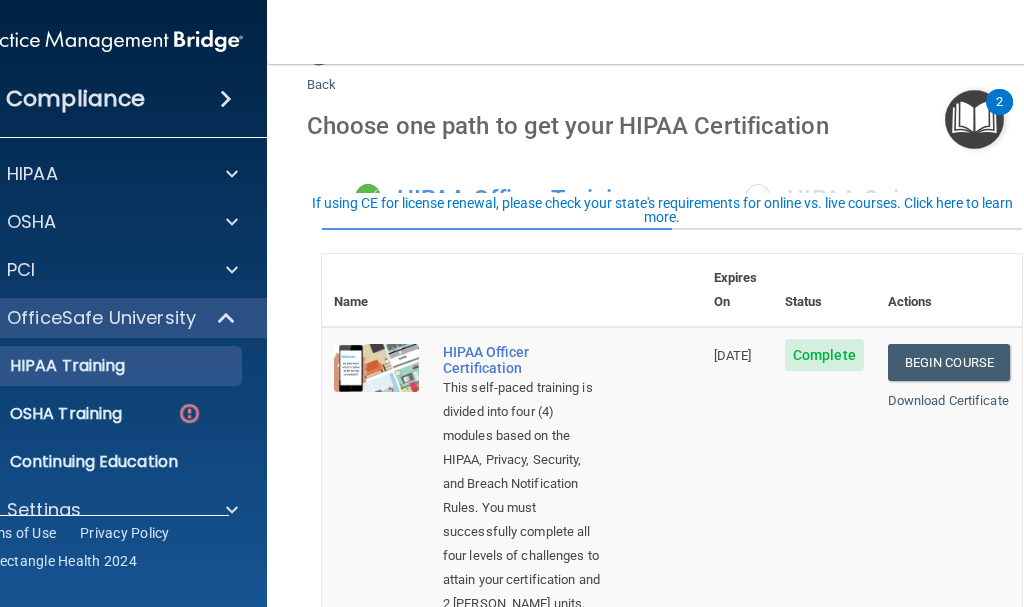 scroll, scrollTop: 0, scrollLeft: 0, axis: both 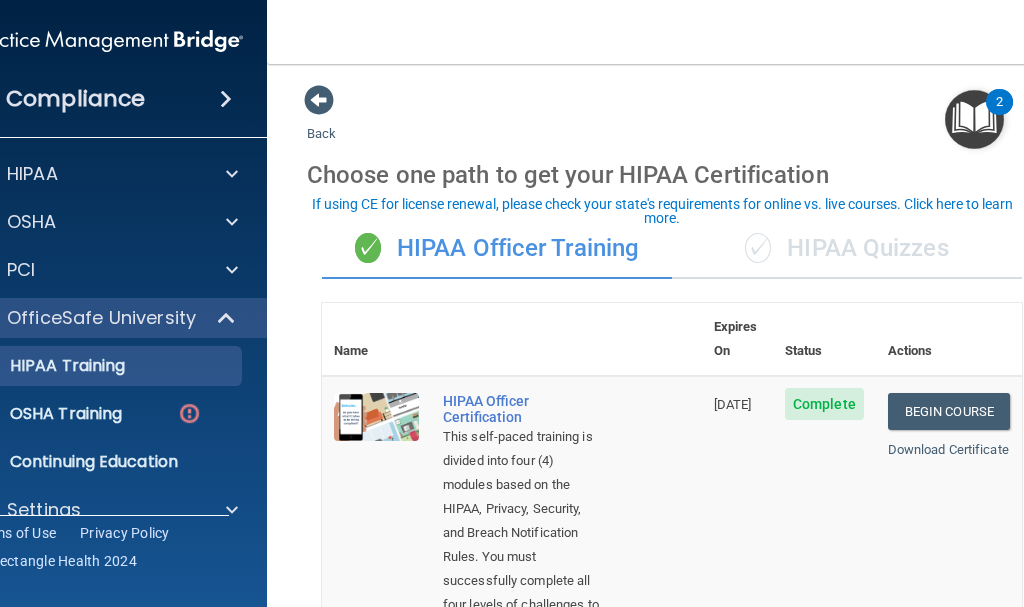 click on "If using CE for license renewal, please check your state's requirements for online vs. live courses. Click here to learn more." at bounding box center [662, 211] 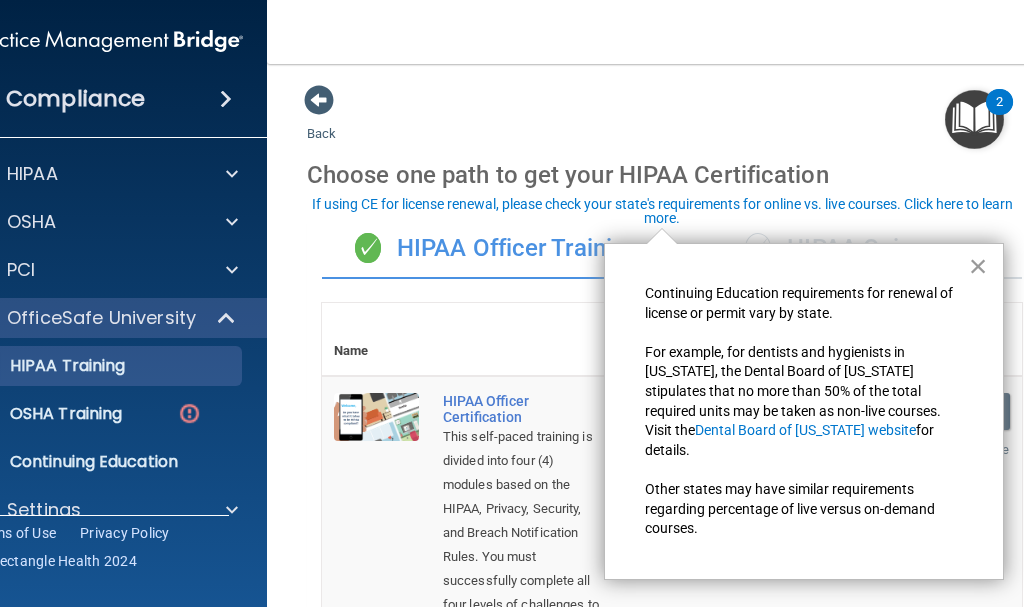 click on "×" at bounding box center [978, 266] 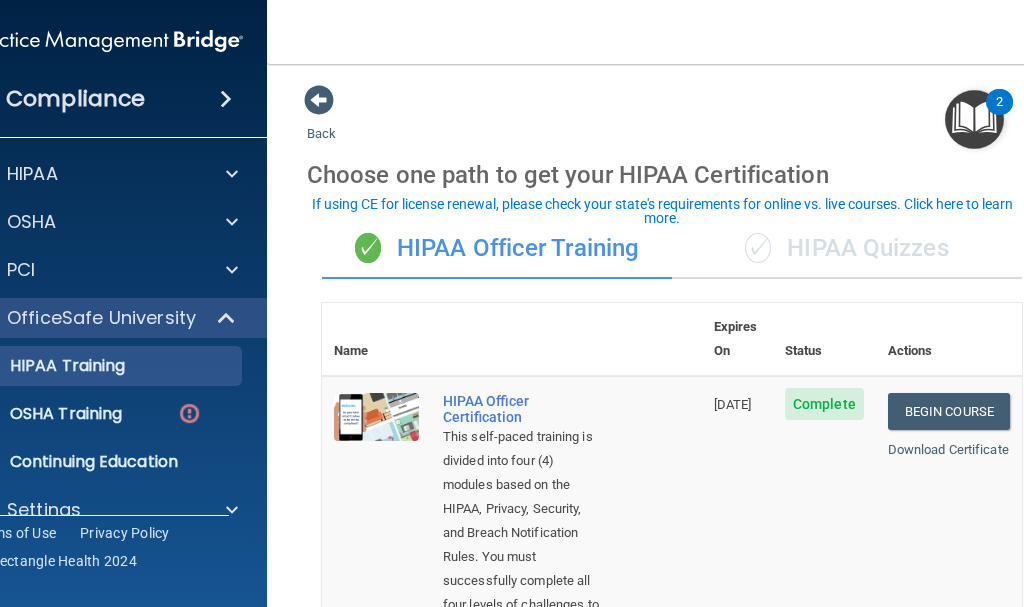 click on "✓   HIPAA Quizzes" at bounding box center (847, 249) 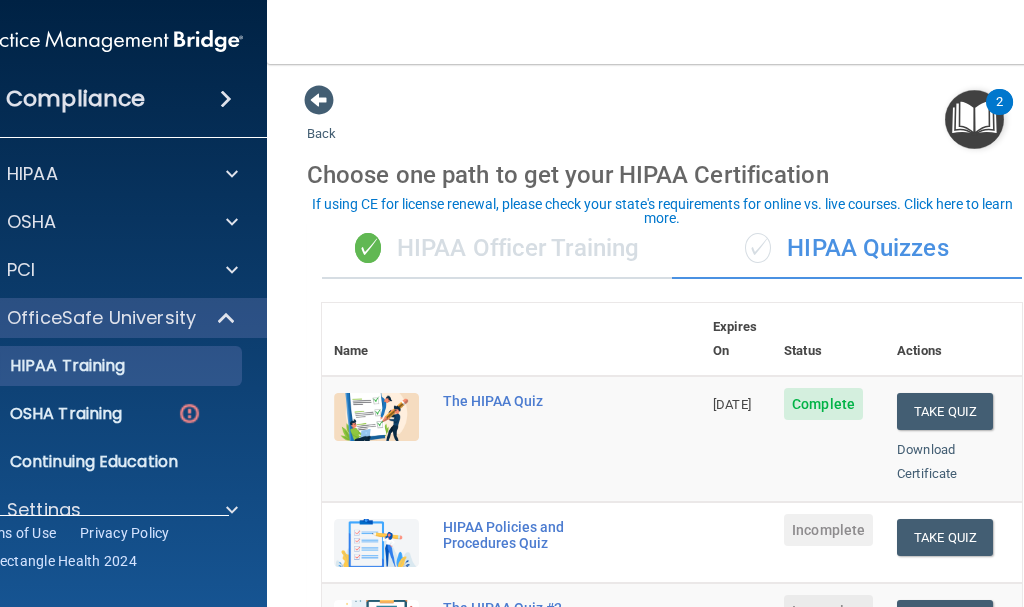 click on "The HIPAA Quiz" at bounding box center [566, 439] 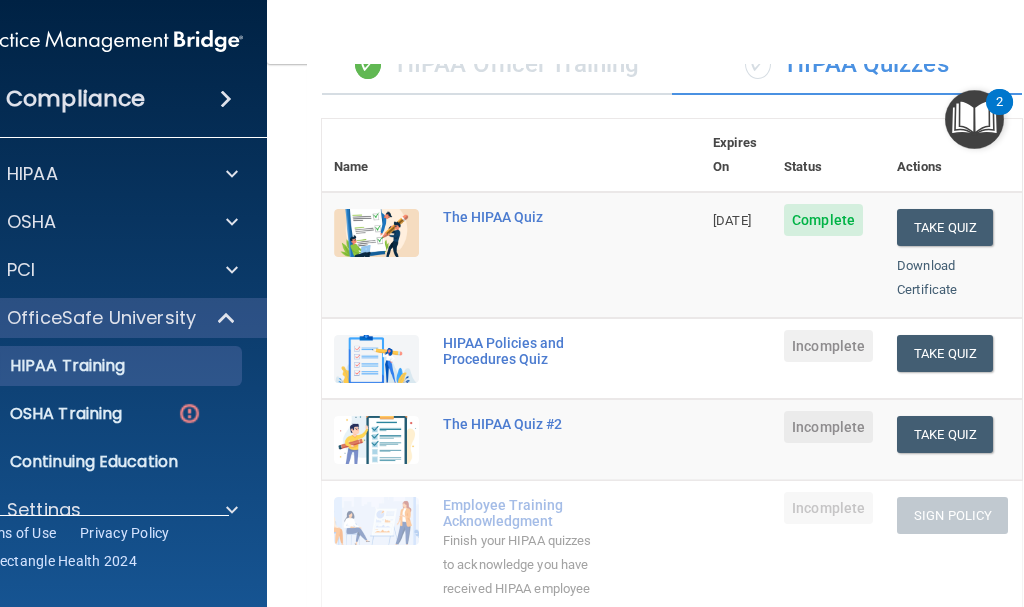 scroll, scrollTop: 175, scrollLeft: 0, axis: vertical 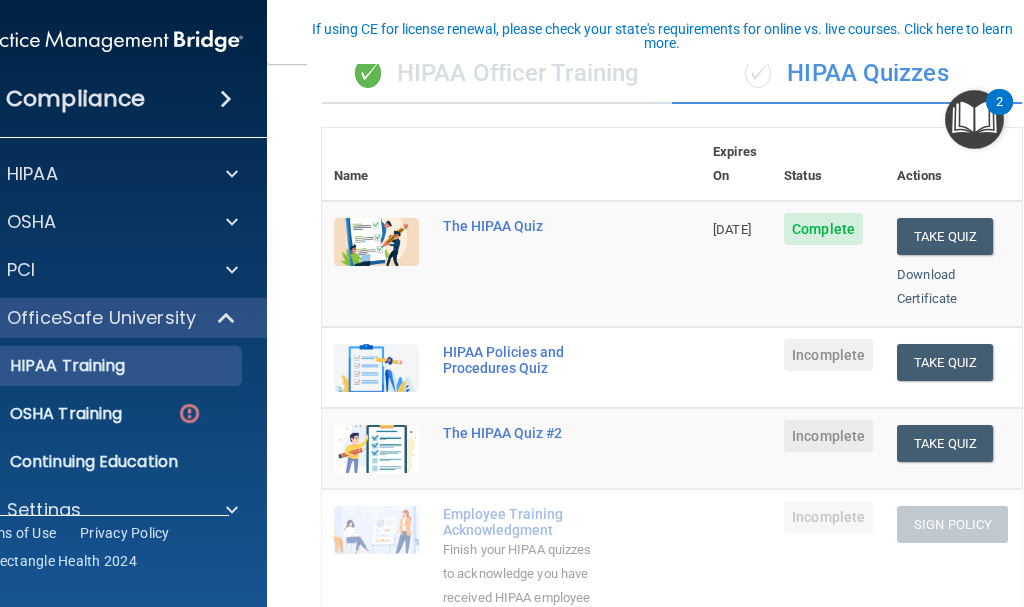 click on "Employee Training Acknowledgment" at bounding box center (522, 522) 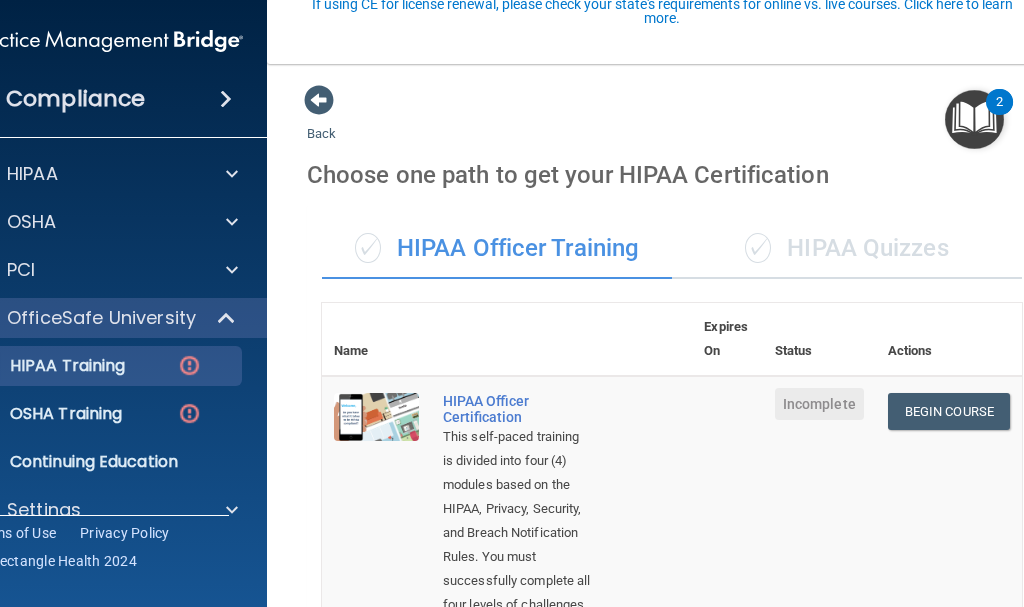 scroll, scrollTop: 0, scrollLeft: 0, axis: both 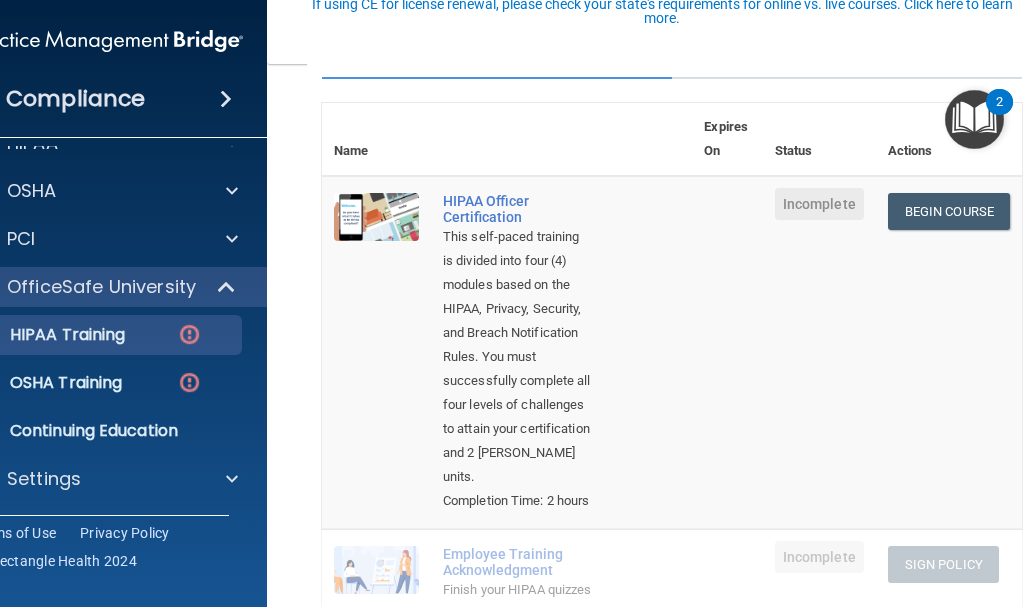 click on "Begin Course       Download Certificate" at bounding box center [949, 352] 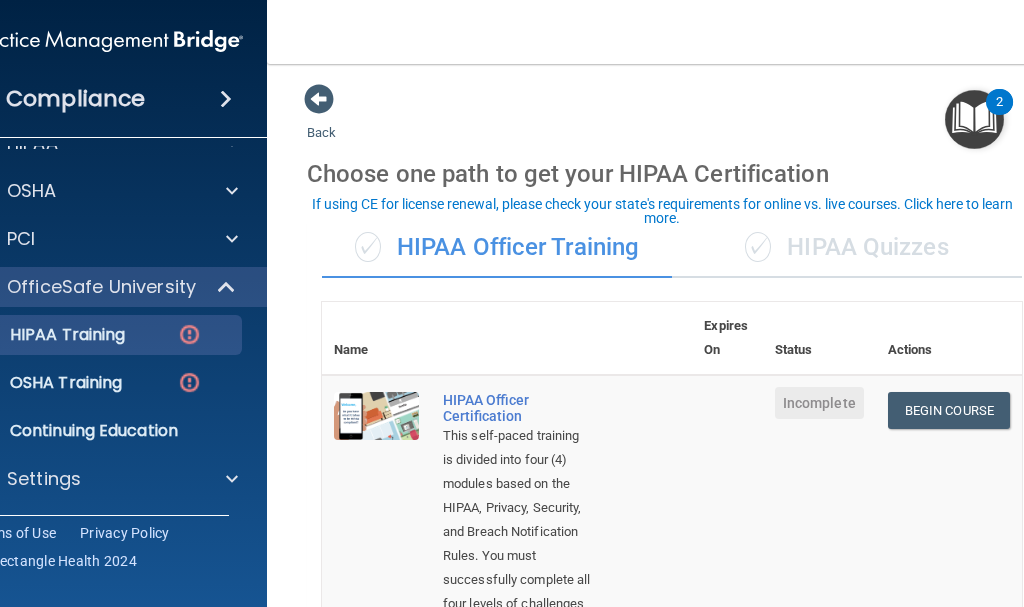 scroll, scrollTop: 0, scrollLeft: 0, axis: both 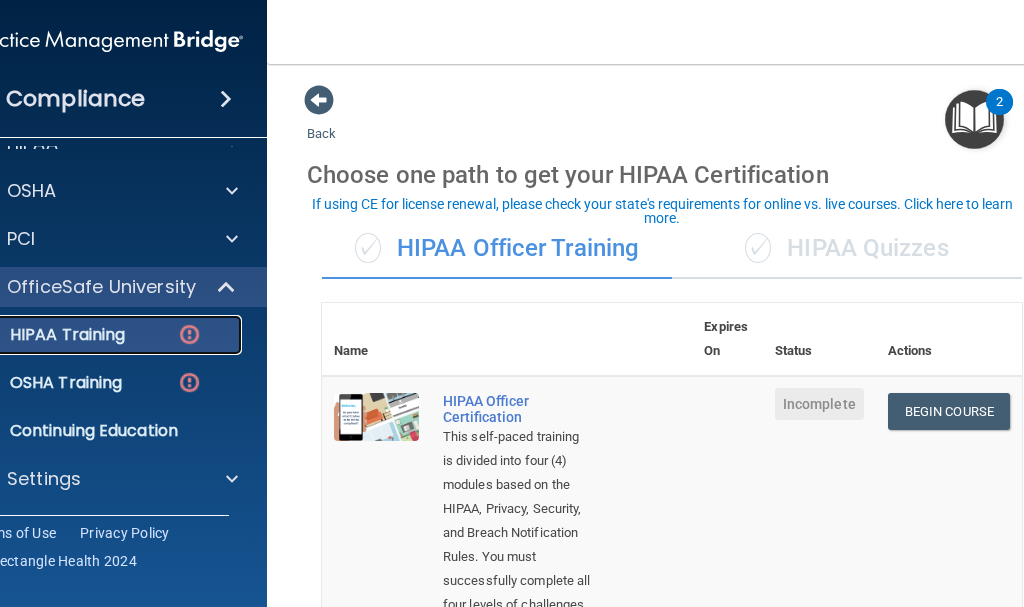 click on "HIPAA Training" at bounding box center [42, 335] 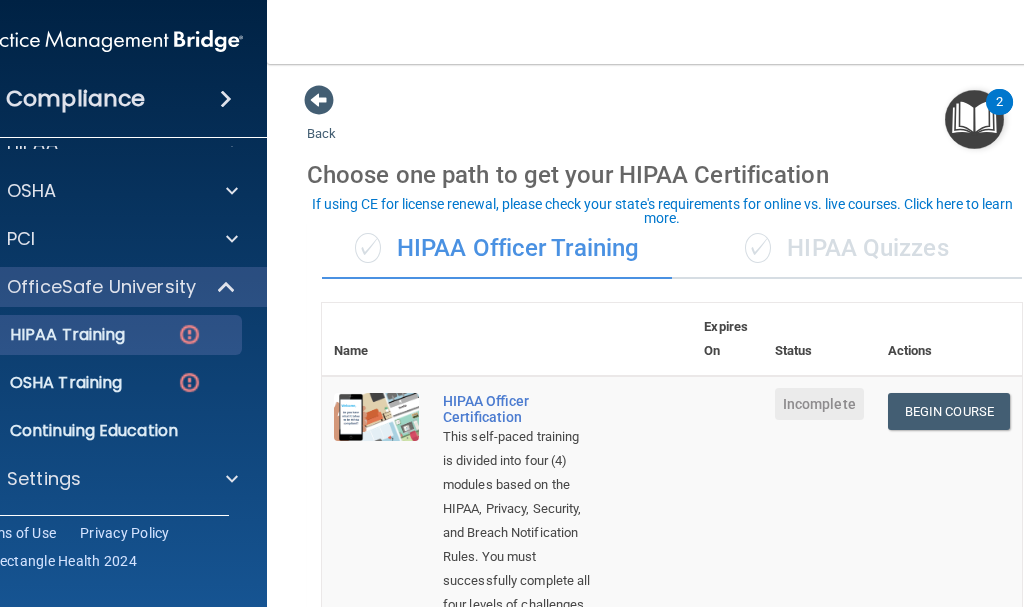 click on "Back     Choose one path to get your HIPAA Certification               ✓   HIPAA Officer Training       ✓   HIPAA Quizzes                  Name    Expires On  Status  Actions                     HIPAA Officer Certification     This self-paced training is divided into four (4) modules based on the HIPAA, Privacy, Security, and Breach Notification Rules. You must successfully complete all four levels of challenges to attain your certification and 2 [PERSON_NAME] units.    Completion Time: 2 hours        Incomplete              Begin Course       Download Certificate                Employee Training Acknowledgment   Finish your HIPAA quizzes to acknowledge you have received HIPAA employee training.        Incomplete              Sign Policy       Sign Policy       Download Policy            Policies Acknowledgment   Finish your HIPAA quizzes to acknowledge you have received your organization’s HIPAA policies.        Incomplete              Sign Policy       Sign Policy       Download Policy" at bounding box center (672, 335) 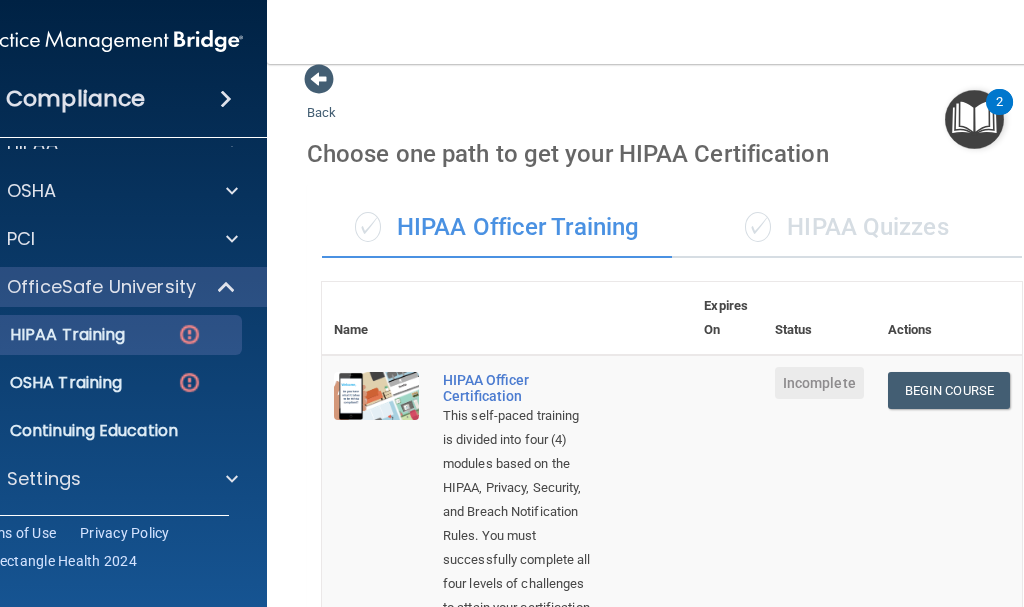 scroll, scrollTop: 0, scrollLeft: 0, axis: both 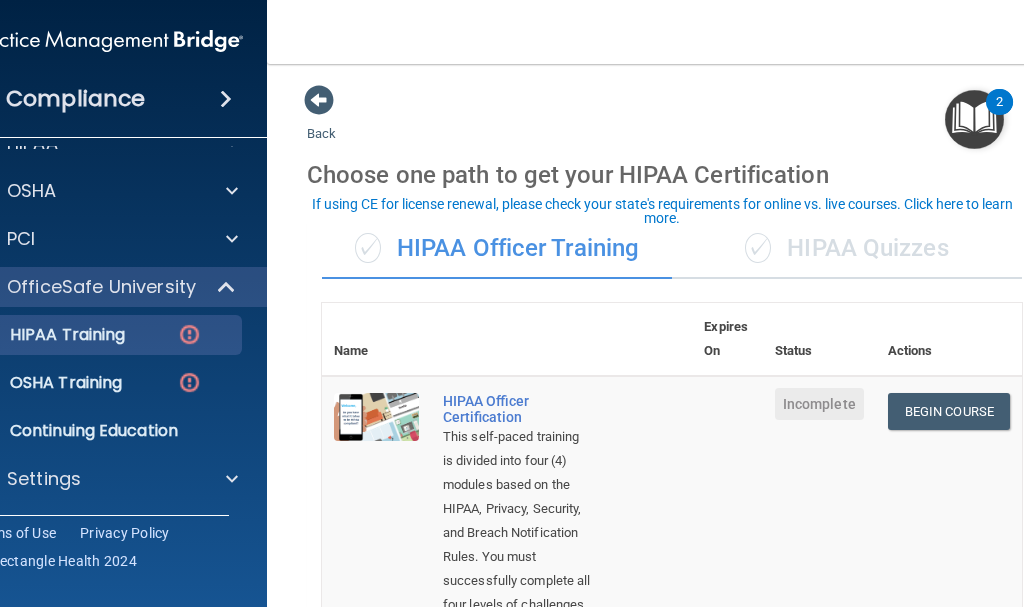 click on "✓   HIPAA Officer Training" at bounding box center [497, 249] 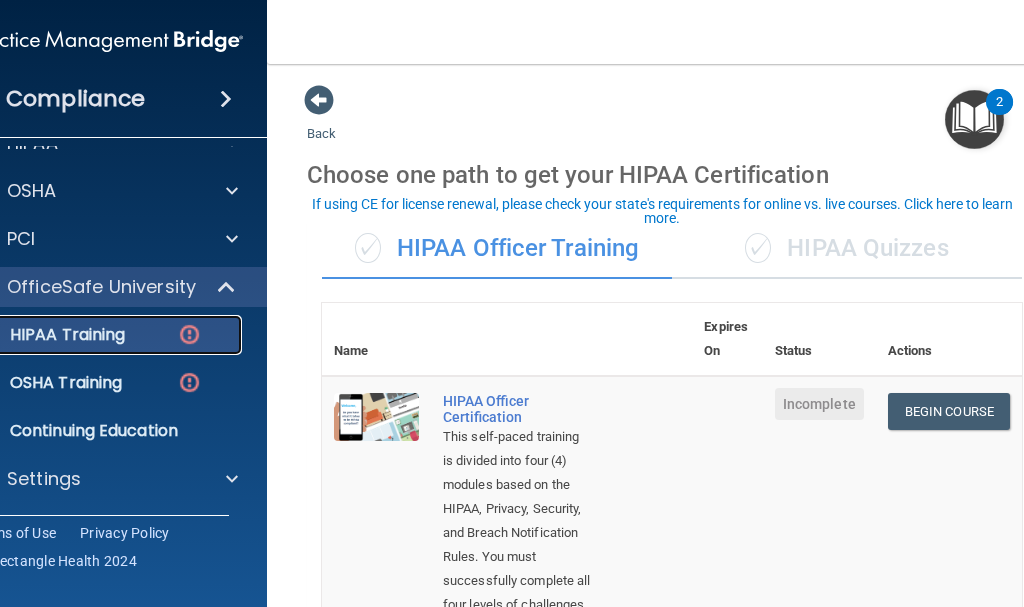 click on "HIPAA Training" at bounding box center (42, 335) 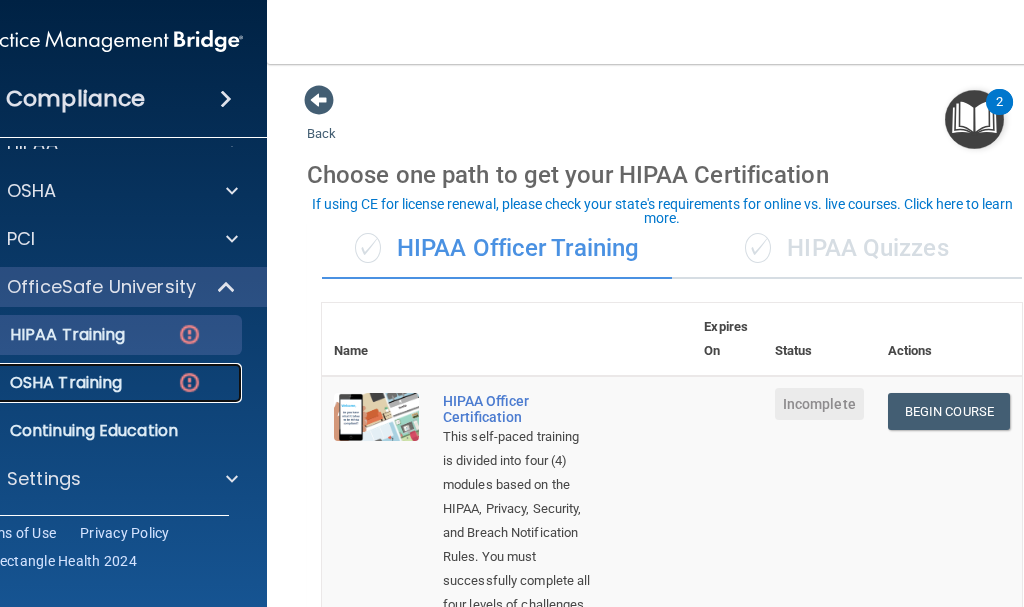 click on "OSHA Training" at bounding box center (41, 383) 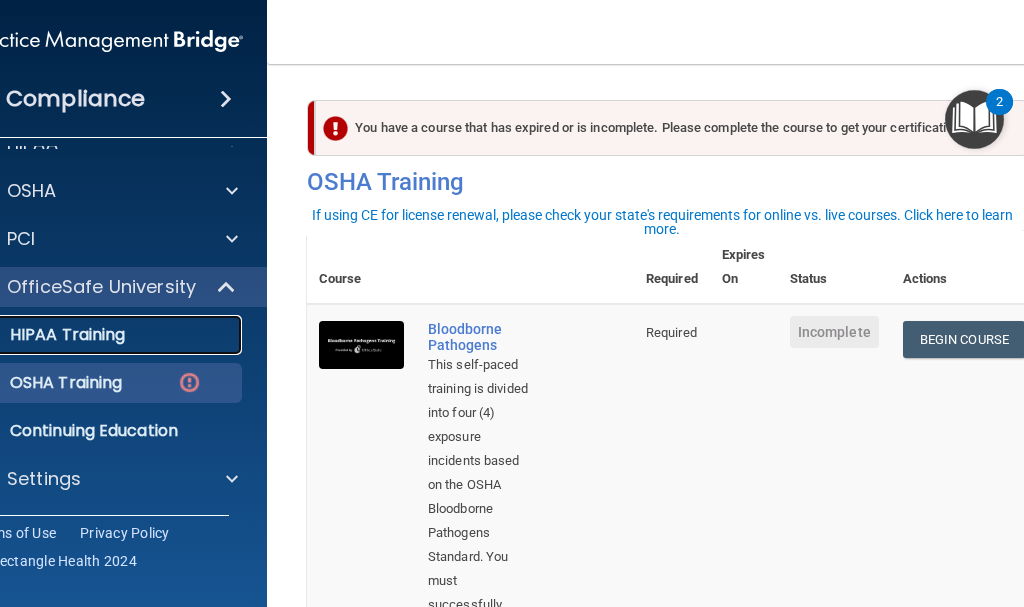 click on "HIPAA Training" at bounding box center [42, 335] 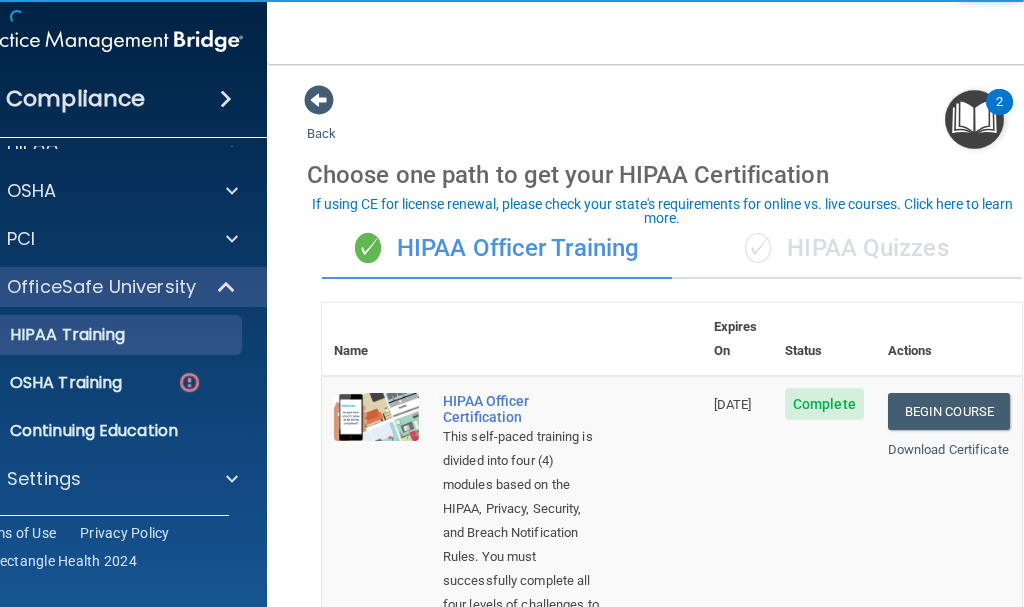 click on "Choose one path to get your HIPAA Certification" at bounding box center (672, 175) 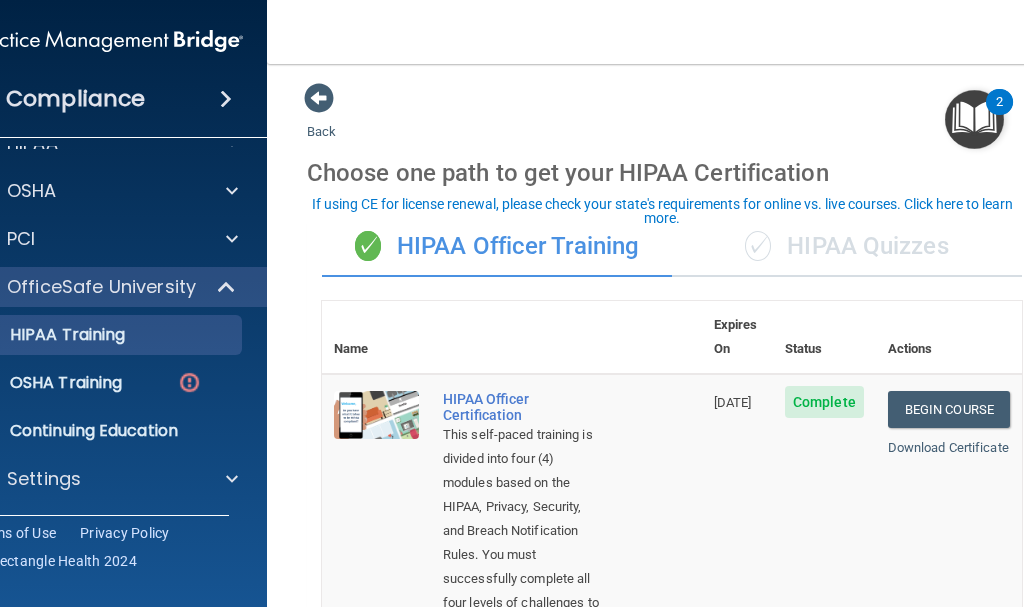 scroll, scrollTop: 0, scrollLeft: 0, axis: both 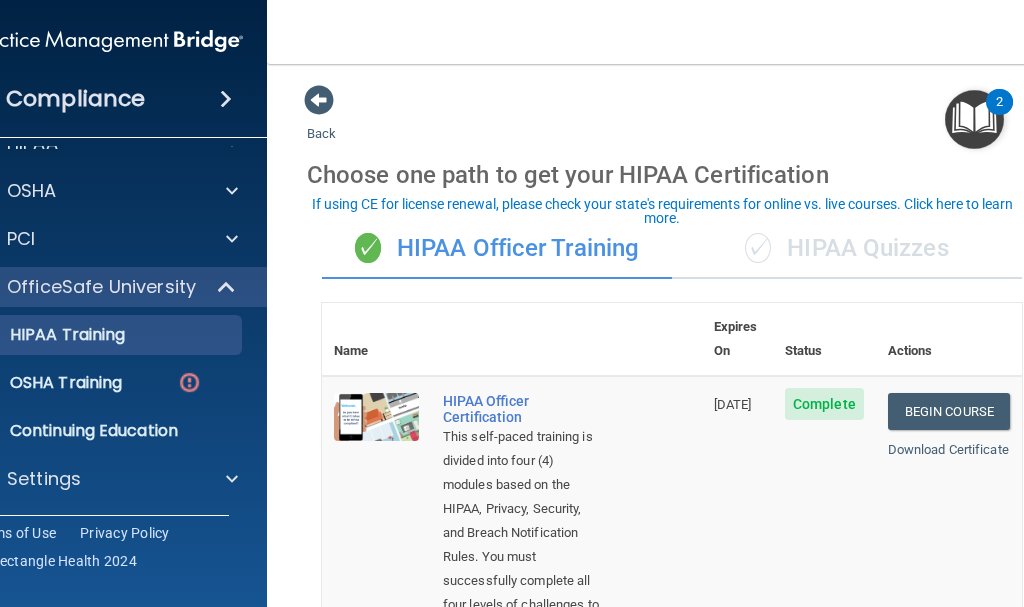 click on "✓   HIPAA Quizzes" at bounding box center (847, 249) 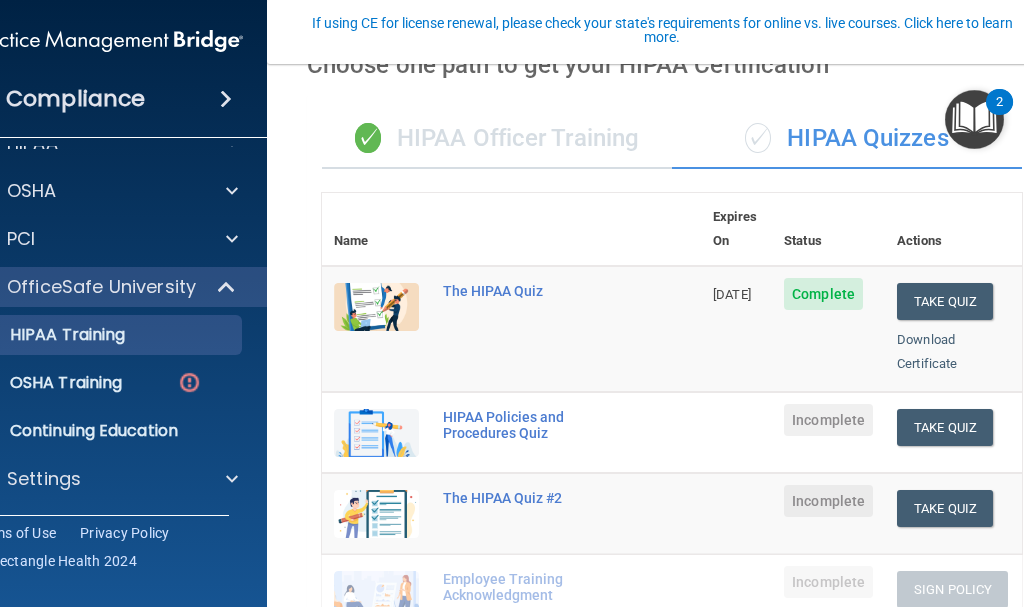 scroll, scrollTop: 300, scrollLeft: 0, axis: vertical 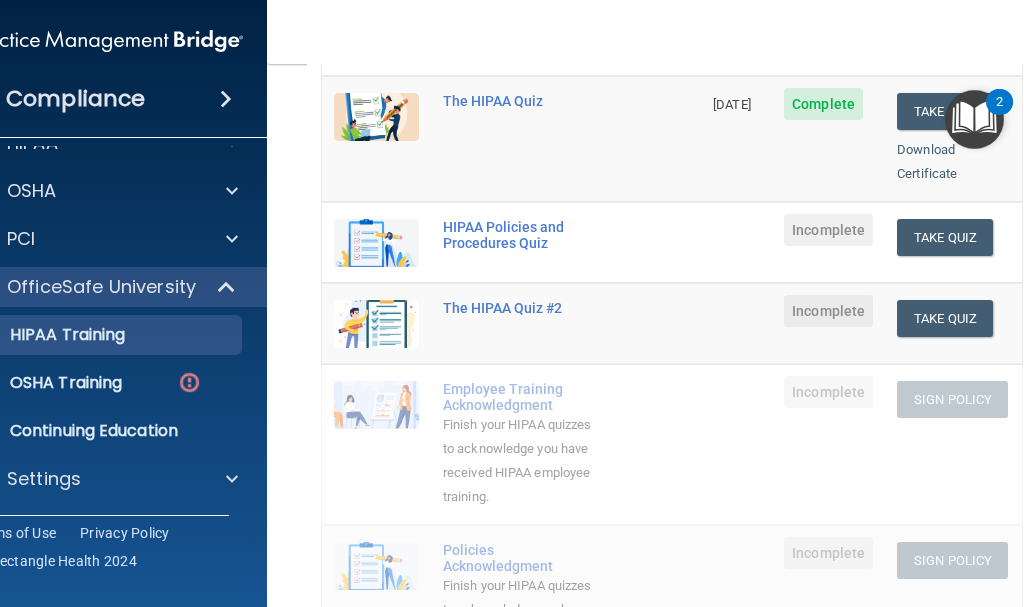 click on "Finish your HIPAA quizzes to acknowledge you have received HIPAA employee training." at bounding box center (522, 461) 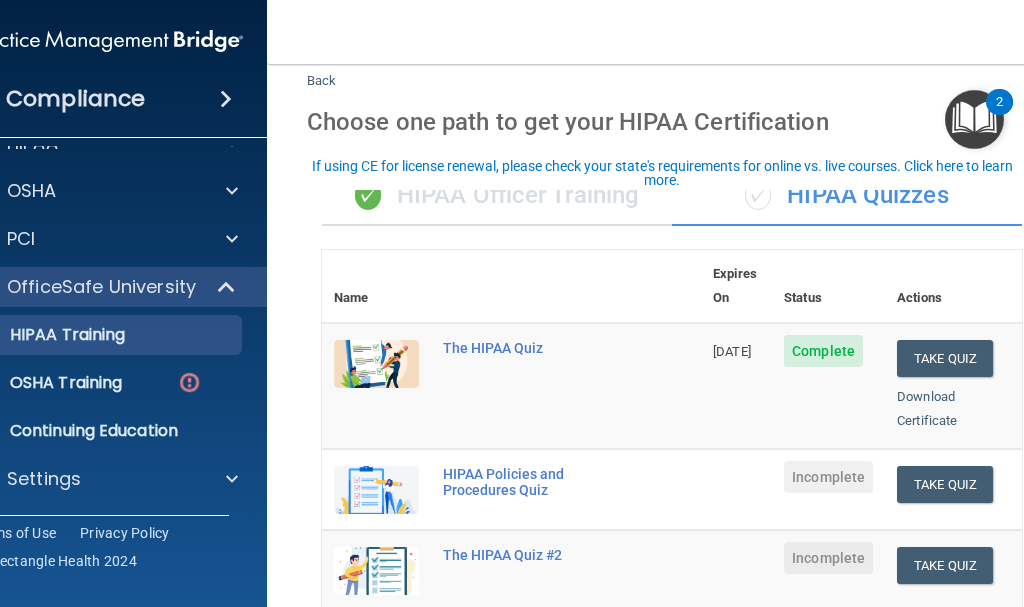 scroll, scrollTop: 200, scrollLeft: 0, axis: vertical 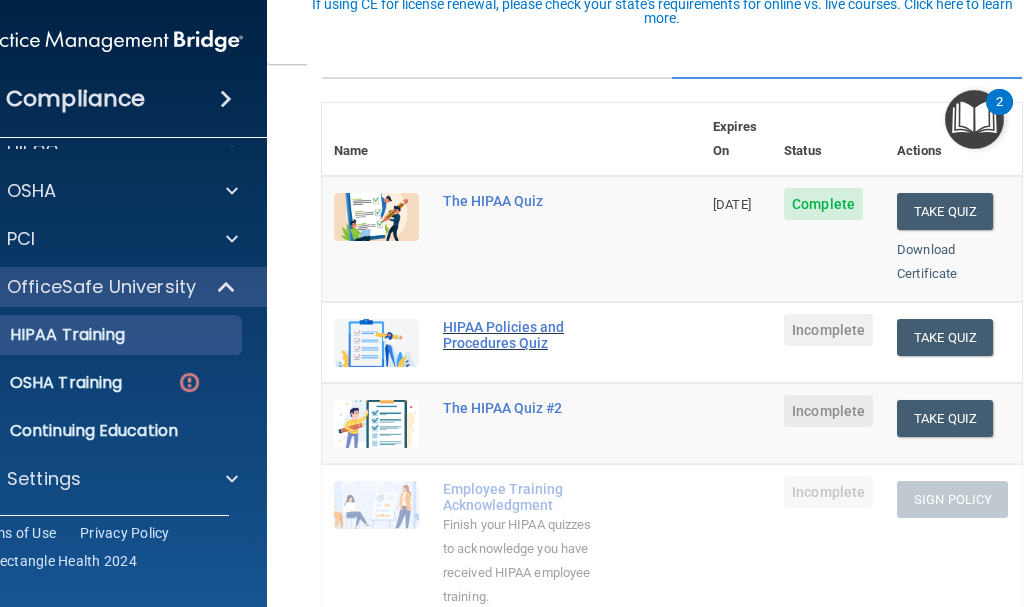 click on "HIPAA Policies and Procedures Quiz" at bounding box center (522, 335) 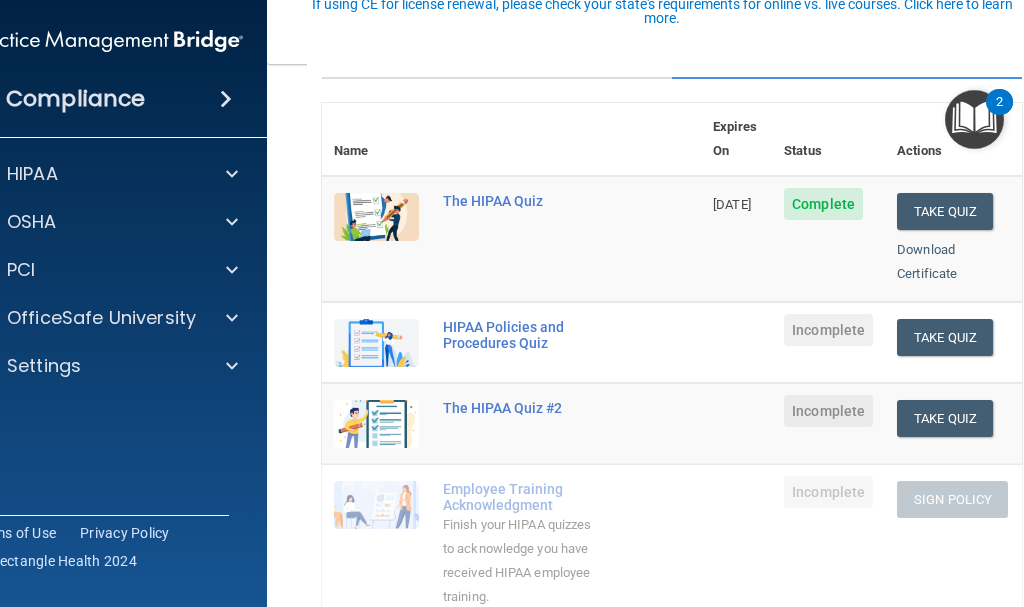 scroll, scrollTop: 0, scrollLeft: 0, axis: both 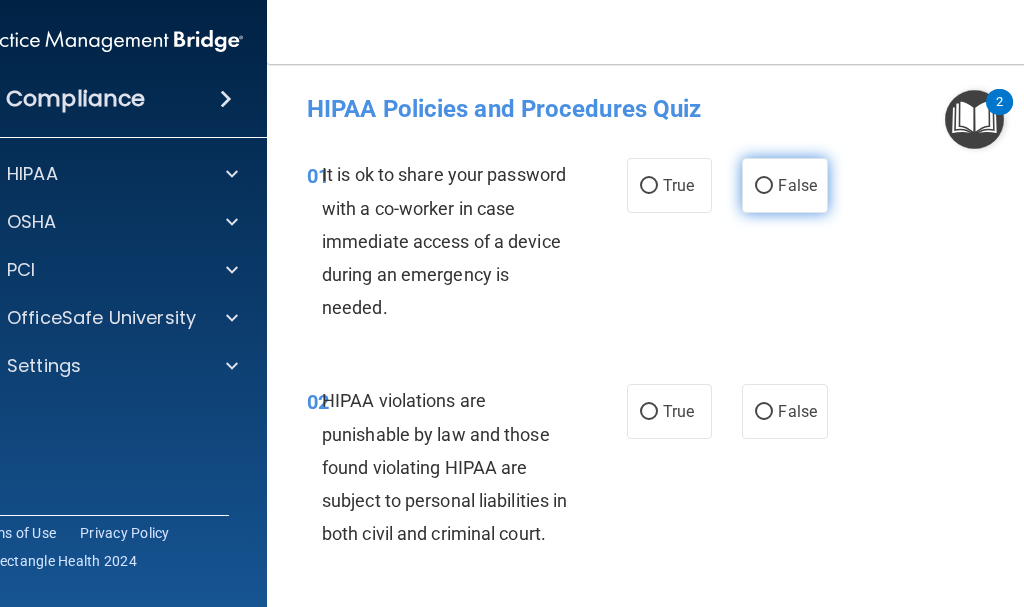 click on "False" at bounding box center [797, 185] 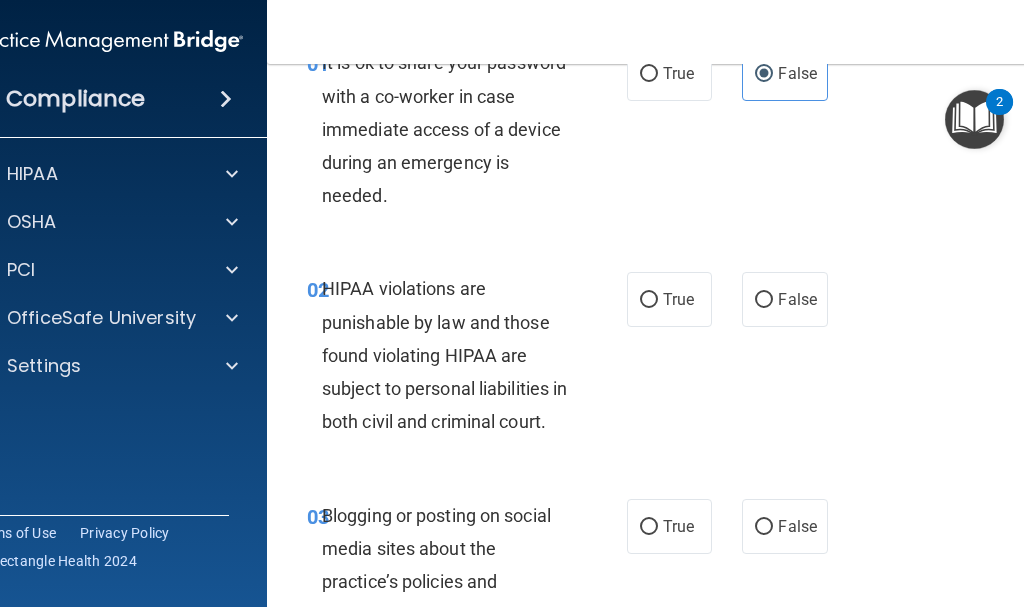scroll, scrollTop: 200, scrollLeft: 0, axis: vertical 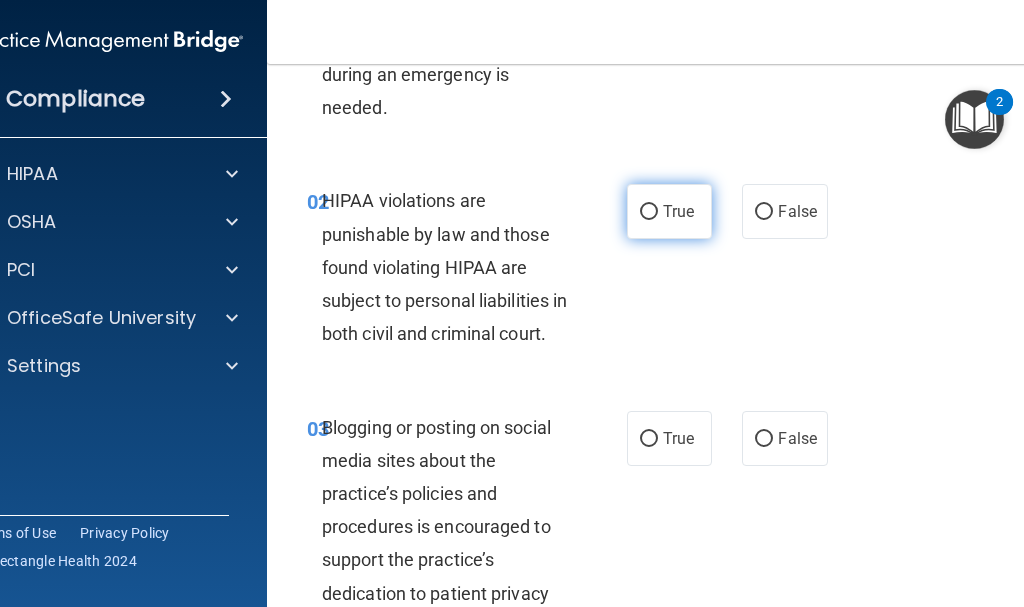 click on "True" at bounding box center (669, 211) 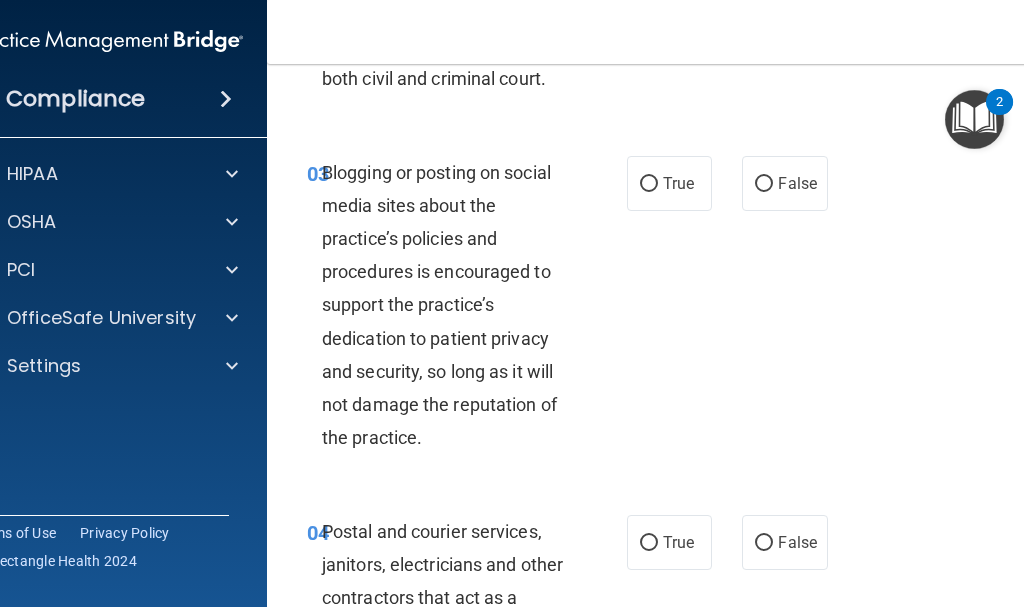 scroll, scrollTop: 500, scrollLeft: 0, axis: vertical 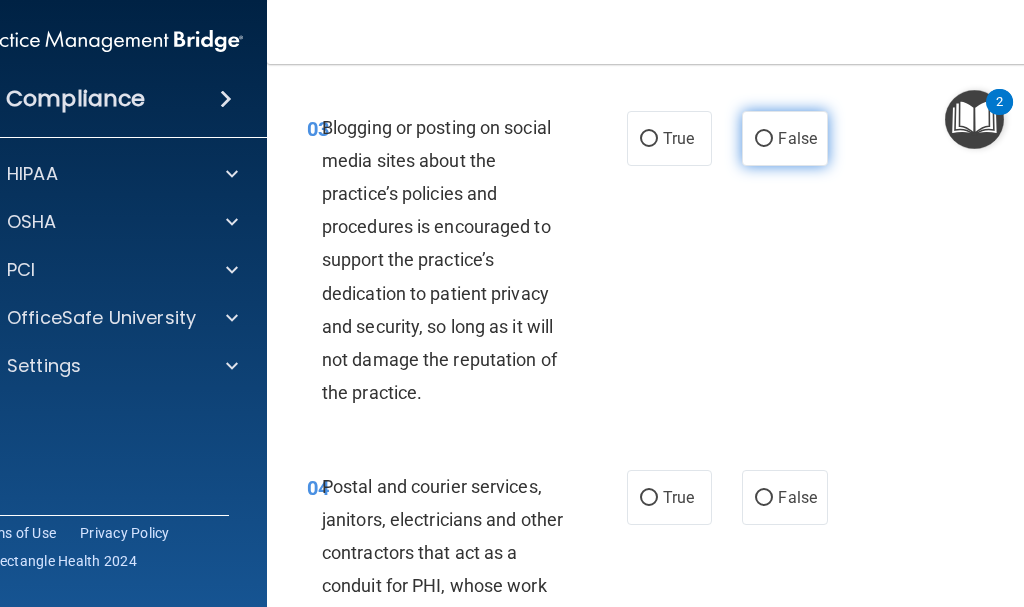 click on "False" at bounding box center (784, 138) 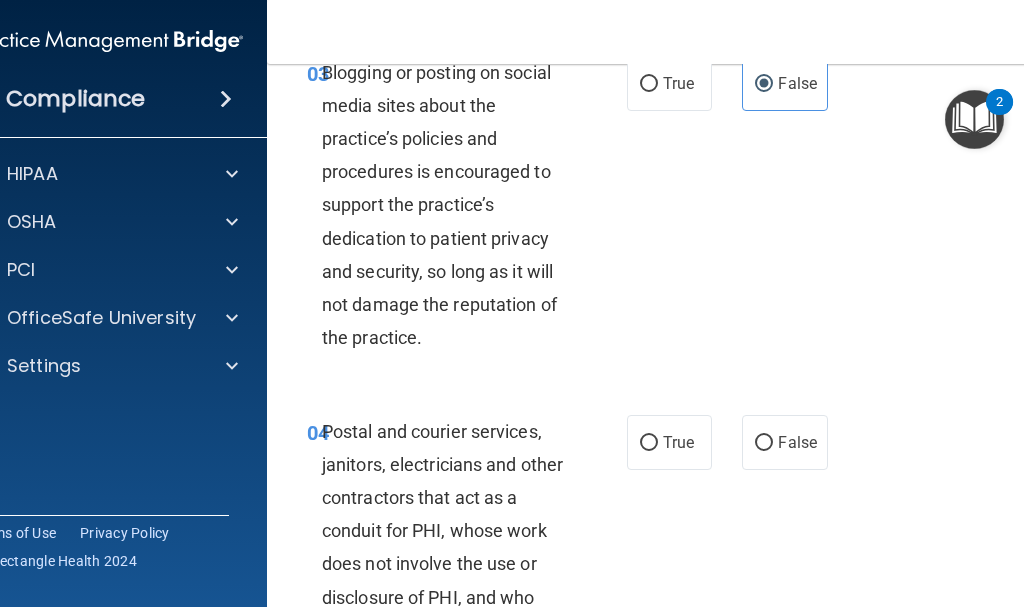 scroll, scrollTop: 600, scrollLeft: 0, axis: vertical 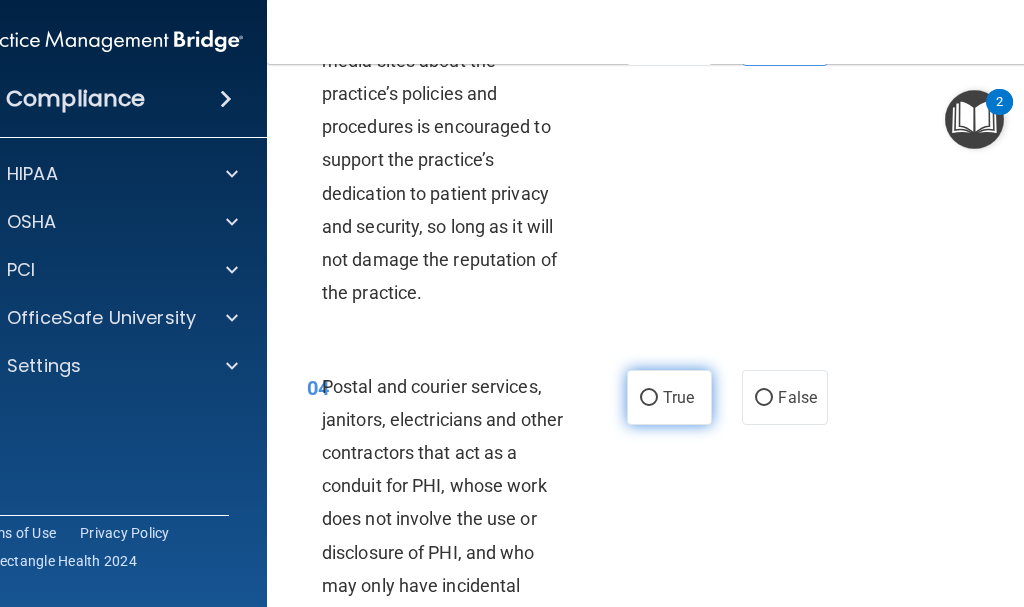 click on "True" at bounding box center [678, 397] 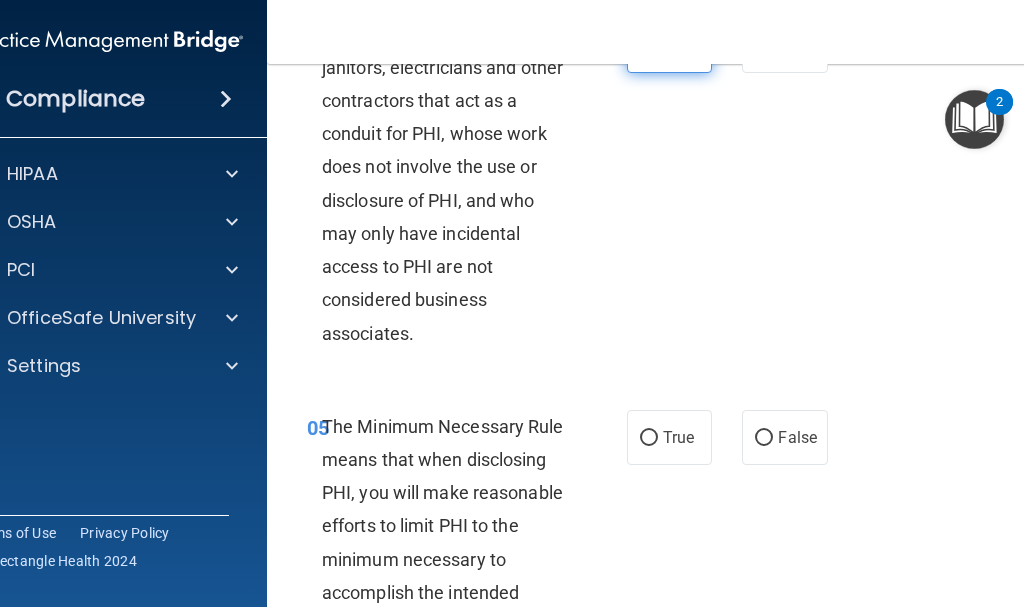 scroll, scrollTop: 1000, scrollLeft: 0, axis: vertical 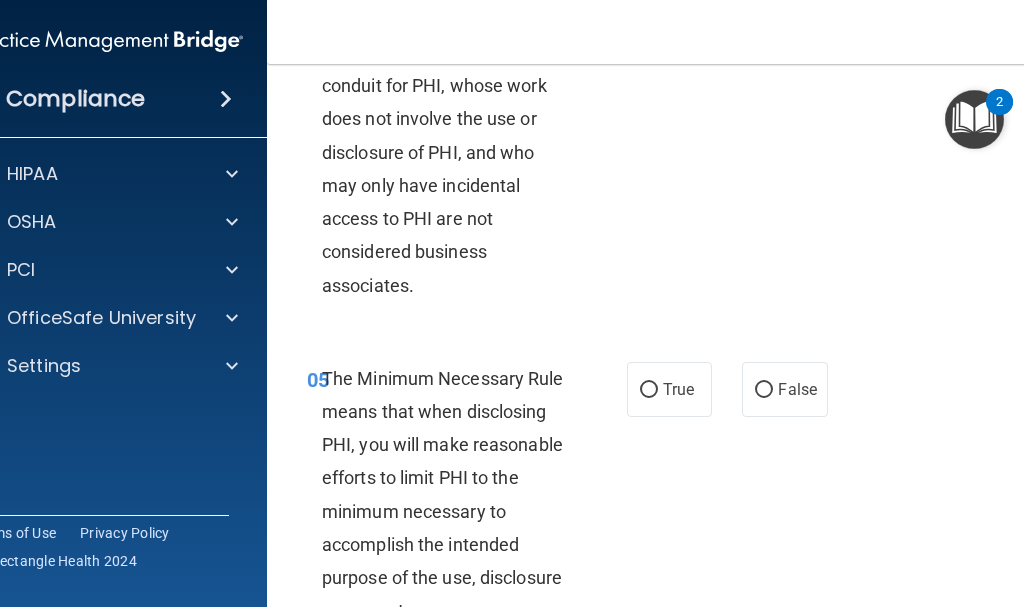 click on "True" at bounding box center (669, 389) 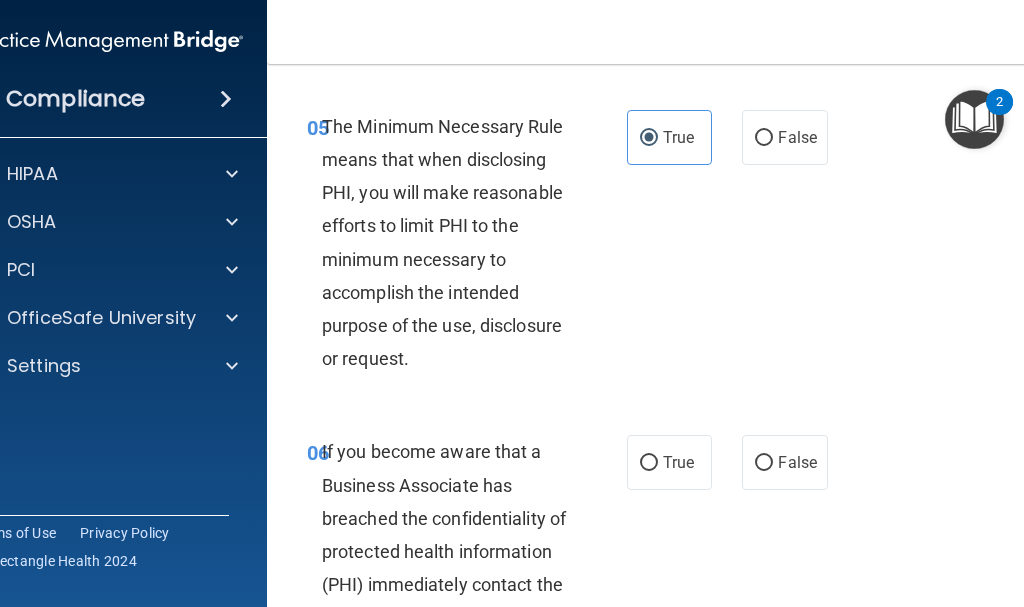 scroll, scrollTop: 1300, scrollLeft: 0, axis: vertical 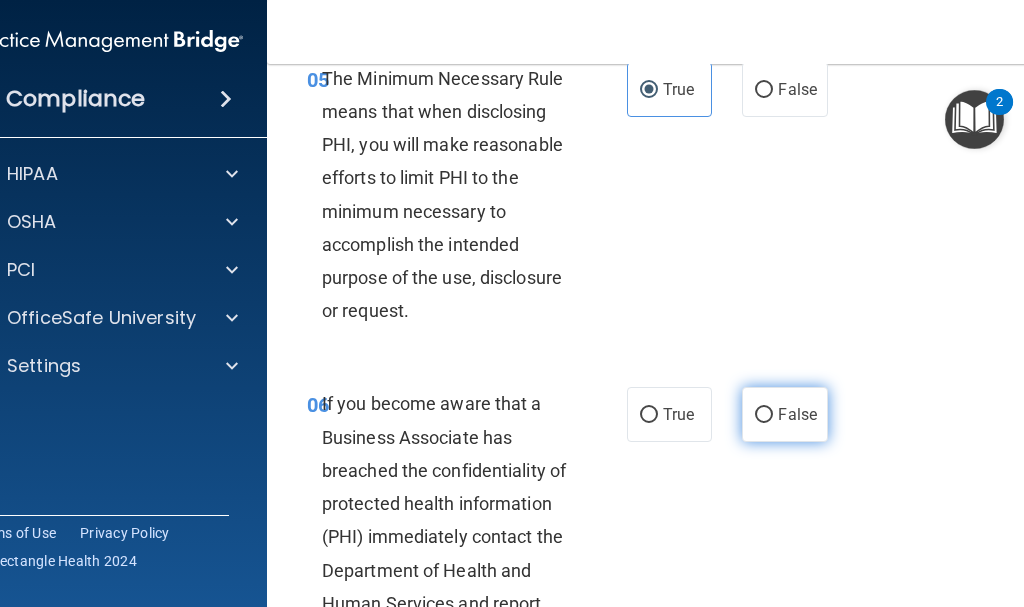 click on "False" at bounding box center [784, 414] 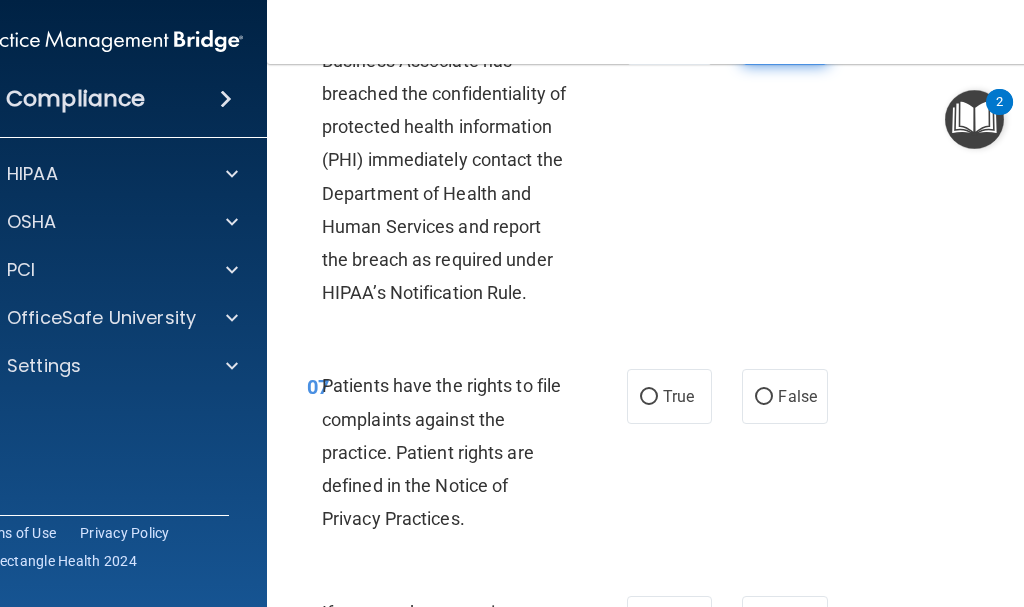scroll, scrollTop: 1700, scrollLeft: 0, axis: vertical 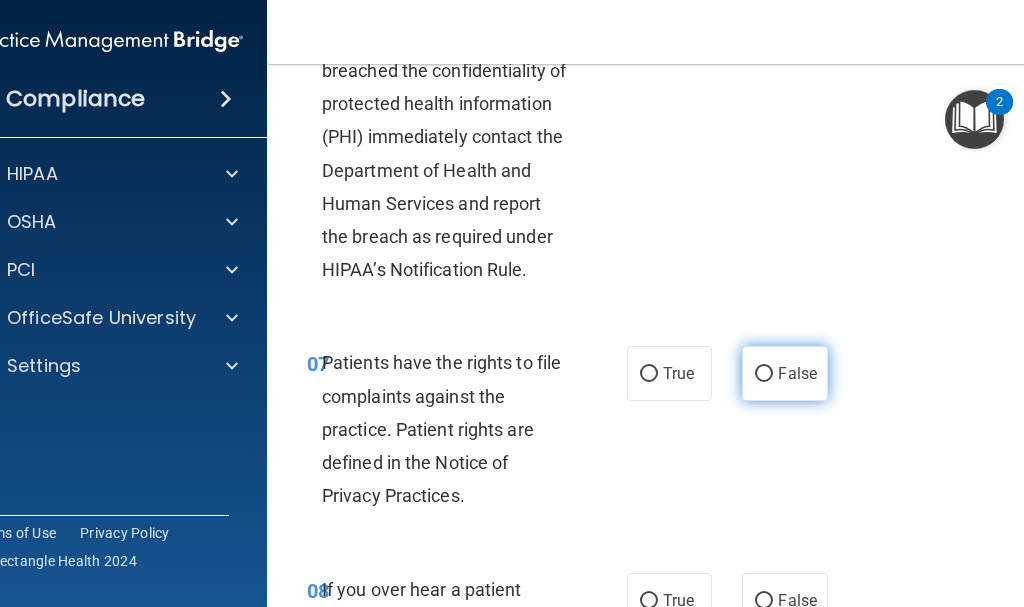 click on "False" at bounding box center [784, 373] 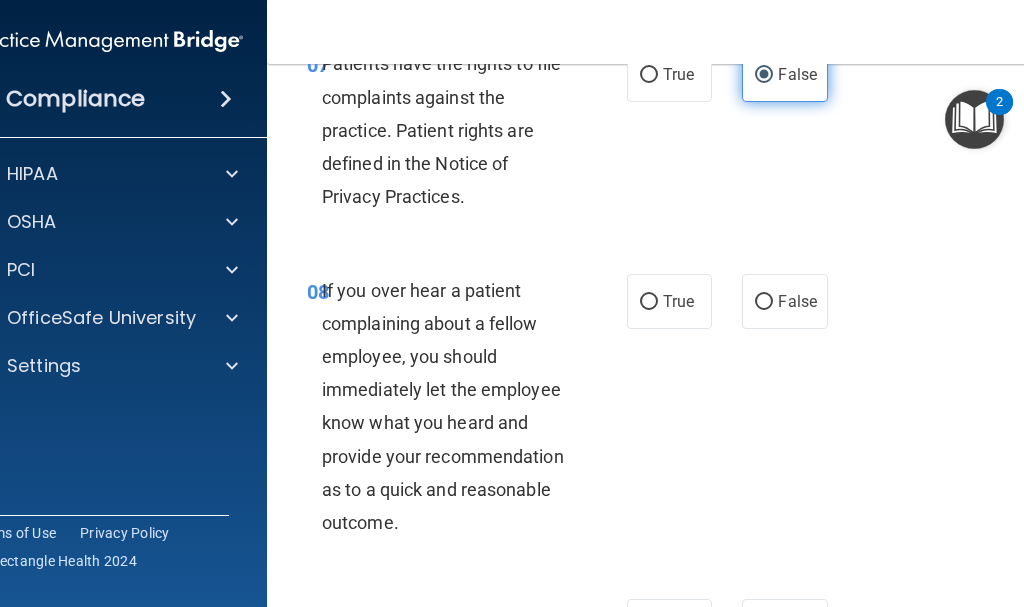 scroll, scrollTop: 2000, scrollLeft: 0, axis: vertical 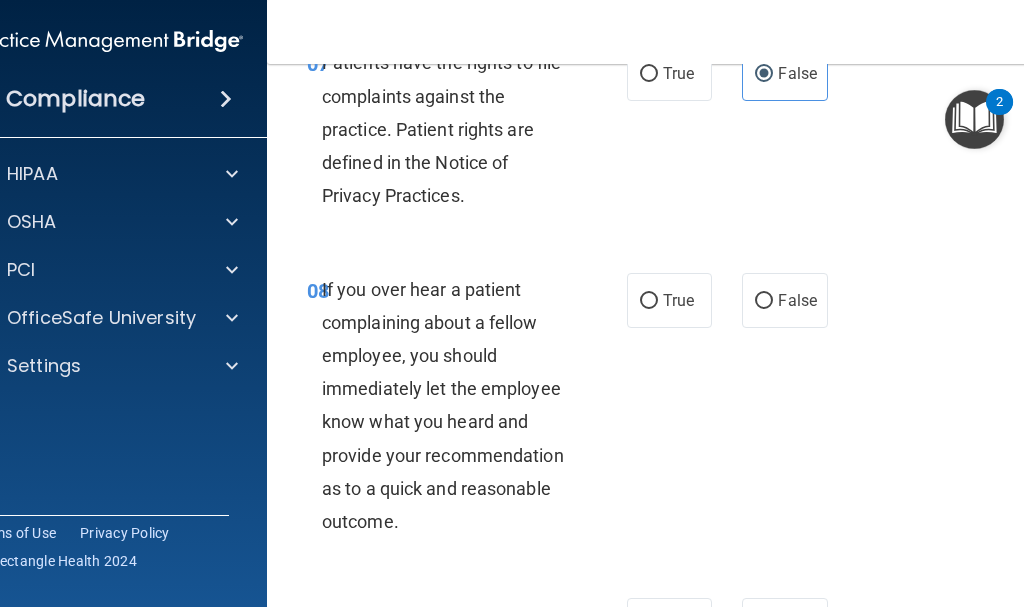 click on "08       If you over hear a patient complaining about a fellow employee, you should immediately let the employee know what you heard and provide your recommendation as to a quick and reasonable outcome.                  True           False" at bounding box center (672, 411) 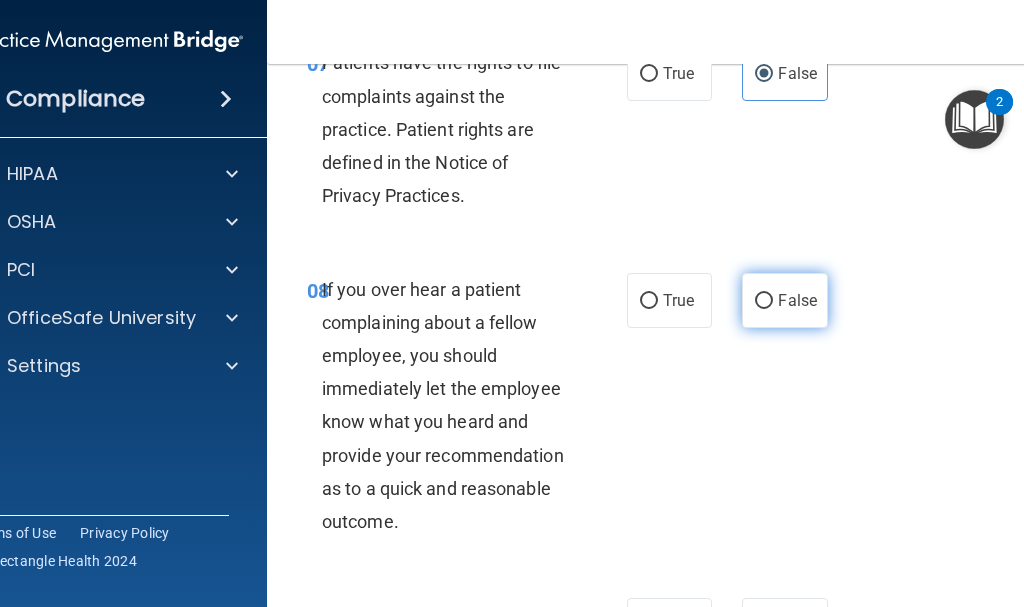 drag, startPoint x: 785, startPoint y: 340, endPoint x: 785, endPoint y: 351, distance: 11 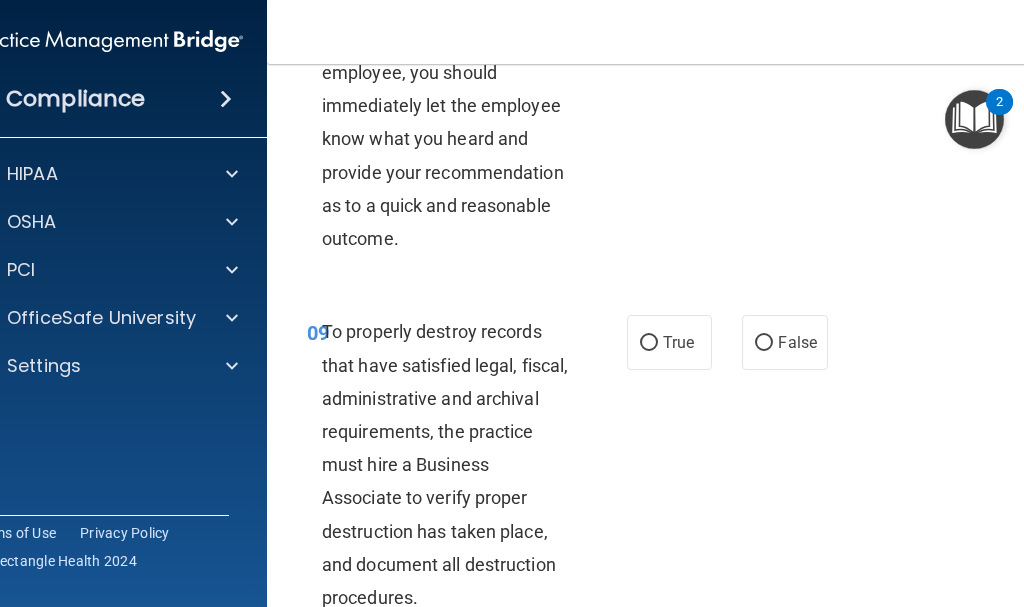 scroll, scrollTop: 2300, scrollLeft: 0, axis: vertical 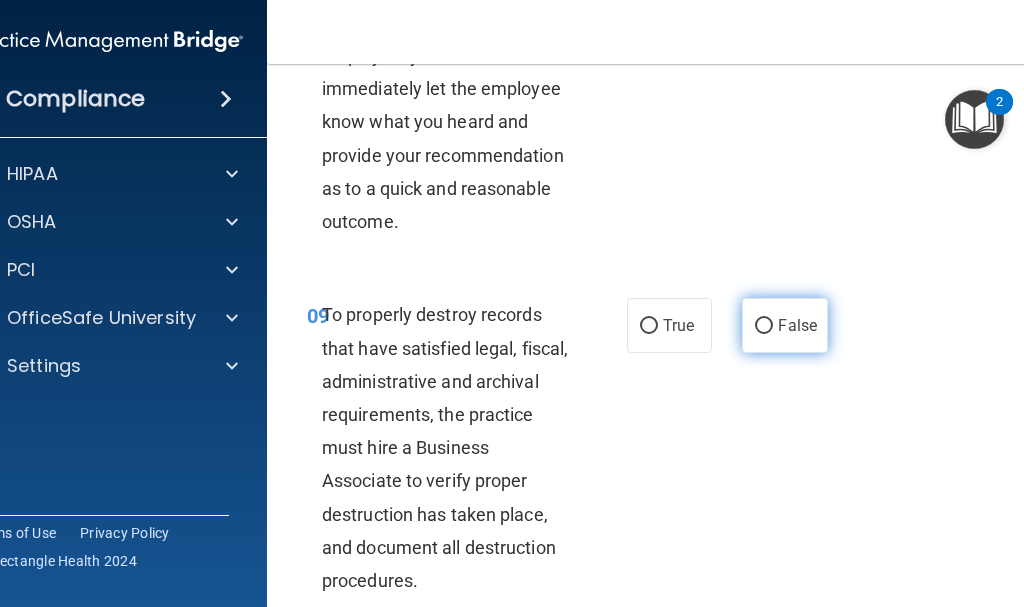 click on "False" at bounding box center (797, 325) 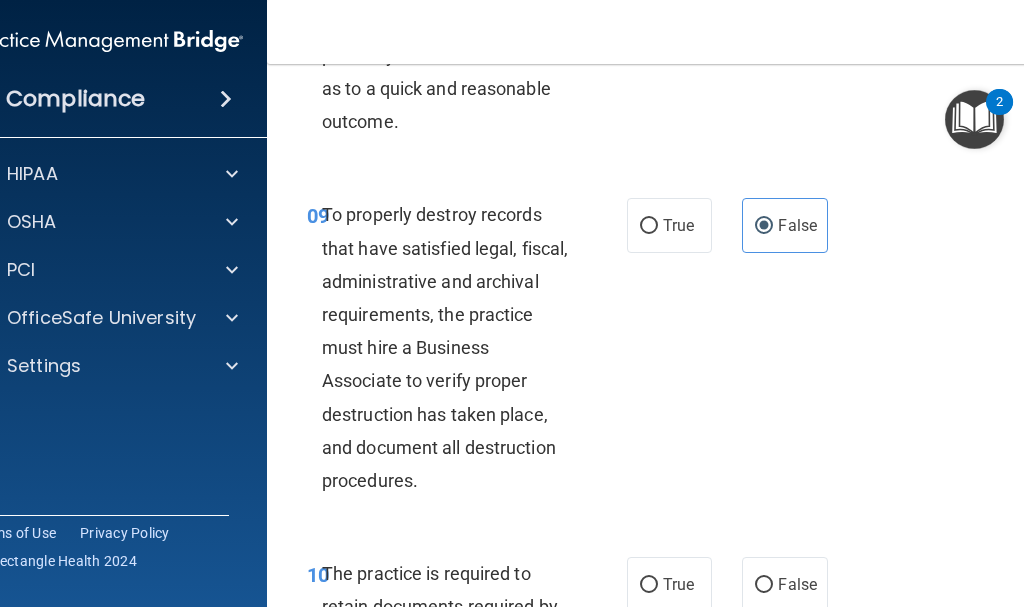 scroll, scrollTop: 2600, scrollLeft: 0, axis: vertical 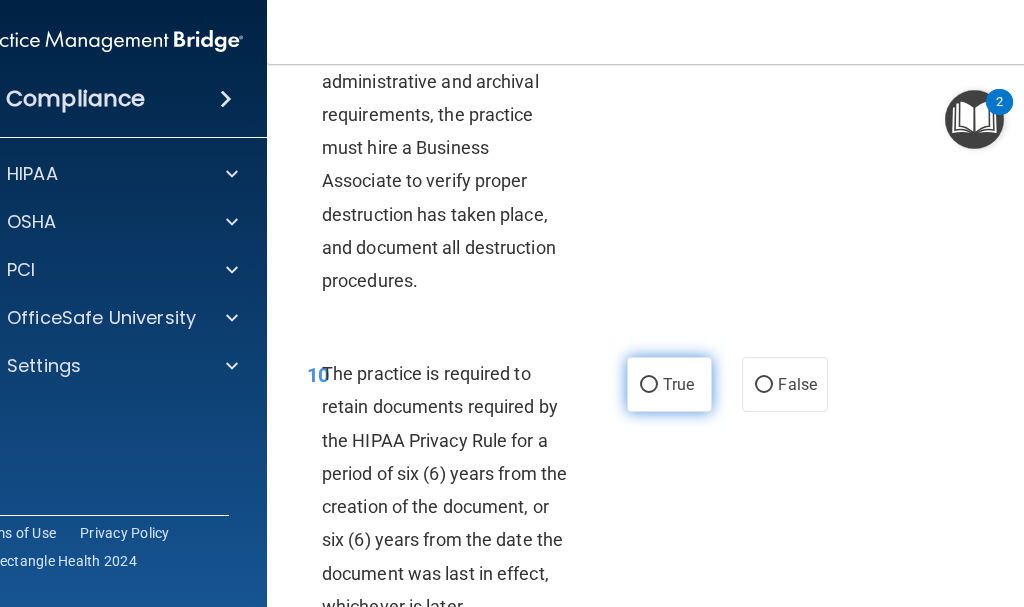 click on "True" at bounding box center (678, 384) 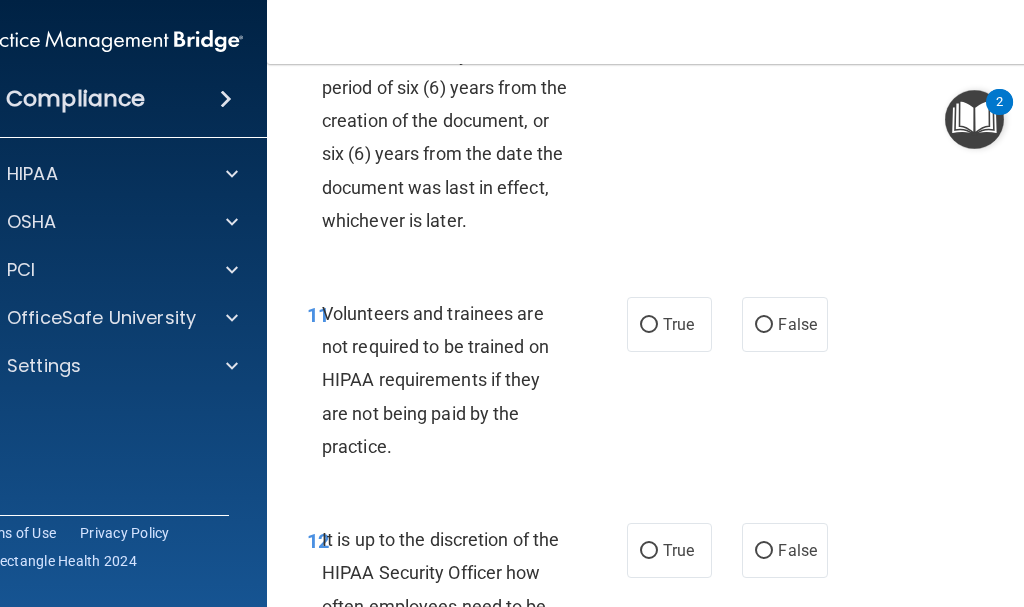 scroll, scrollTop: 3000, scrollLeft: 0, axis: vertical 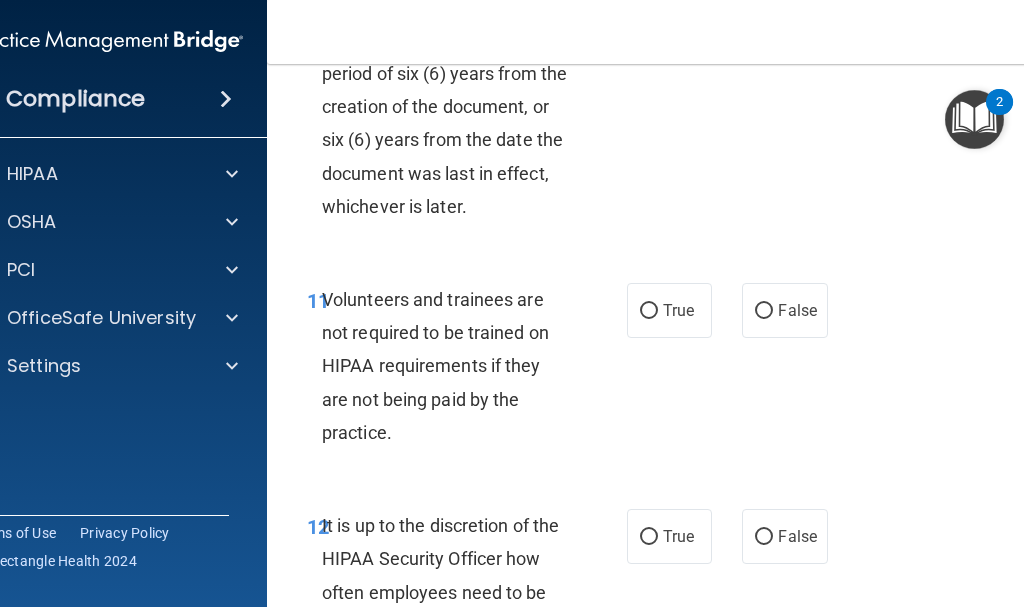 click on "11       Volunteers and trainees are not required to be trained on HIPAA requirements if they are not being paid by the practice.                 True           False" at bounding box center (672, 371) 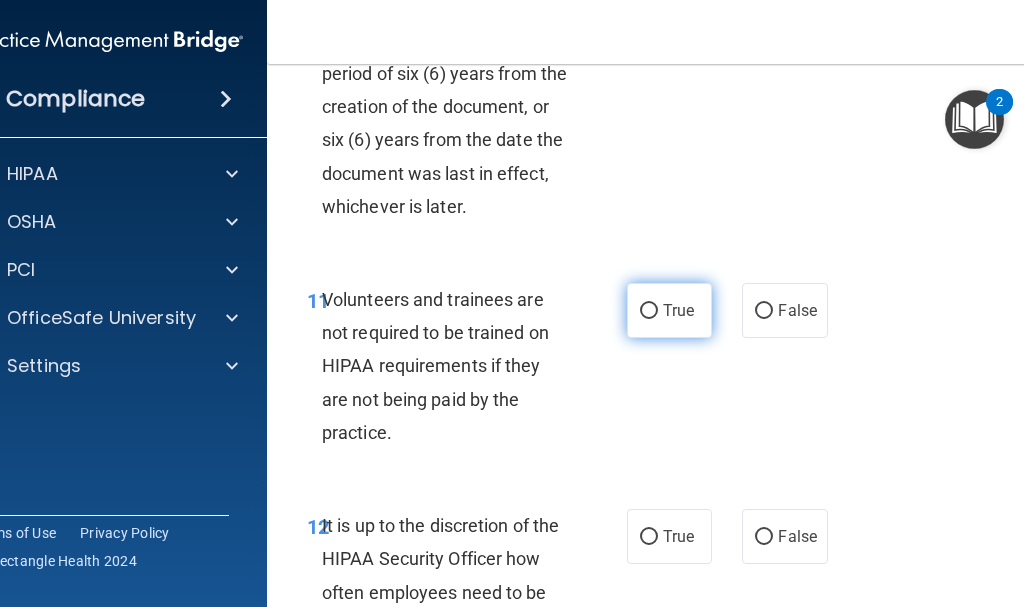 click on "True" at bounding box center [669, 310] 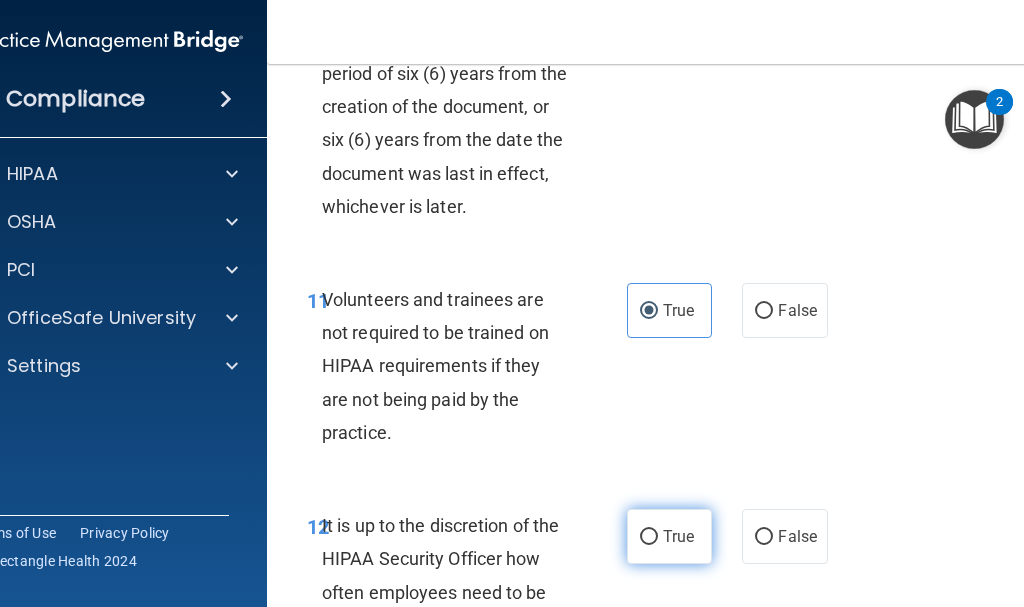 click on "True" at bounding box center (669, 536) 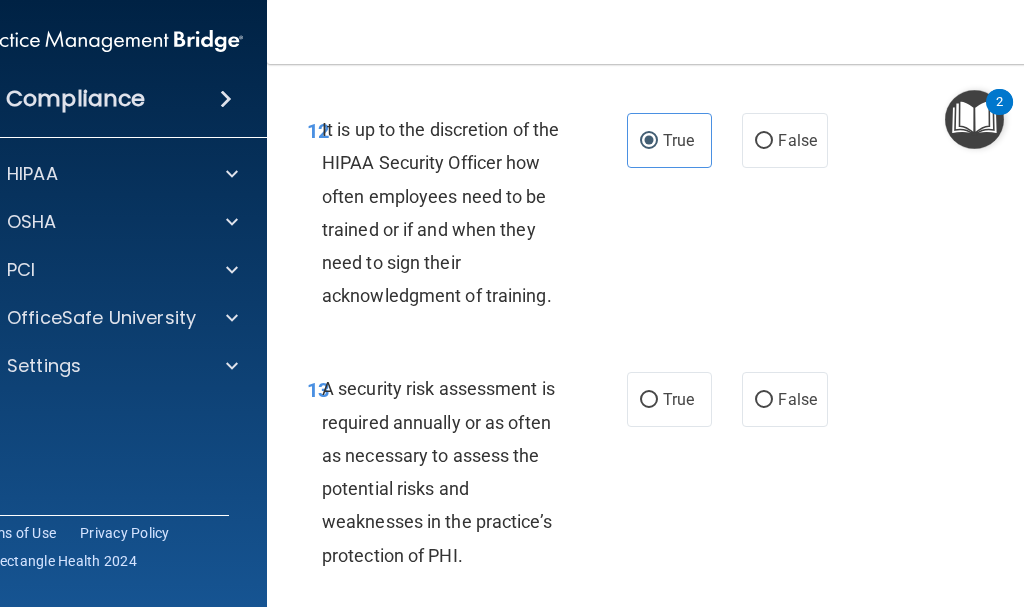 scroll, scrollTop: 3500, scrollLeft: 0, axis: vertical 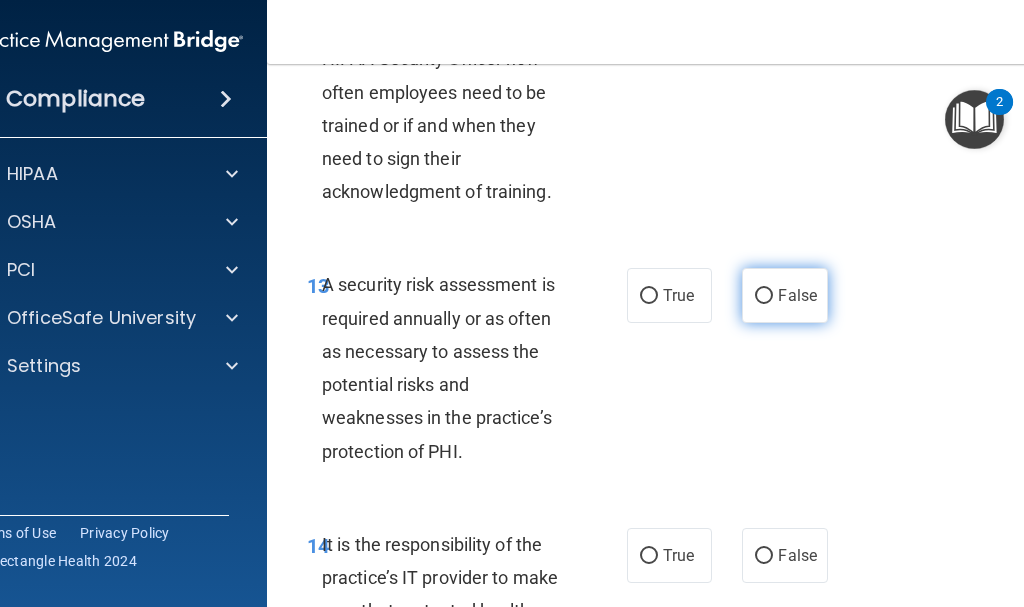 click on "False" at bounding box center (784, 295) 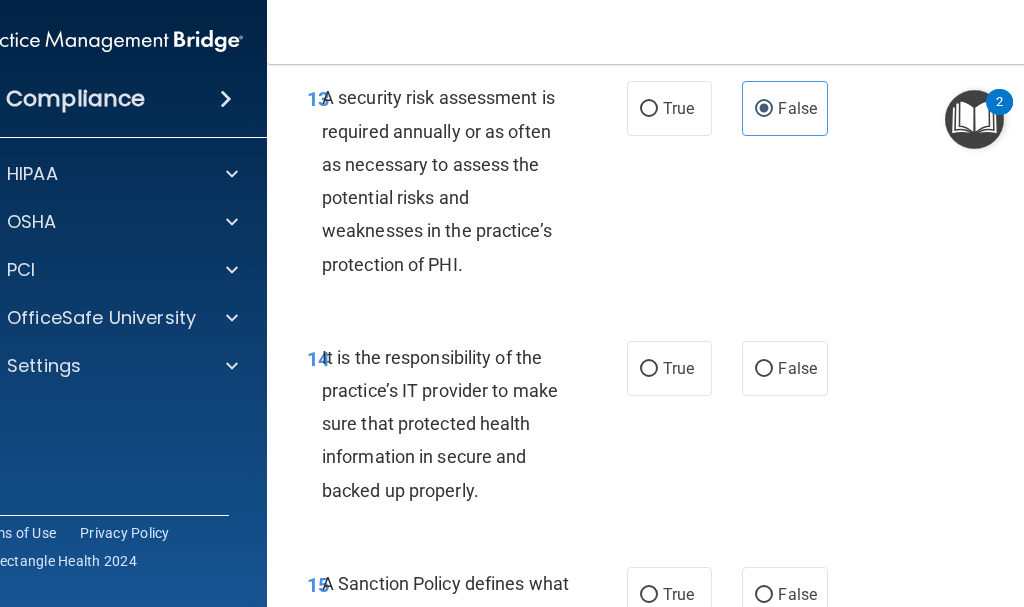 scroll, scrollTop: 3700, scrollLeft: 0, axis: vertical 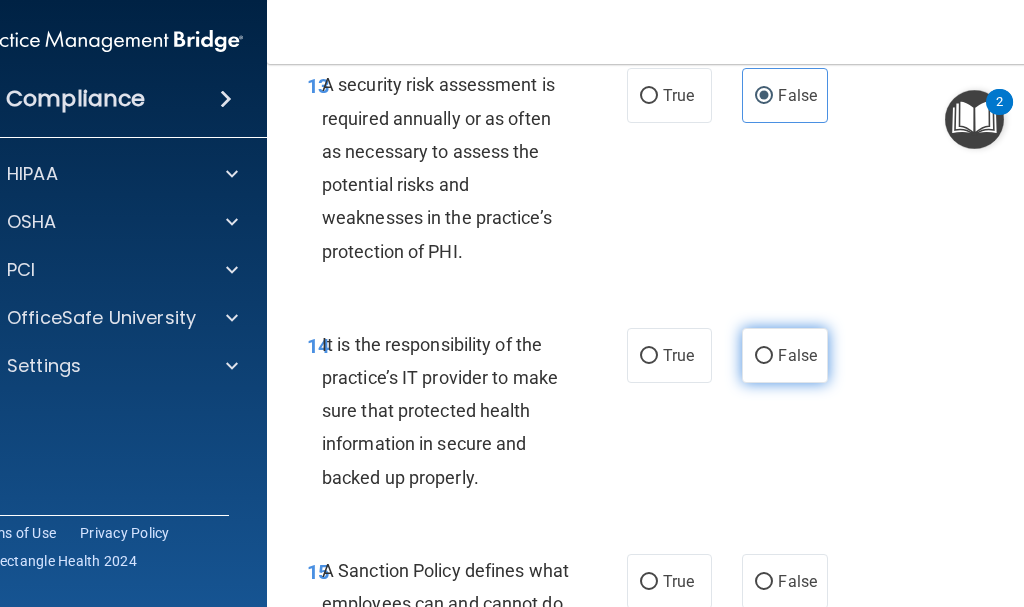 click on "False" at bounding box center [797, 355] 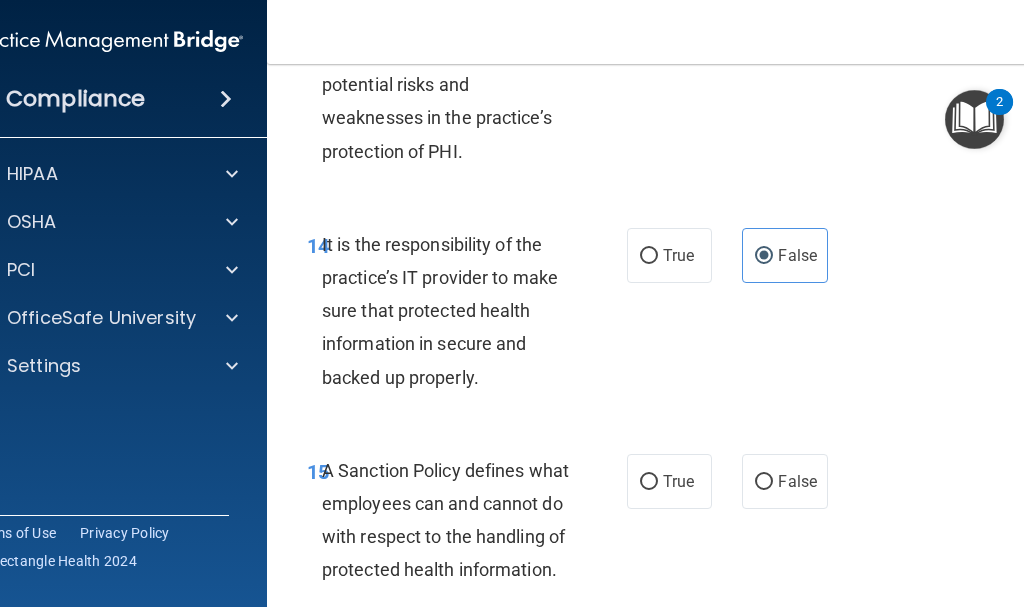scroll, scrollTop: 3900, scrollLeft: 0, axis: vertical 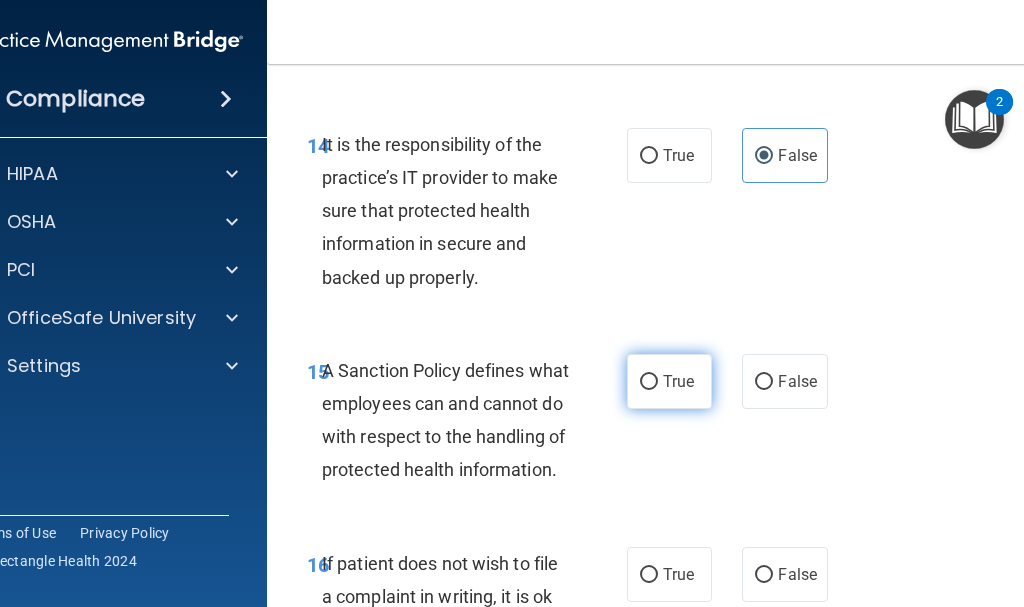 click on "True" at bounding box center [678, 381] 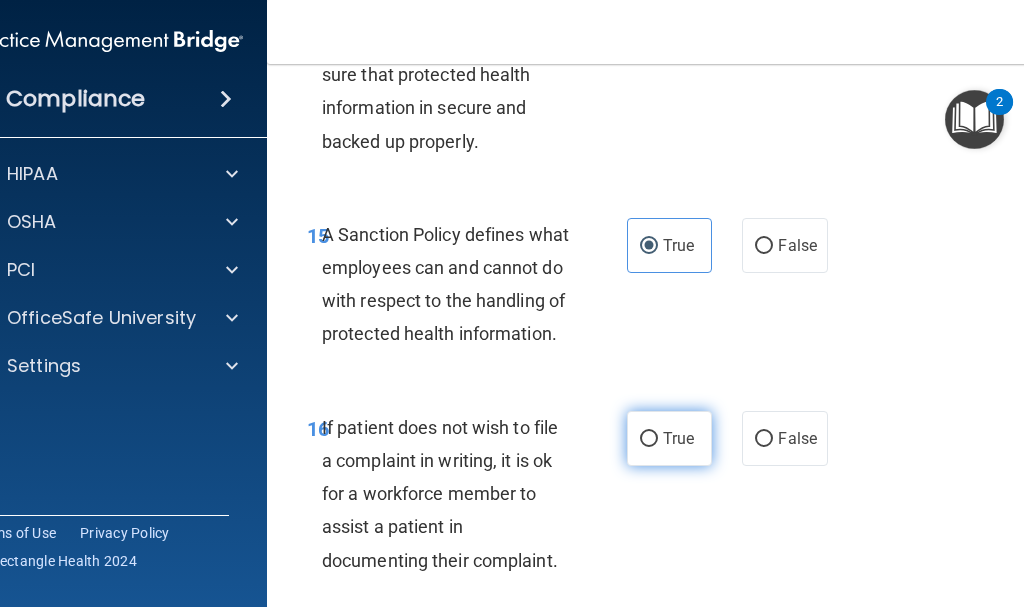scroll, scrollTop: 4100, scrollLeft: 0, axis: vertical 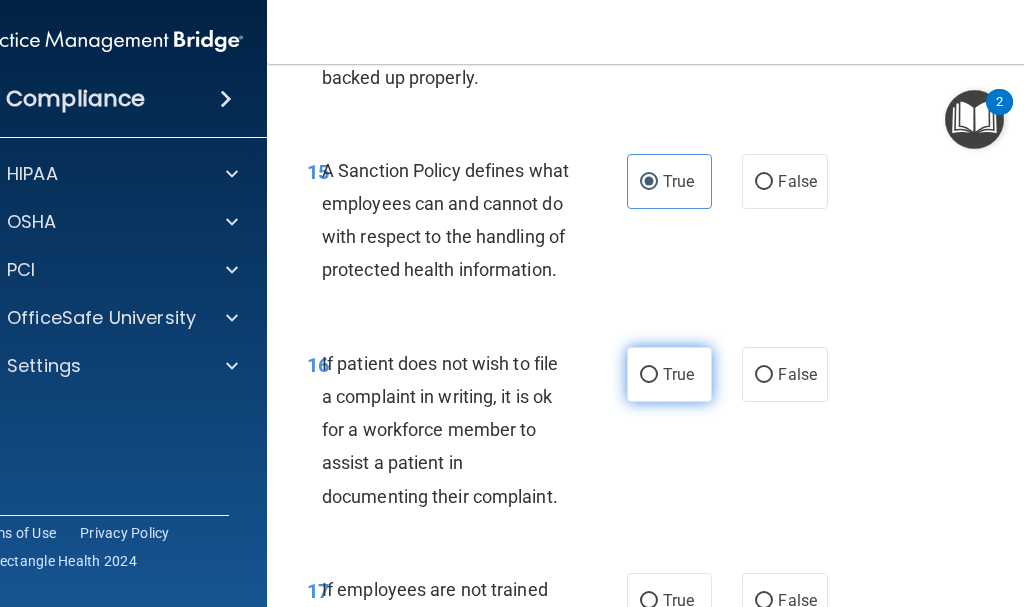 click on "True" at bounding box center (678, 374) 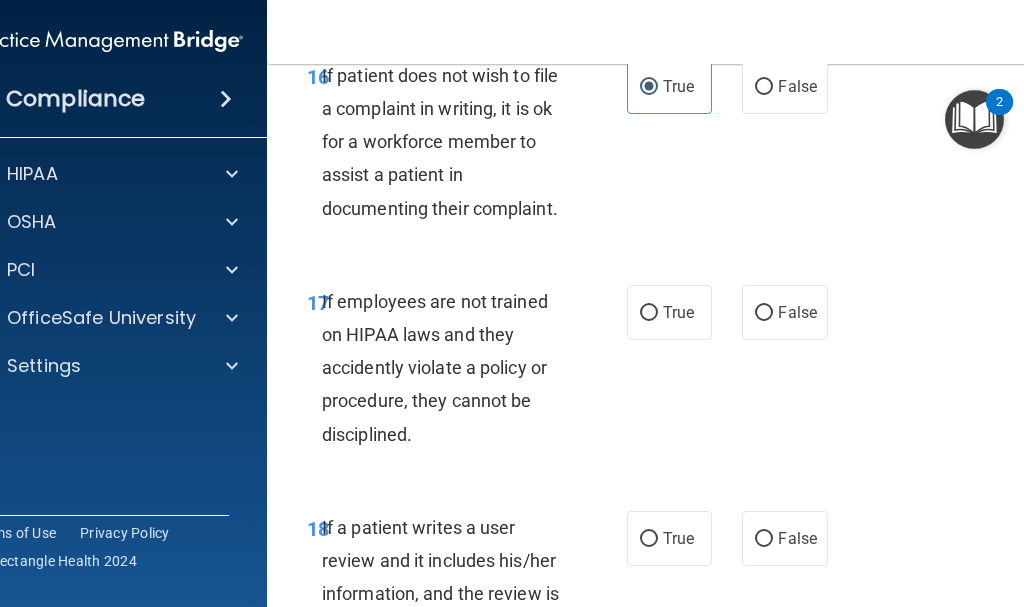 scroll, scrollTop: 4400, scrollLeft: 0, axis: vertical 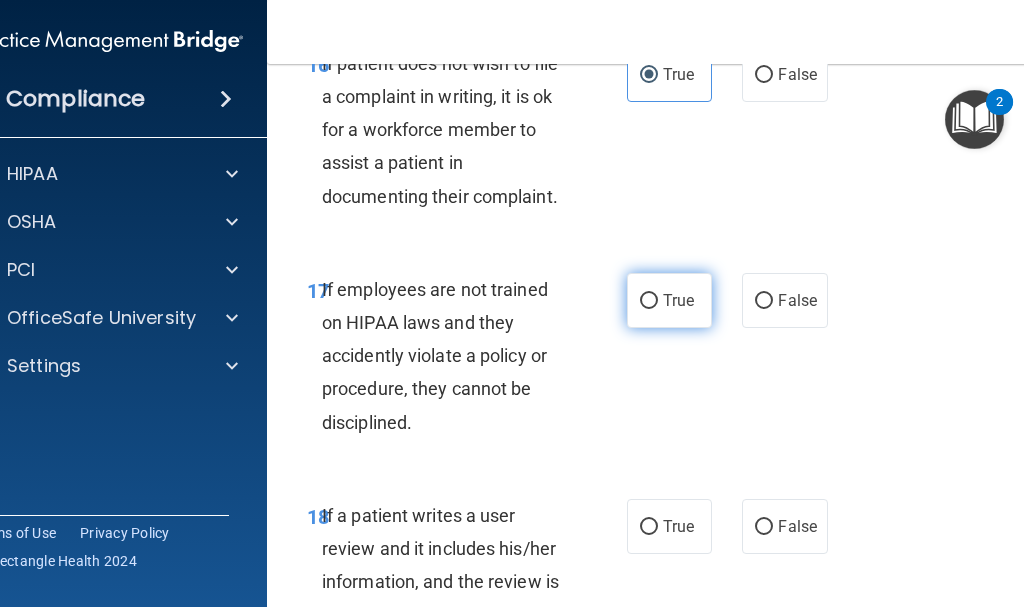click on "True" at bounding box center (669, 300) 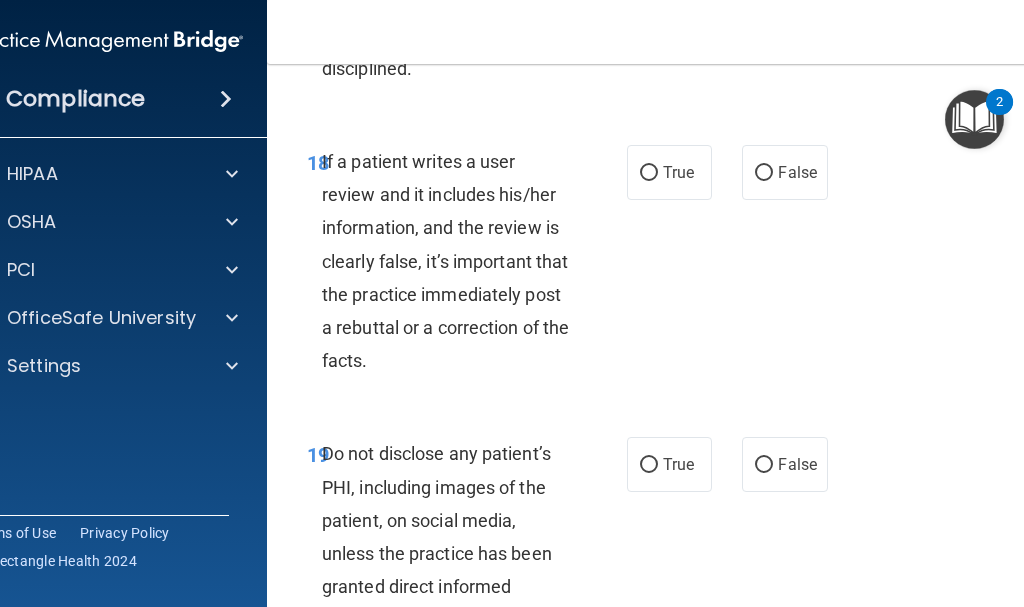 scroll, scrollTop: 4800, scrollLeft: 0, axis: vertical 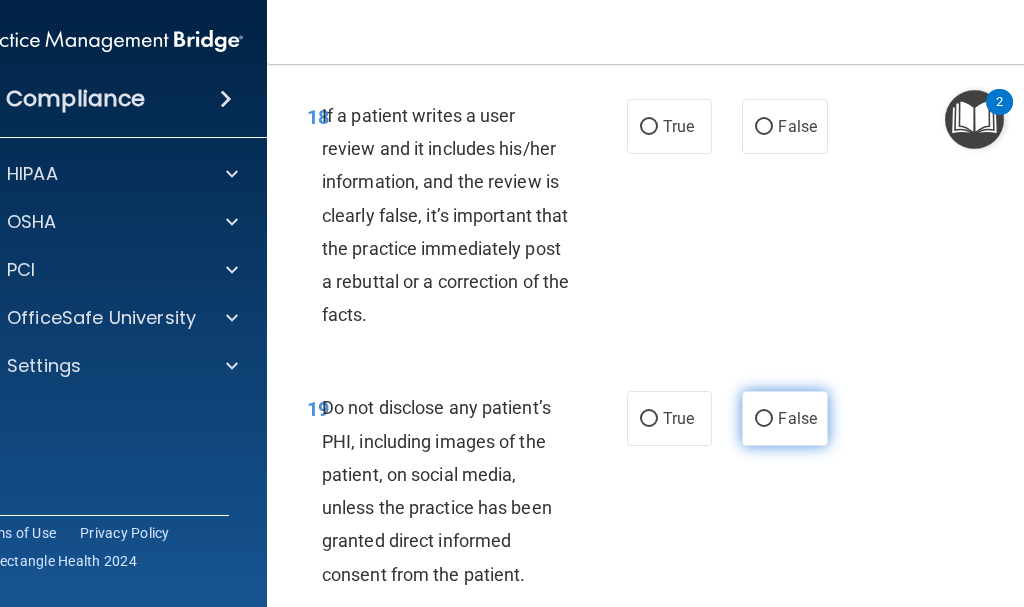 click on "False" at bounding box center (764, 419) 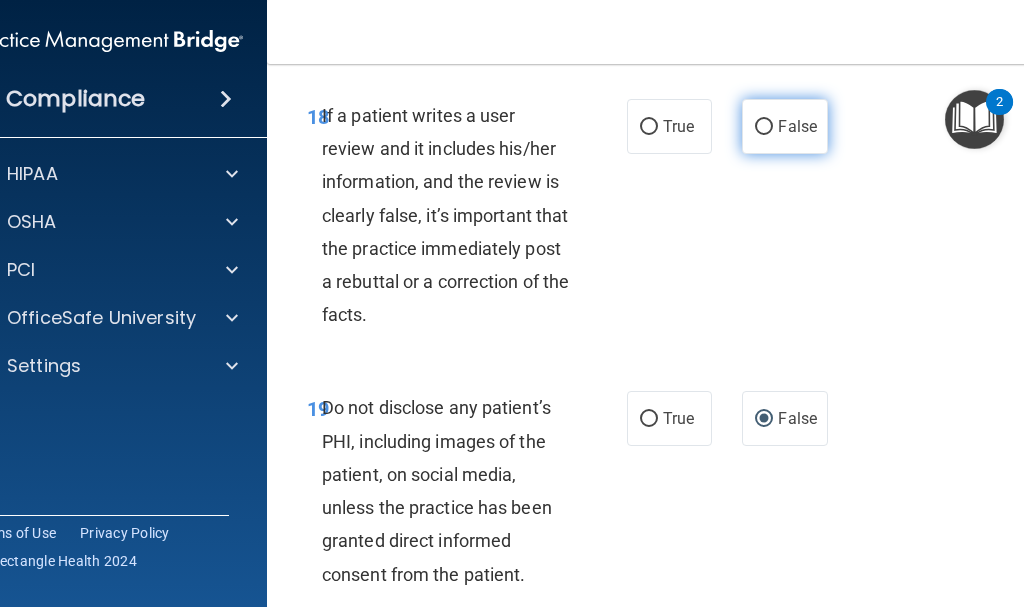 click on "False" at bounding box center (784, 126) 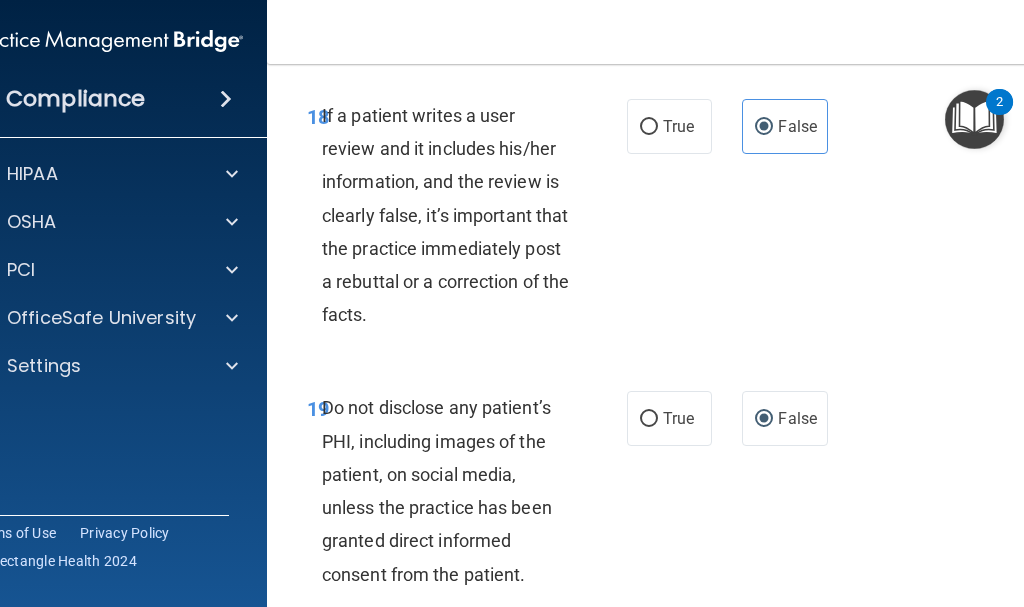 click on "18       If a patient writes a user review and it includes his/her information, and the review is clearly false, it’s important that the practice immediately post a rebuttal or a correction of the facts.                 True           False" at bounding box center (672, 220) 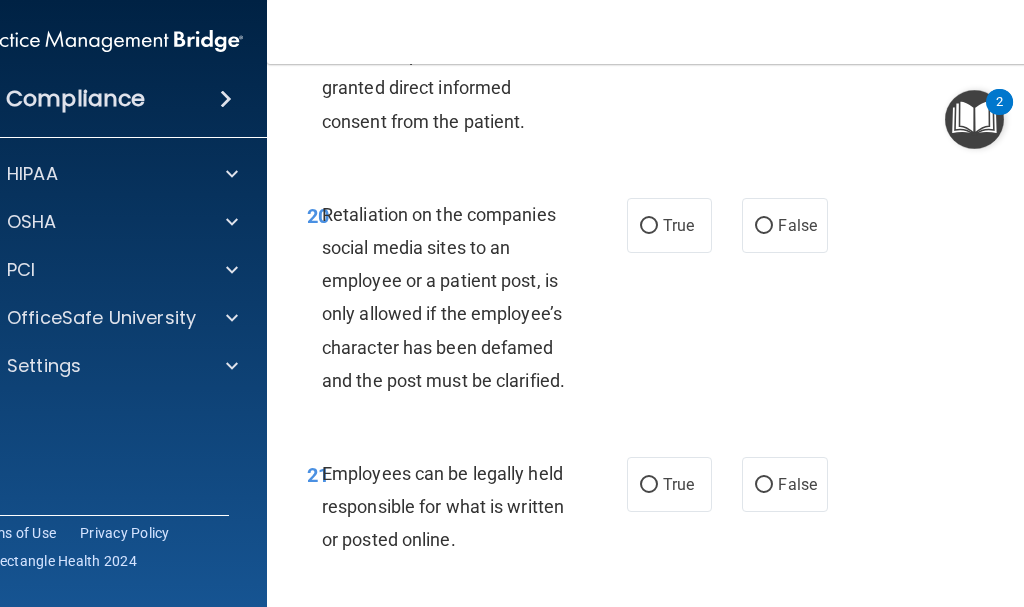 scroll, scrollTop: 5300, scrollLeft: 0, axis: vertical 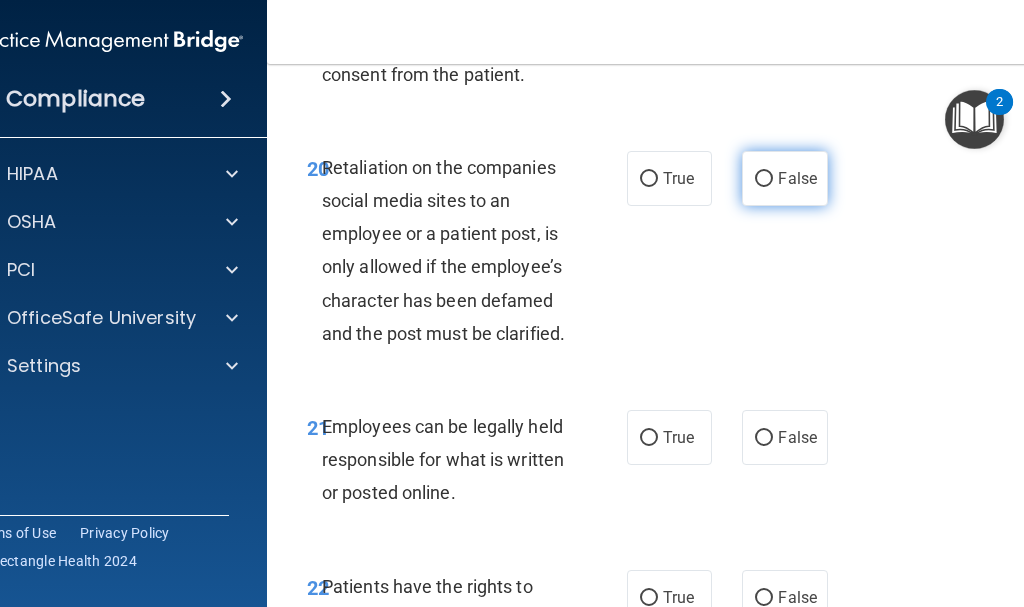 drag, startPoint x: 772, startPoint y: 253, endPoint x: 774, endPoint y: 264, distance: 11.18034 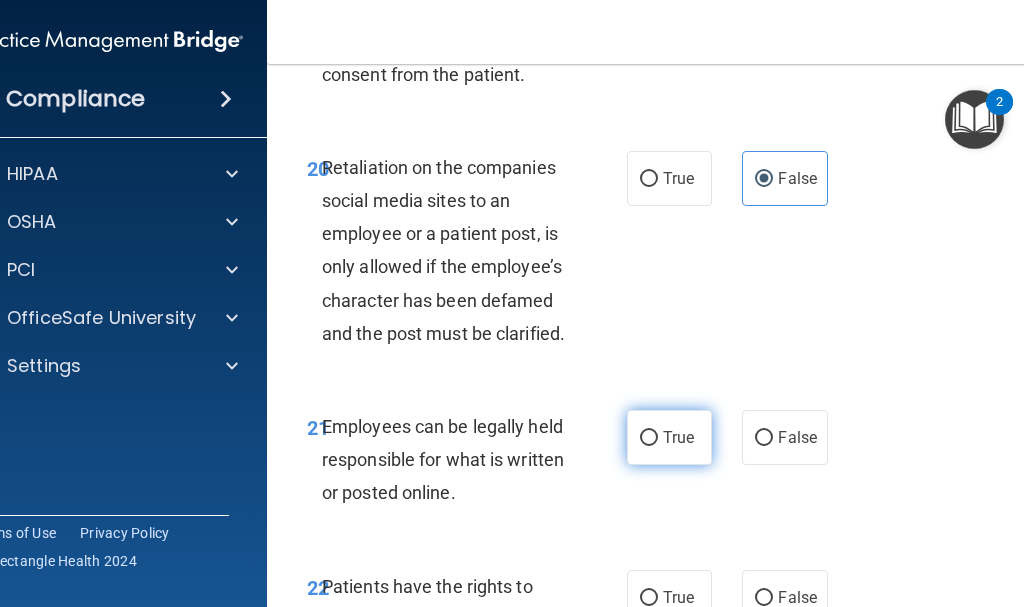 click on "True" at bounding box center [669, 437] 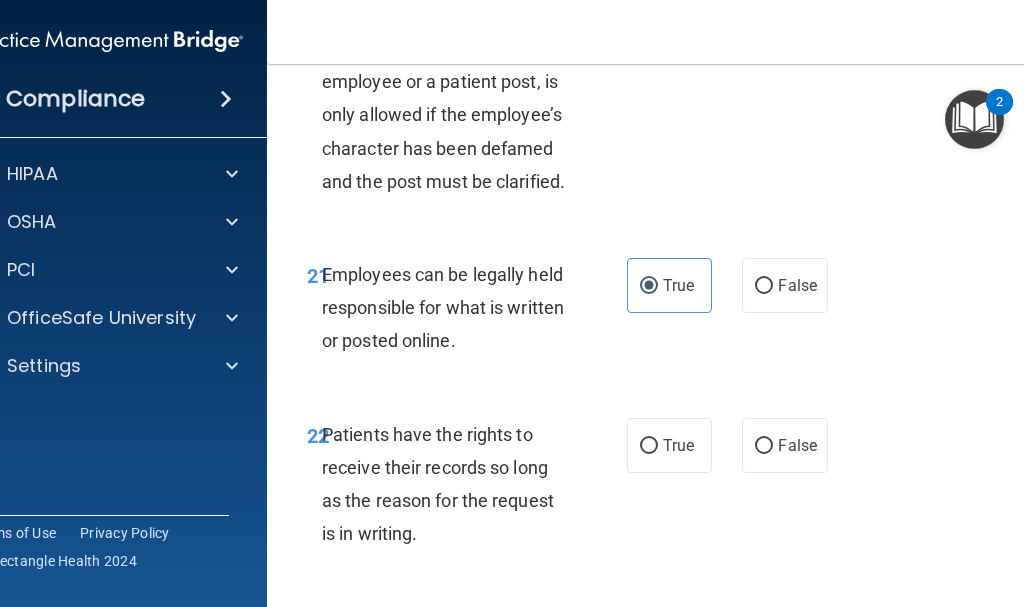 scroll, scrollTop: 5500, scrollLeft: 0, axis: vertical 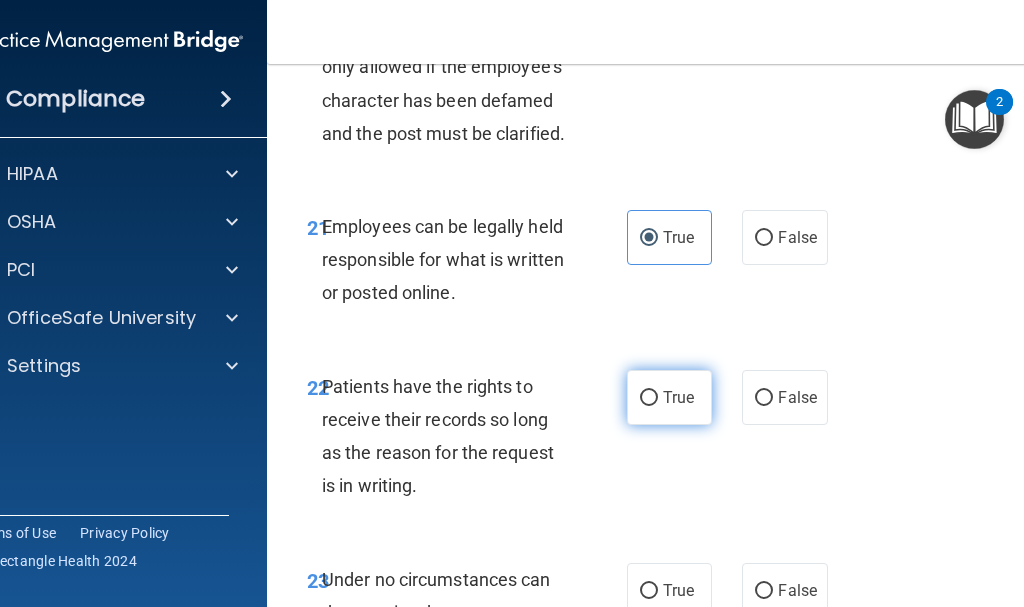 click on "True" at bounding box center (669, 397) 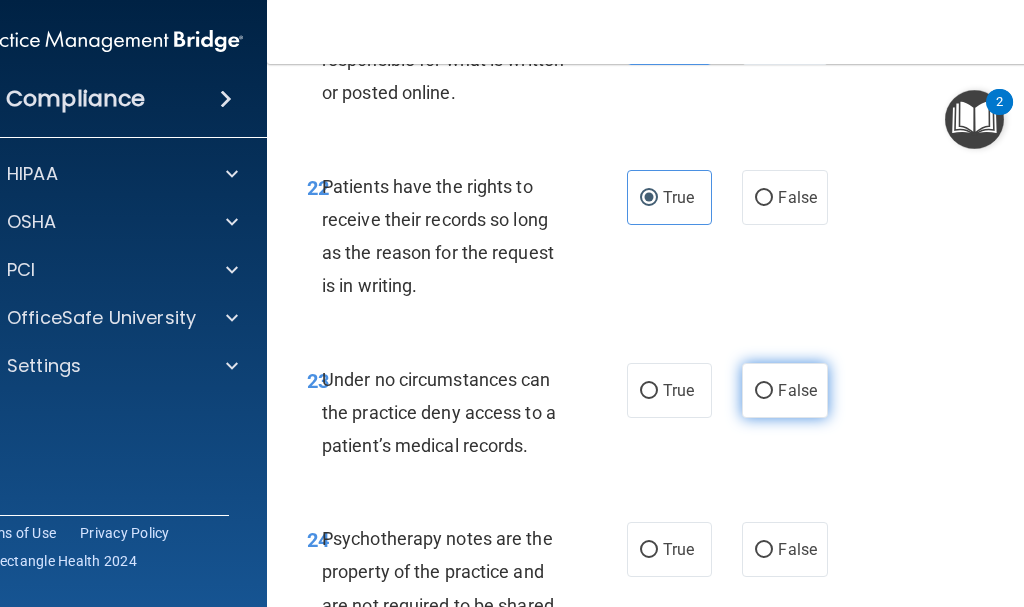 click on "False" at bounding box center [784, 390] 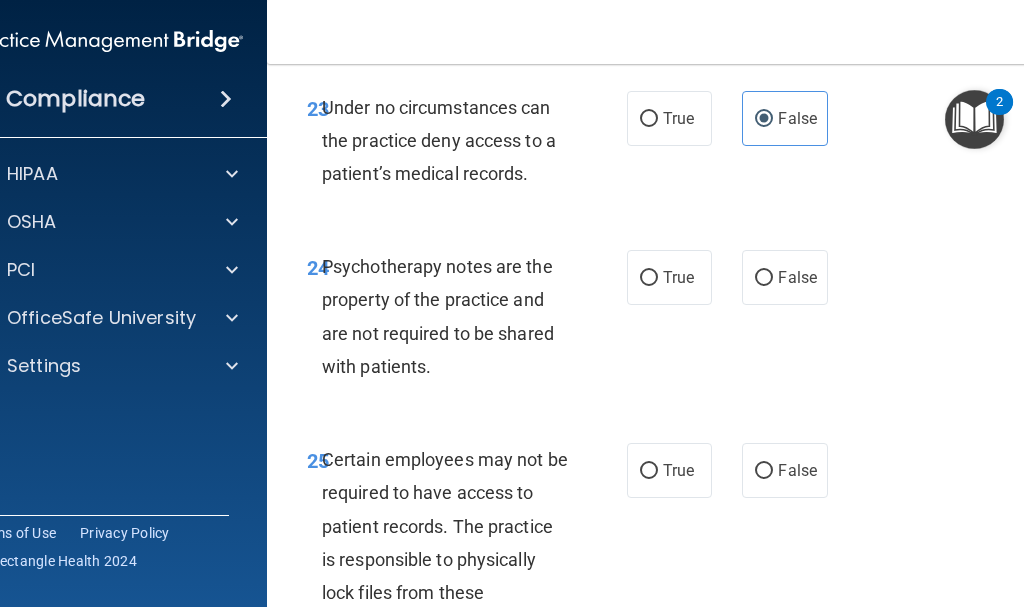 scroll, scrollTop: 6000, scrollLeft: 0, axis: vertical 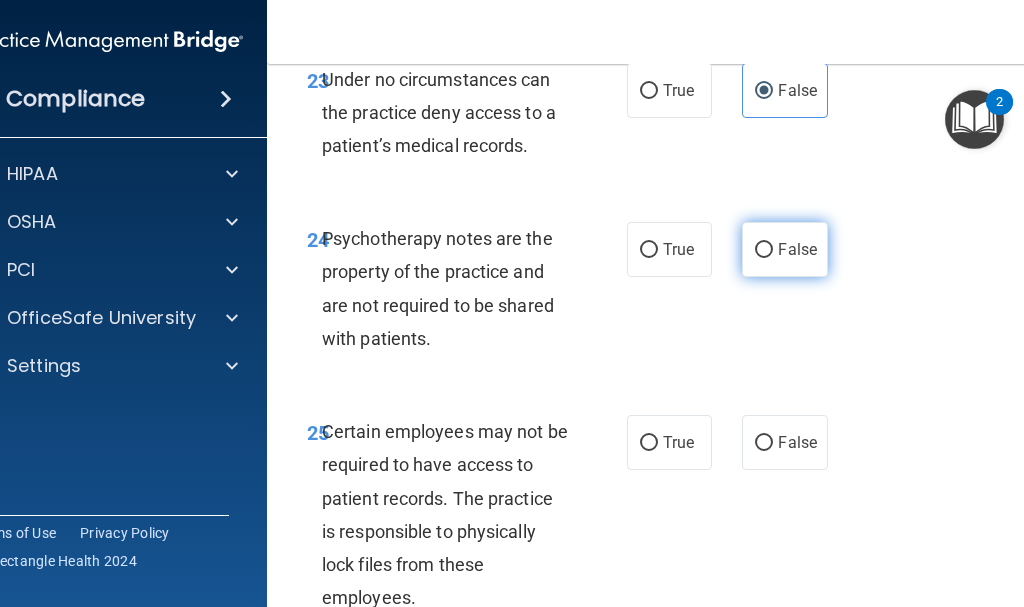 click on "False" at bounding box center [797, 249] 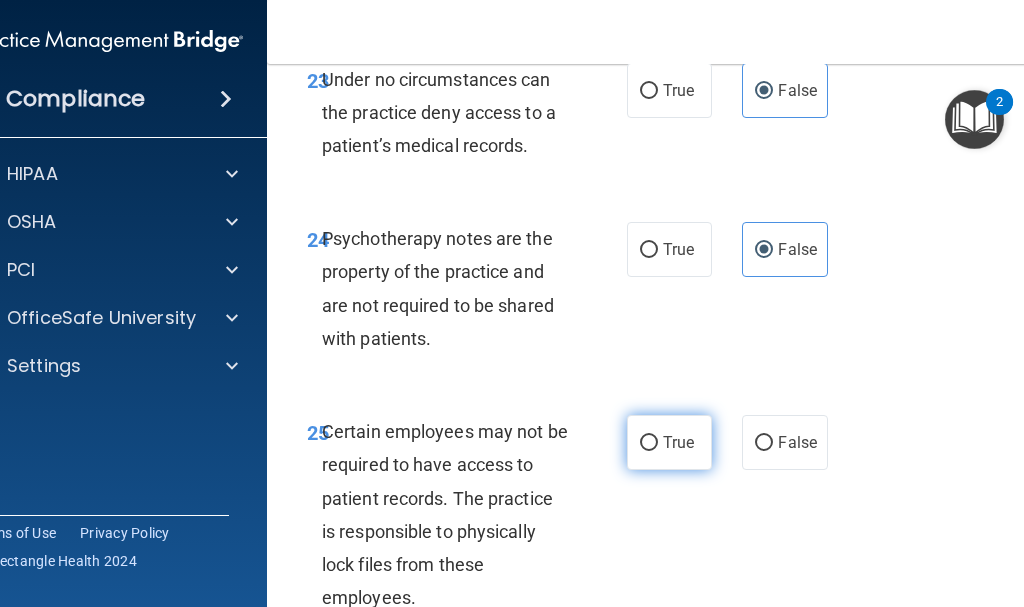 click on "True" at bounding box center [669, 442] 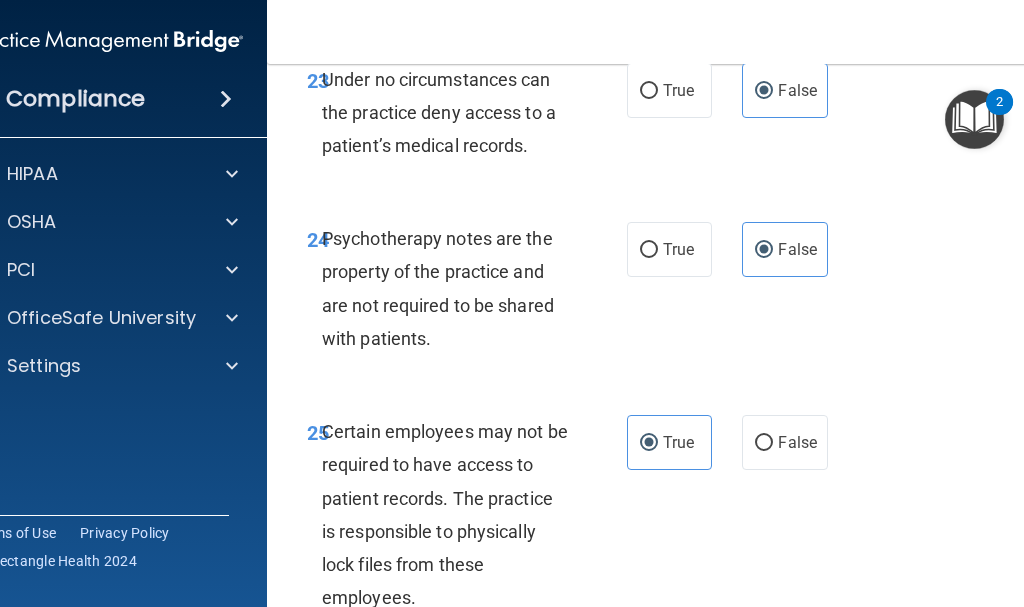 scroll, scrollTop: 6200, scrollLeft: 0, axis: vertical 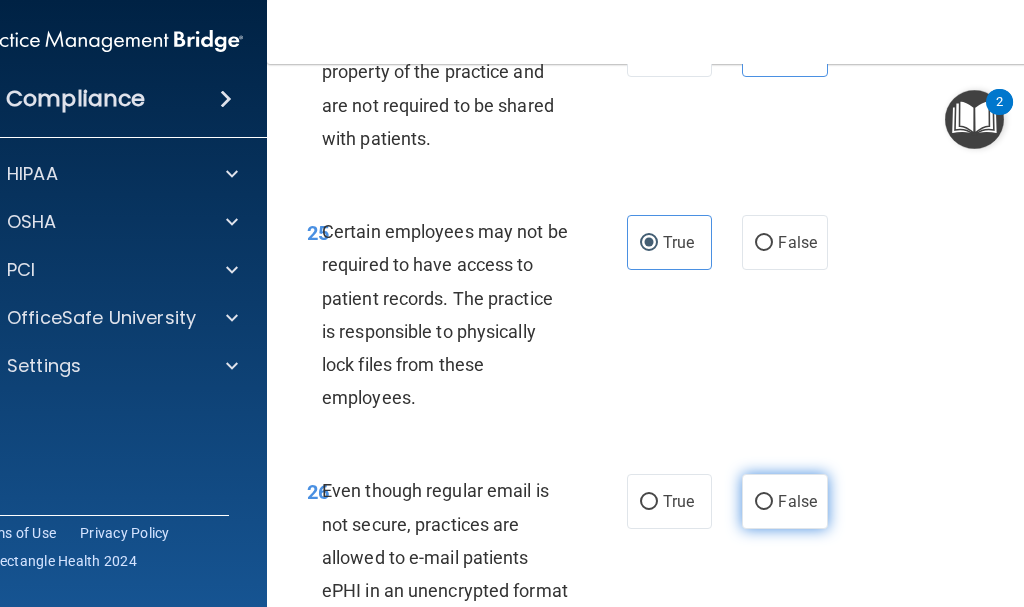click on "False" at bounding box center [784, 501] 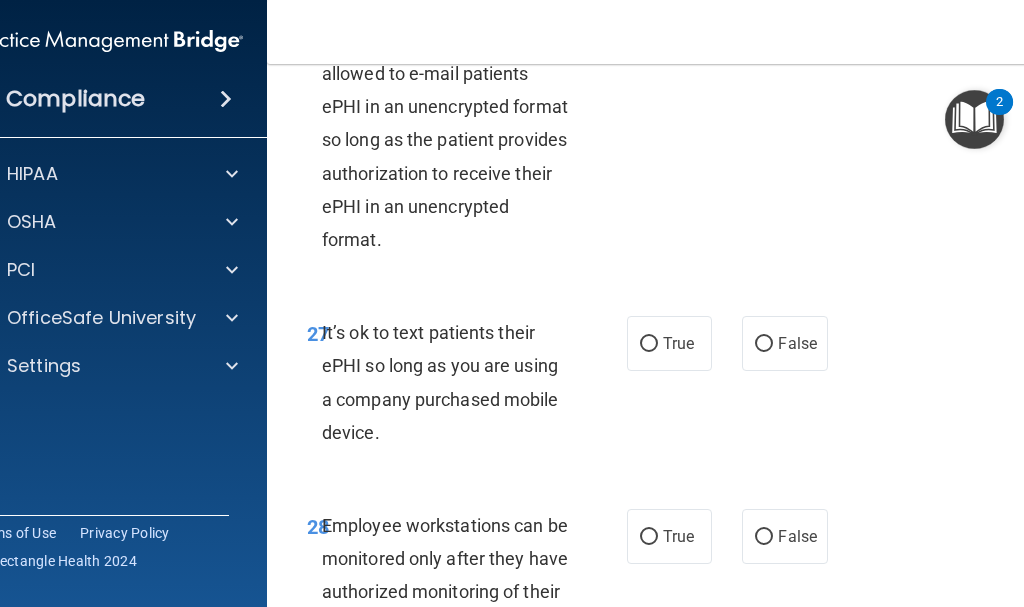 scroll, scrollTop: 6700, scrollLeft: 0, axis: vertical 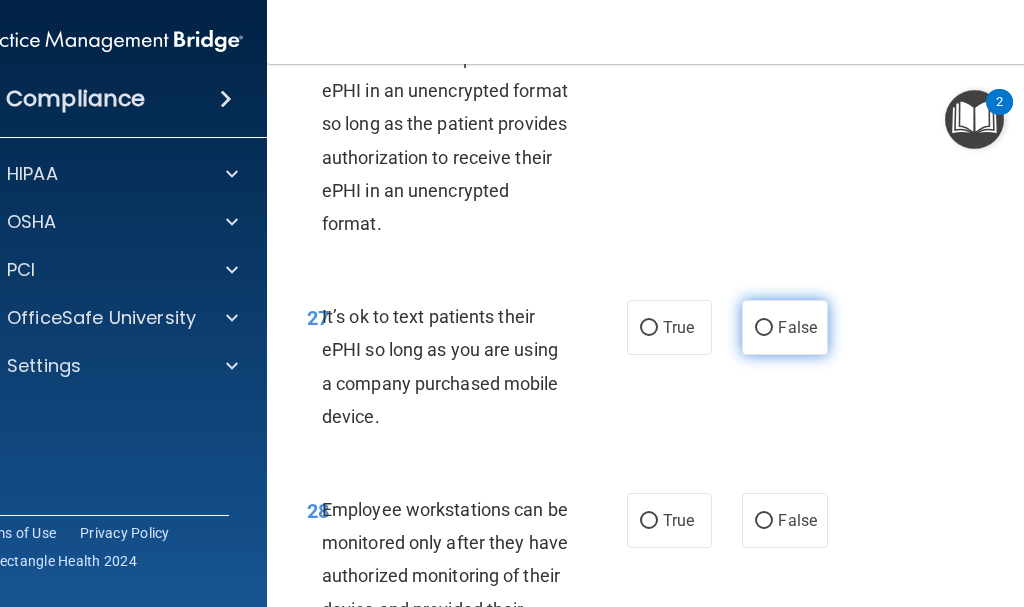 click on "False" at bounding box center (784, 327) 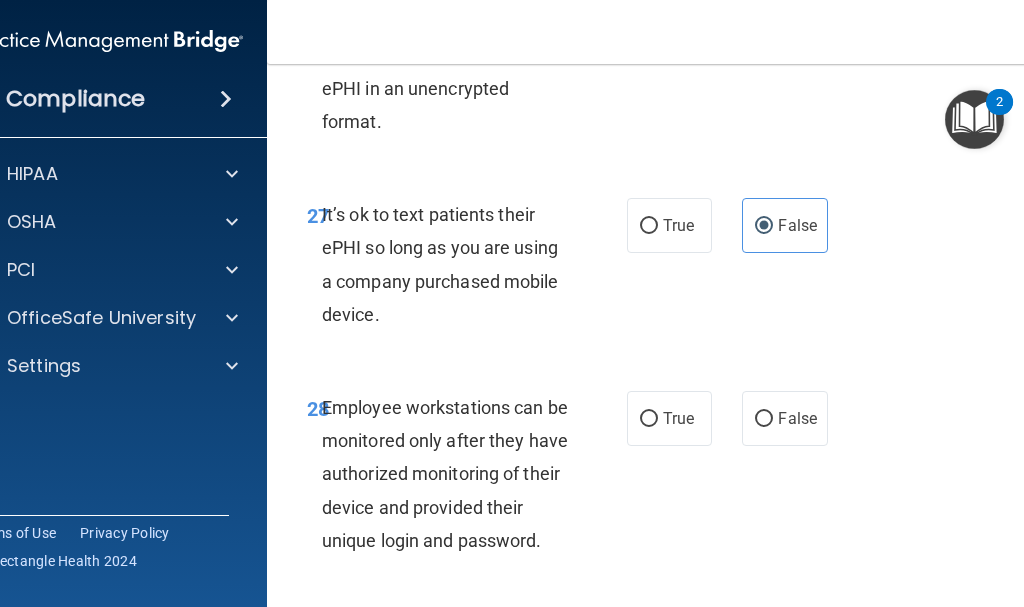scroll, scrollTop: 6900, scrollLeft: 0, axis: vertical 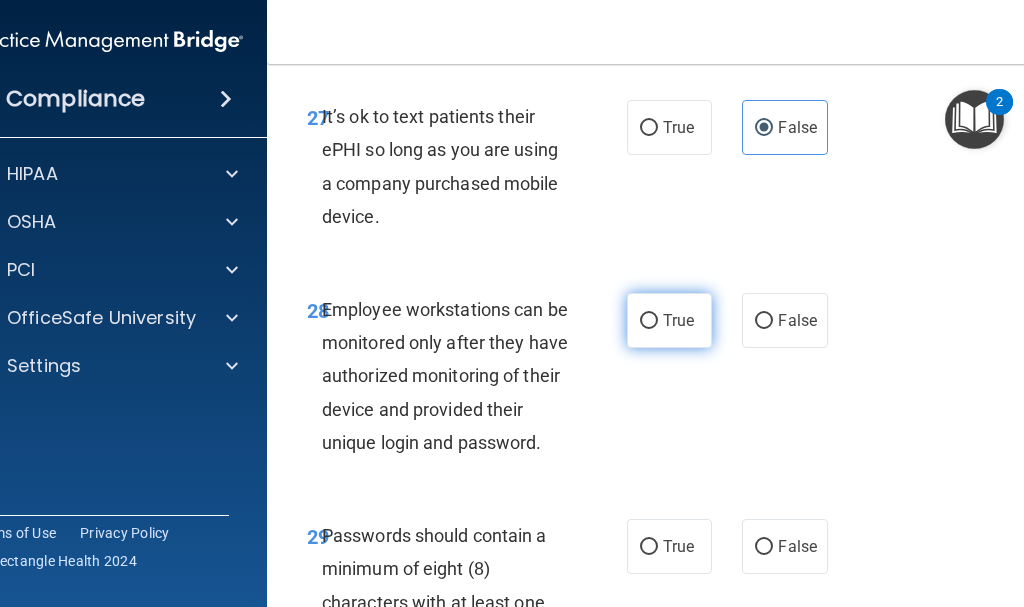 click on "True" at bounding box center (669, 320) 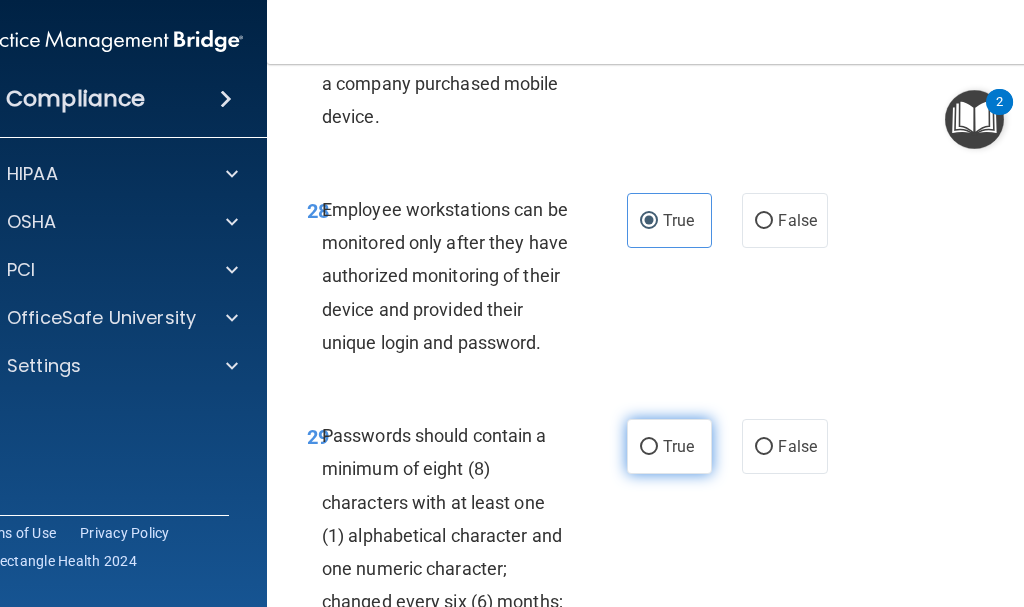 click on "True" at bounding box center [669, 446] 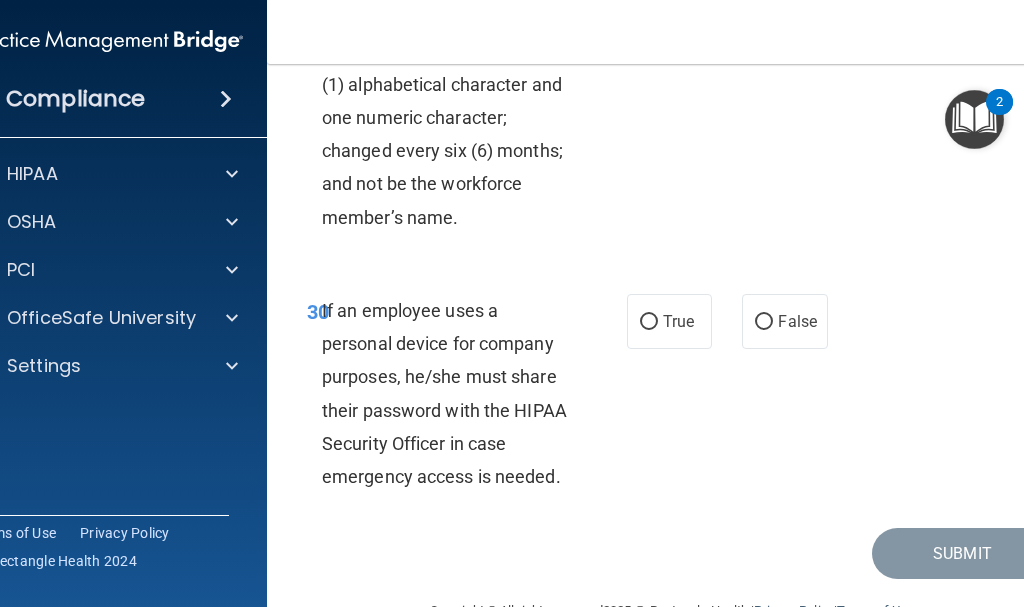 scroll, scrollTop: 7500, scrollLeft: 0, axis: vertical 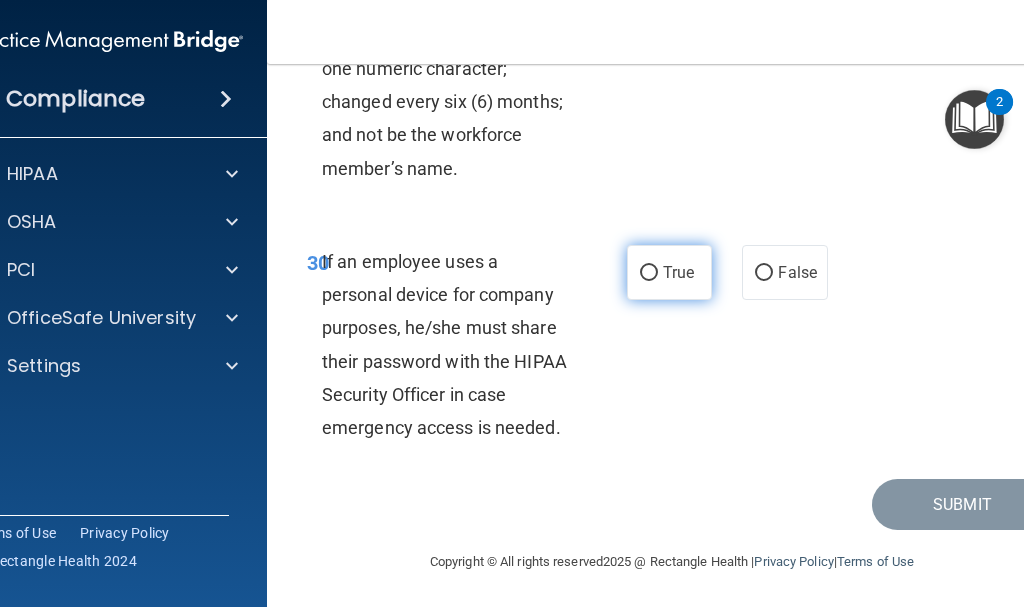 click on "True" at bounding box center (678, 272) 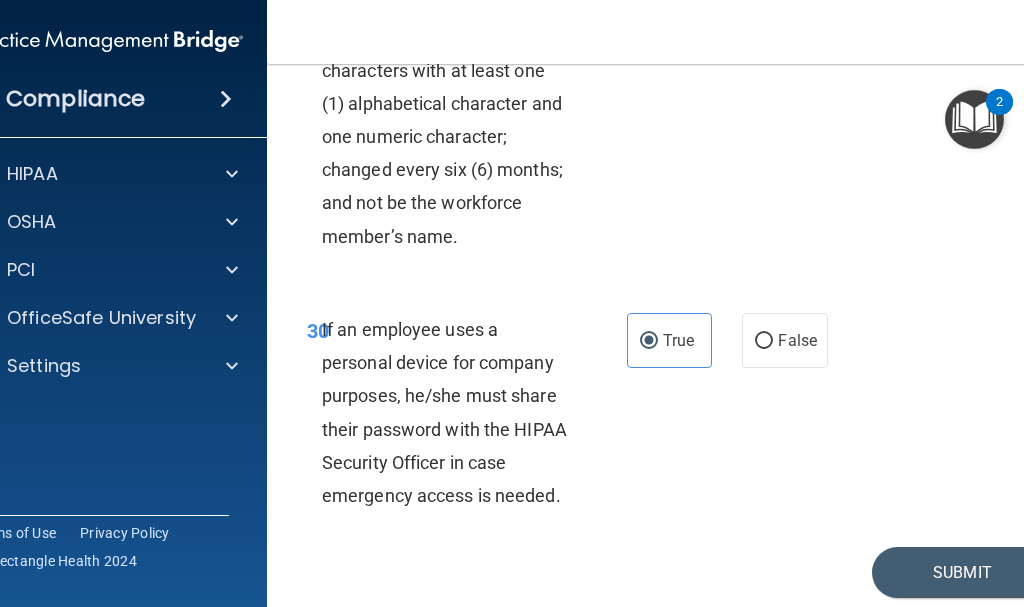 scroll, scrollTop: 7569, scrollLeft: 0, axis: vertical 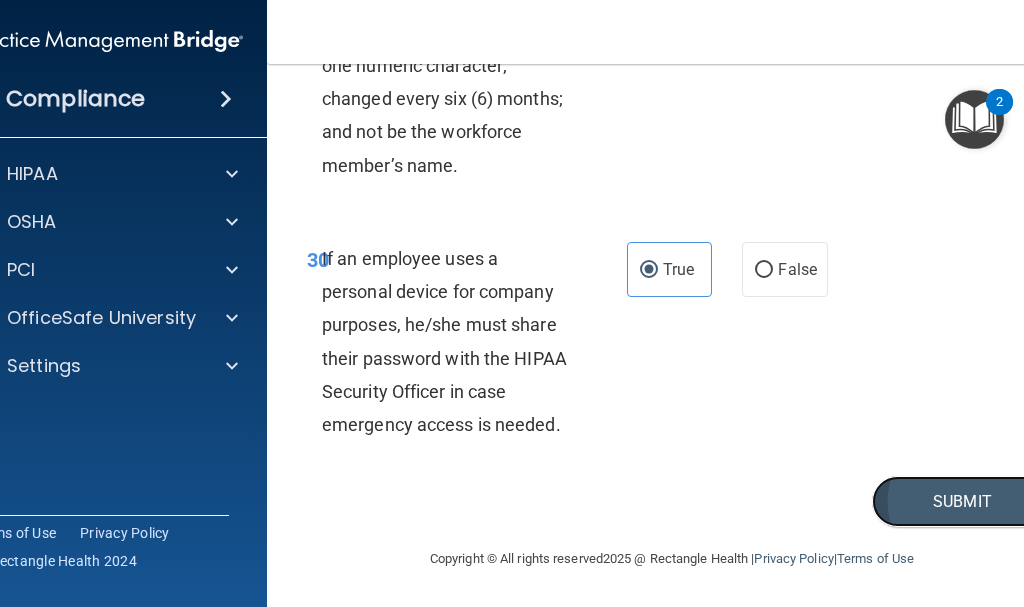 click on "Submit" at bounding box center (962, 501) 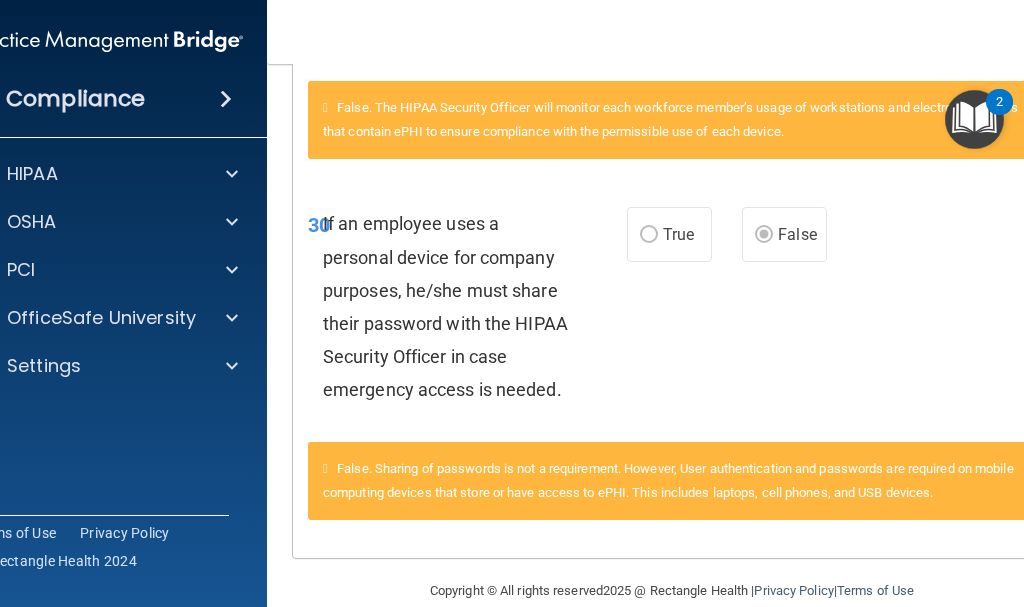 scroll, scrollTop: 3973, scrollLeft: 0, axis: vertical 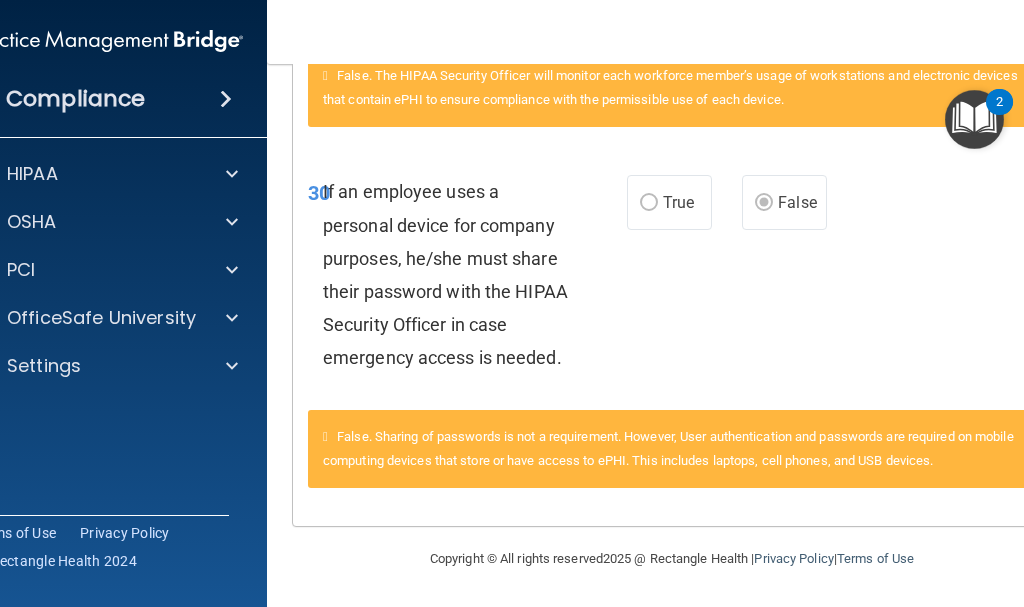 click on "If an employee uses a personal device for company purposes, he/she must share their password with the HIPAA Security Officer in case emergency access is needed." at bounding box center [445, 274] 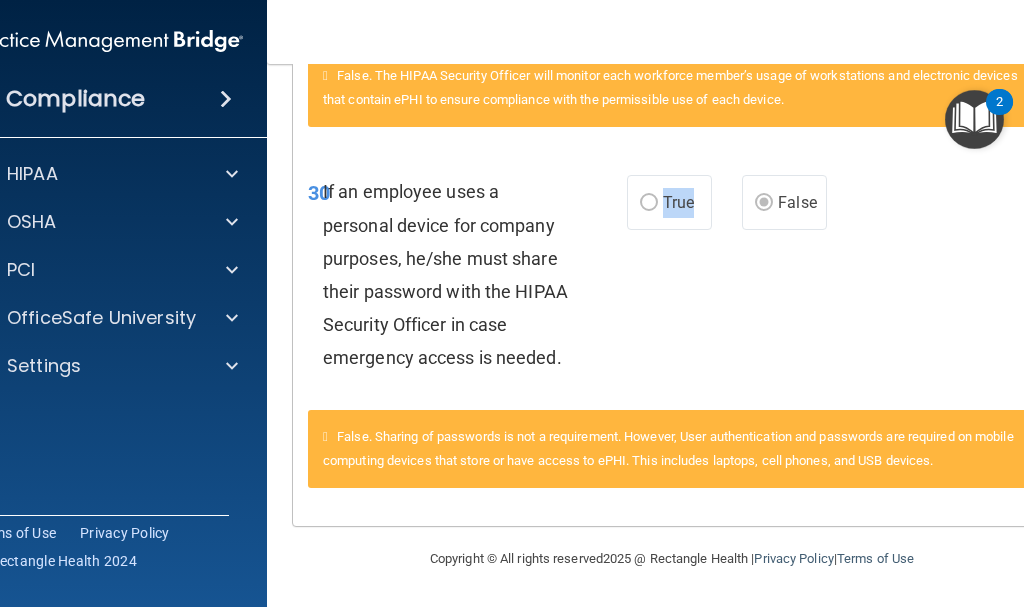 click on "True" at bounding box center [678, 202] 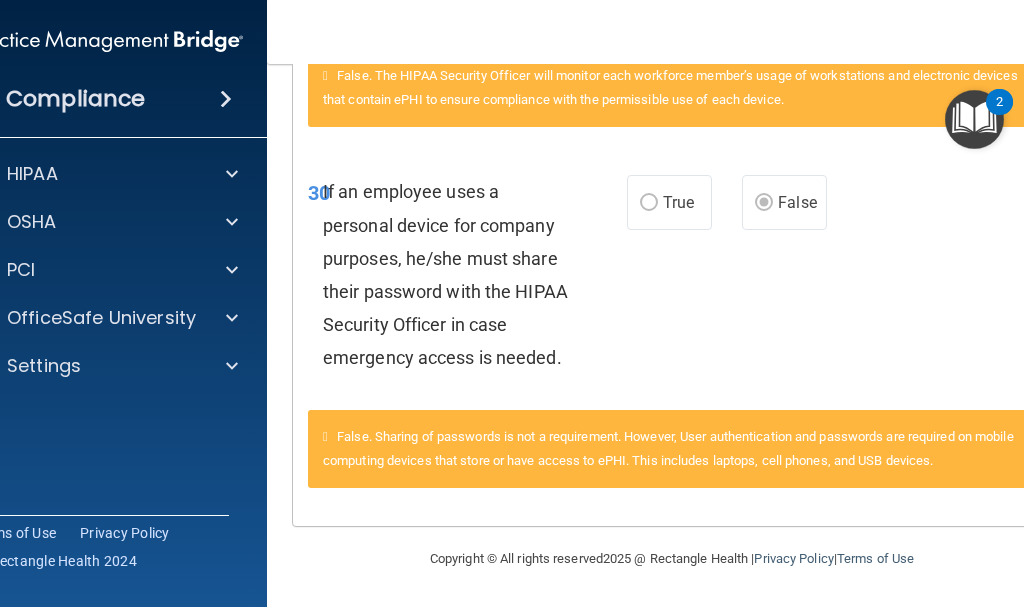 click on "30       If an employee uses a personal device for company purposes, he/she must share their password with the HIPAA Security Officer in case emergency access is needed.                 True           False" at bounding box center [672, 279] 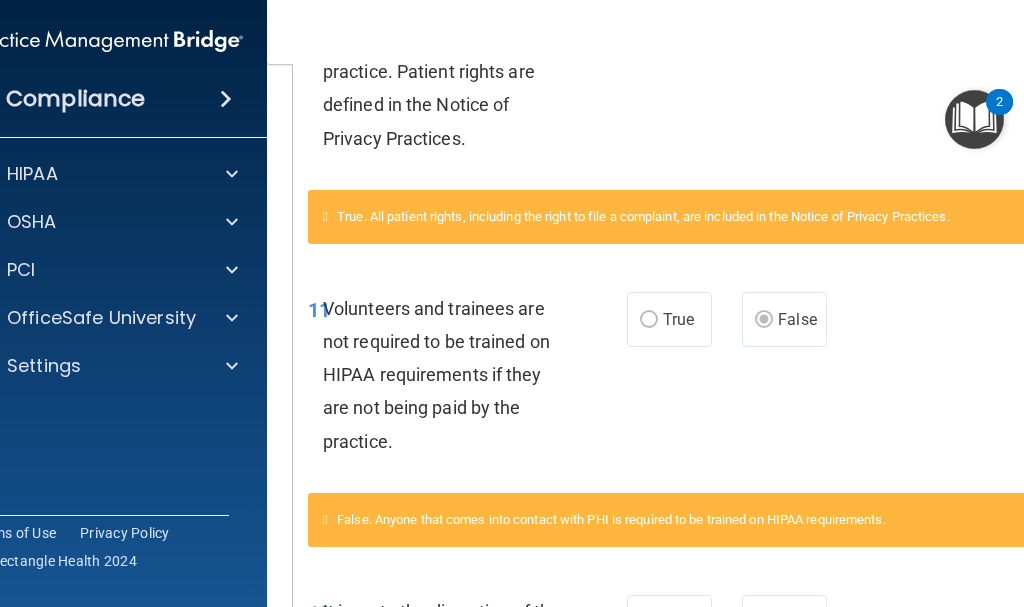 scroll, scrollTop: 0, scrollLeft: 0, axis: both 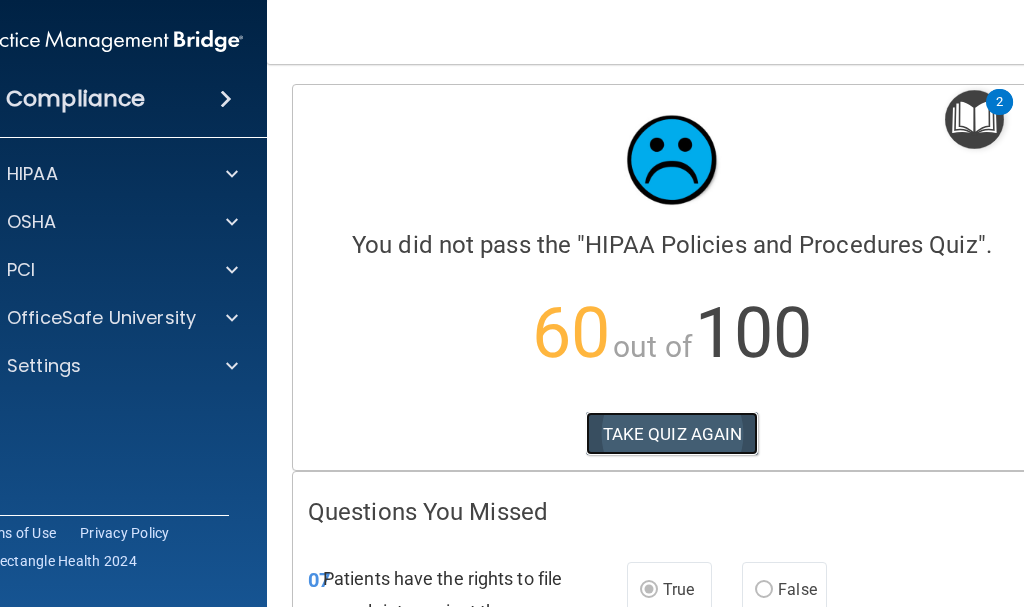 click on "TAKE QUIZ AGAIN" at bounding box center [672, 434] 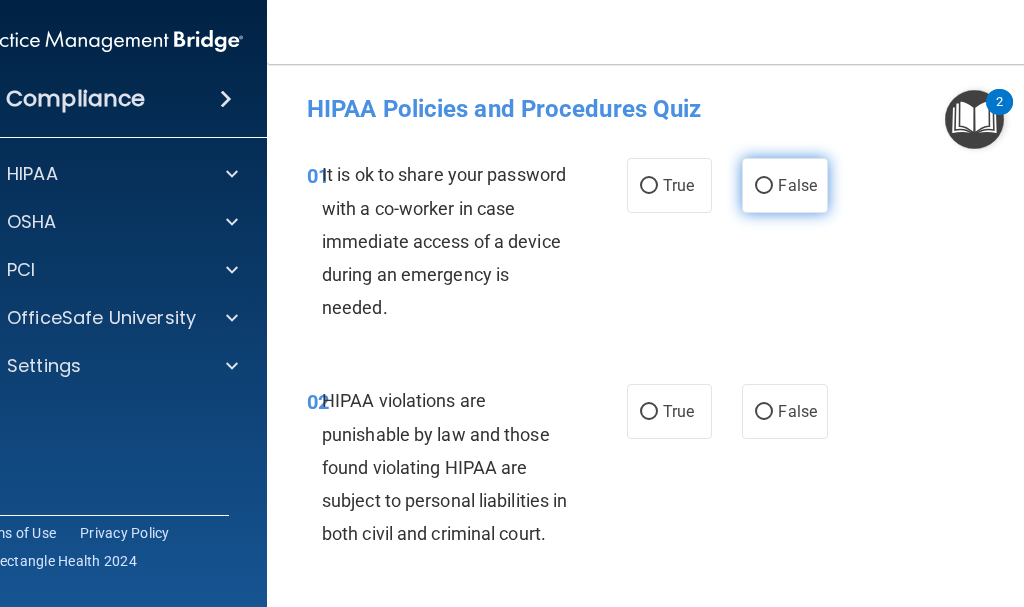 click on "False" at bounding box center (784, 185) 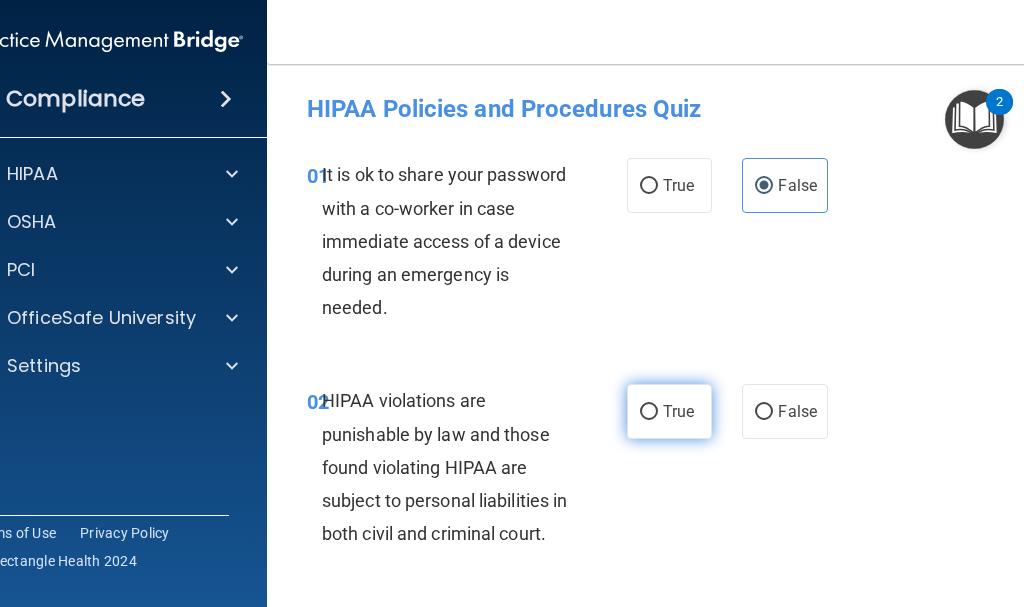 click on "True" at bounding box center [669, 411] 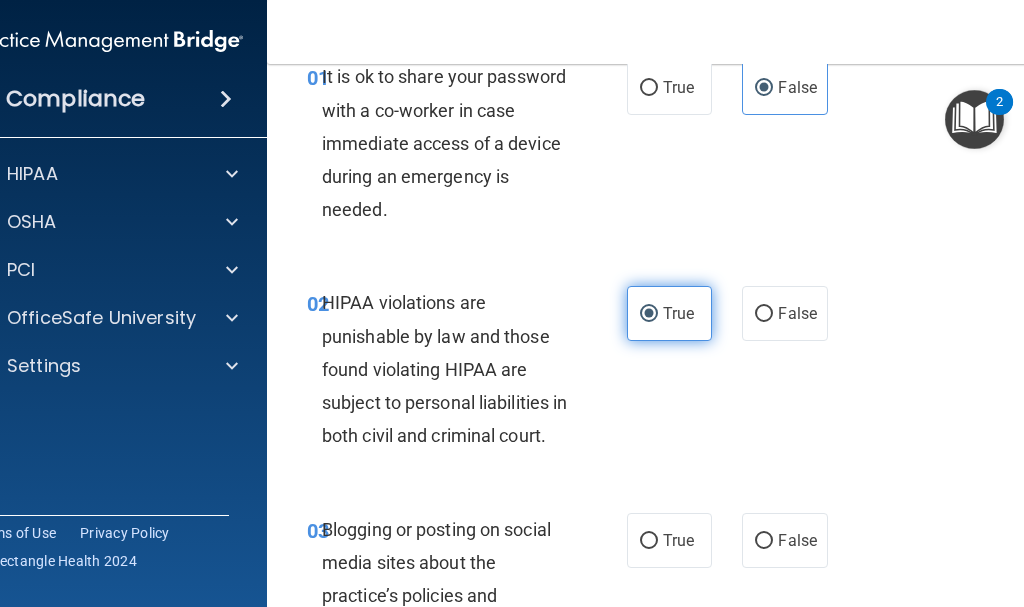 scroll, scrollTop: 300, scrollLeft: 0, axis: vertical 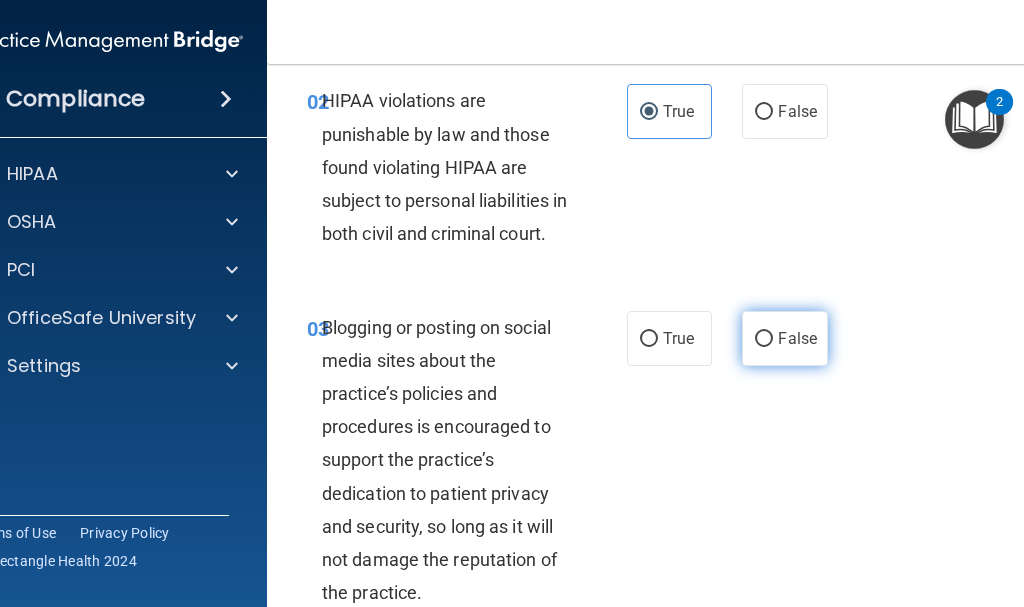 click on "False" at bounding box center (784, 338) 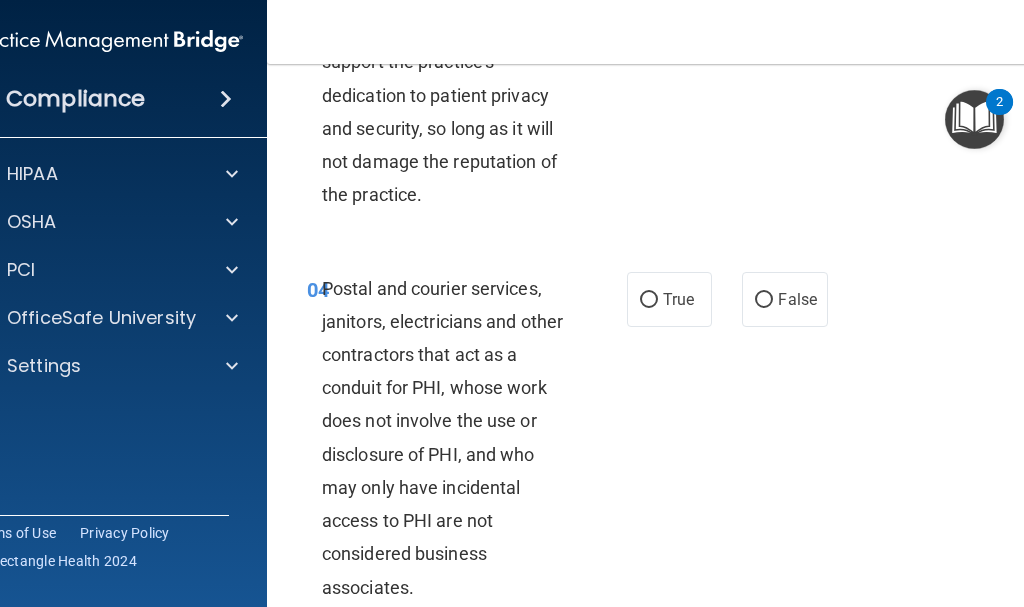 scroll, scrollTop: 700, scrollLeft: 0, axis: vertical 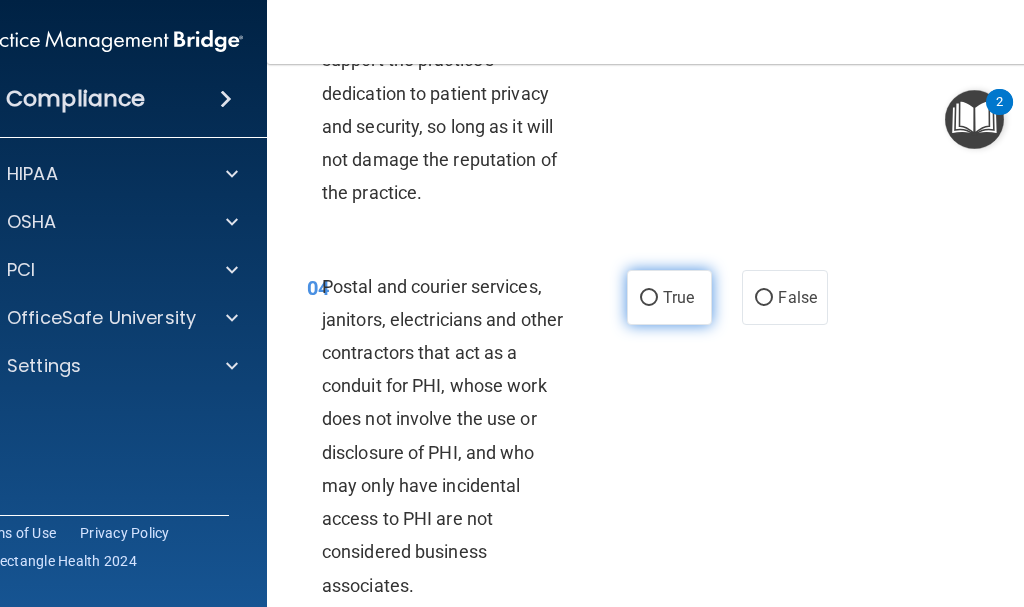 click on "True" at bounding box center [669, 297] 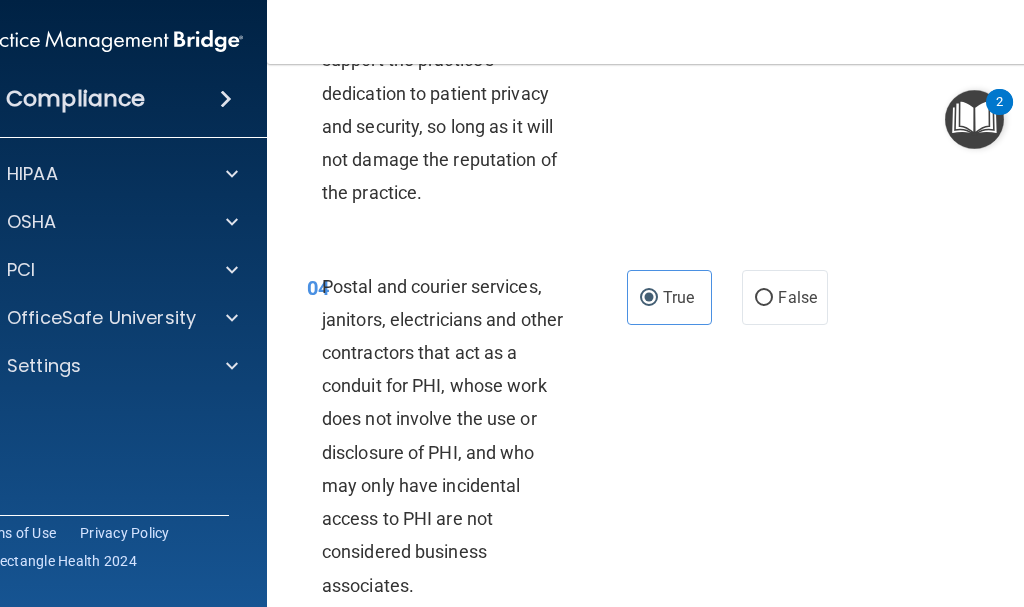 scroll, scrollTop: 1000, scrollLeft: 0, axis: vertical 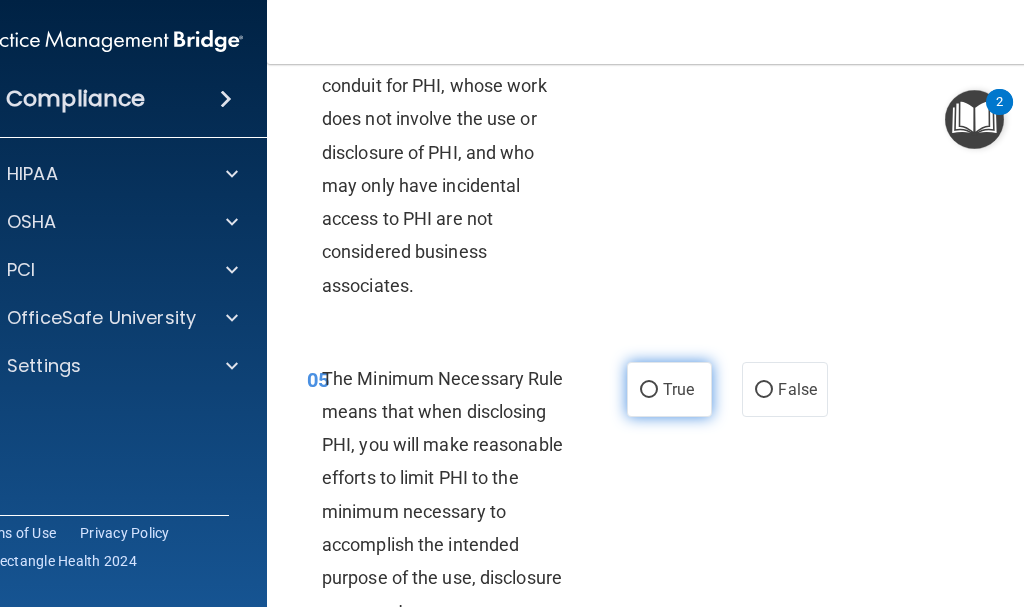 click on "True" at bounding box center [678, 389] 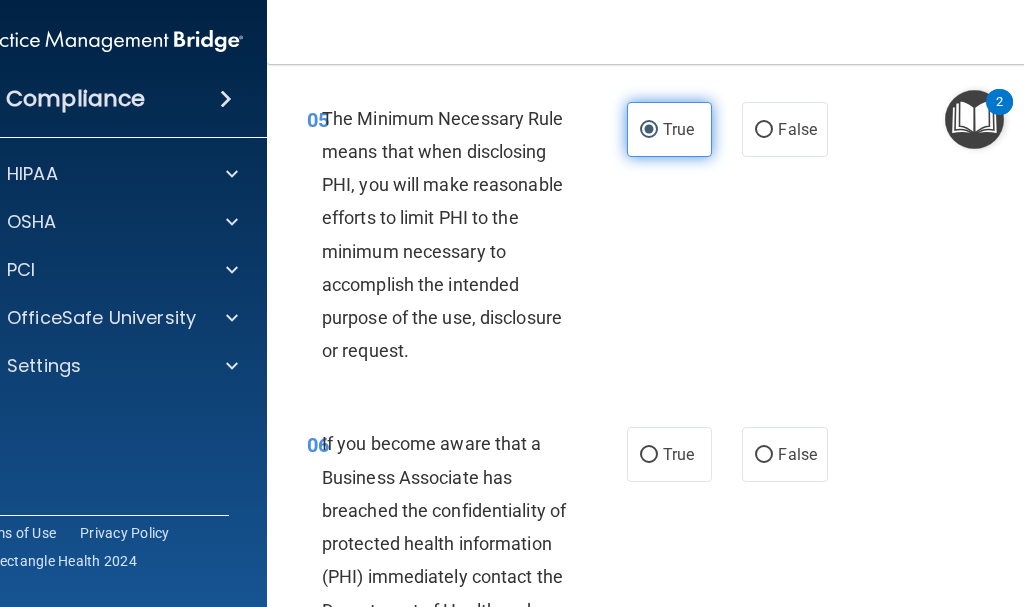 scroll, scrollTop: 1300, scrollLeft: 0, axis: vertical 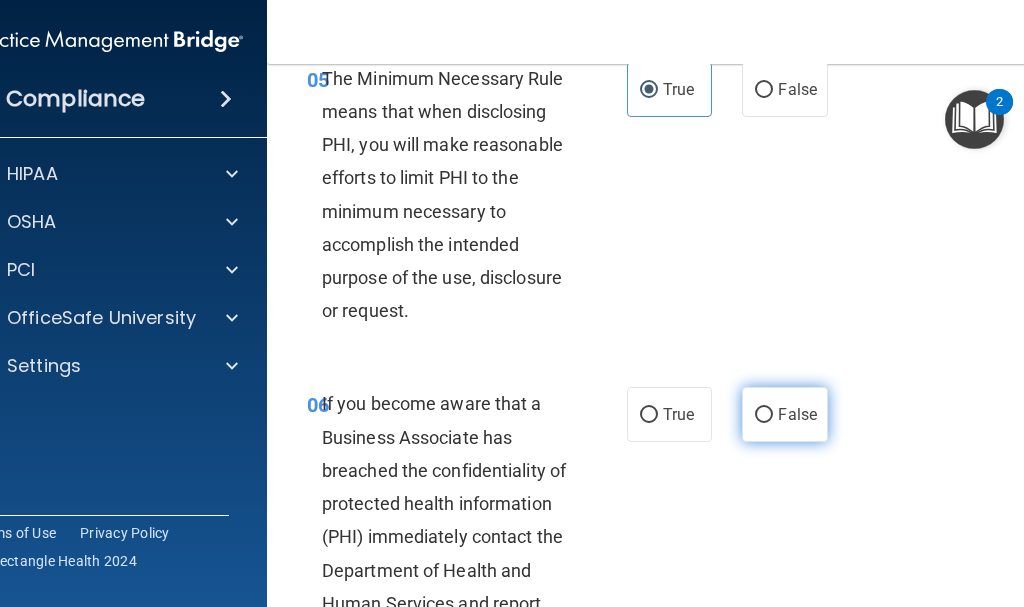 click on "False" at bounding box center [784, 414] 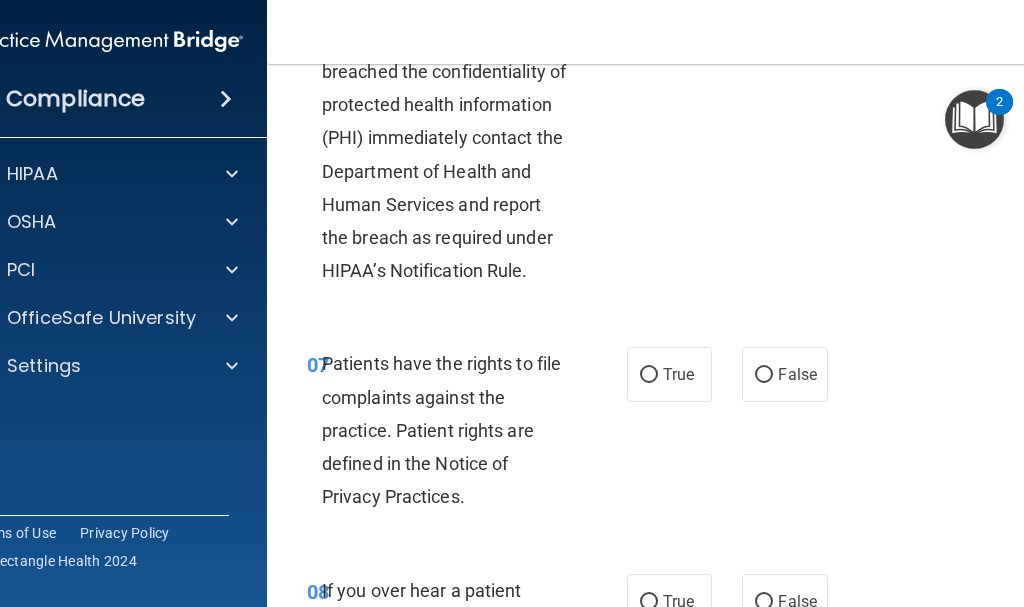 scroll, scrollTop: 1700, scrollLeft: 0, axis: vertical 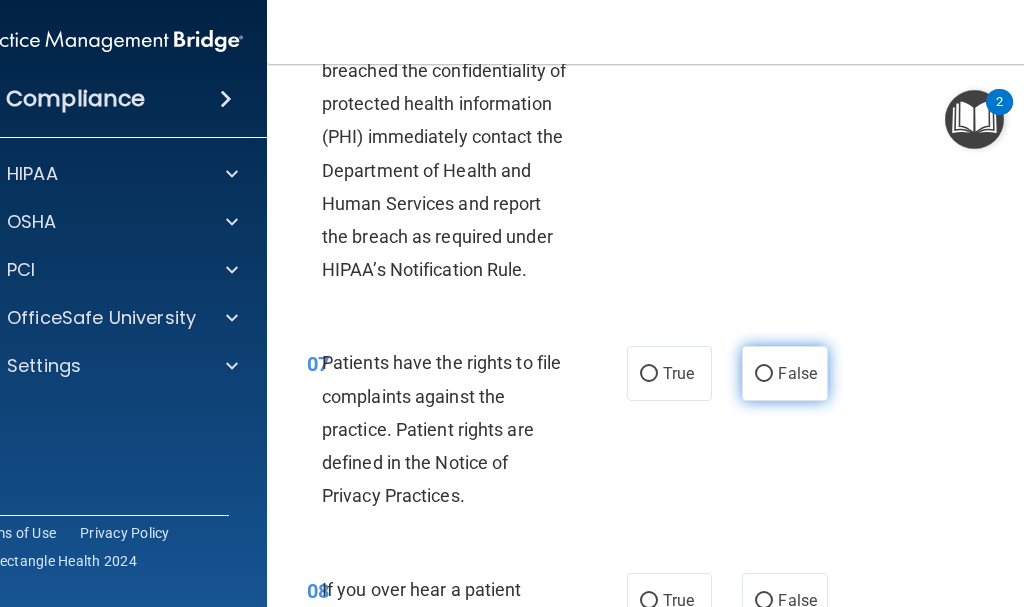 click on "False" at bounding box center [784, 373] 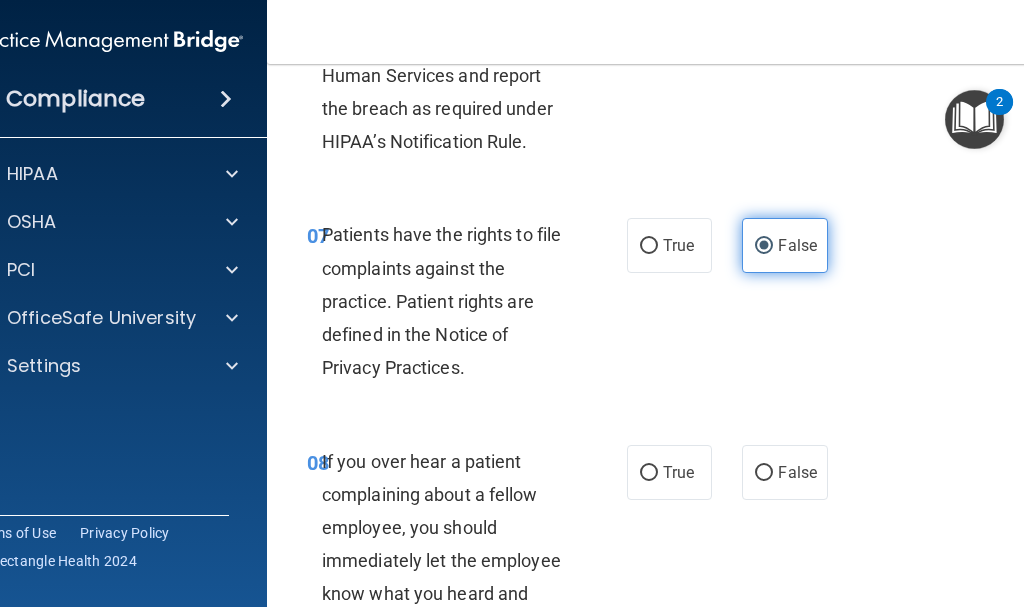 scroll, scrollTop: 2100, scrollLeft: 0, axis: vertical 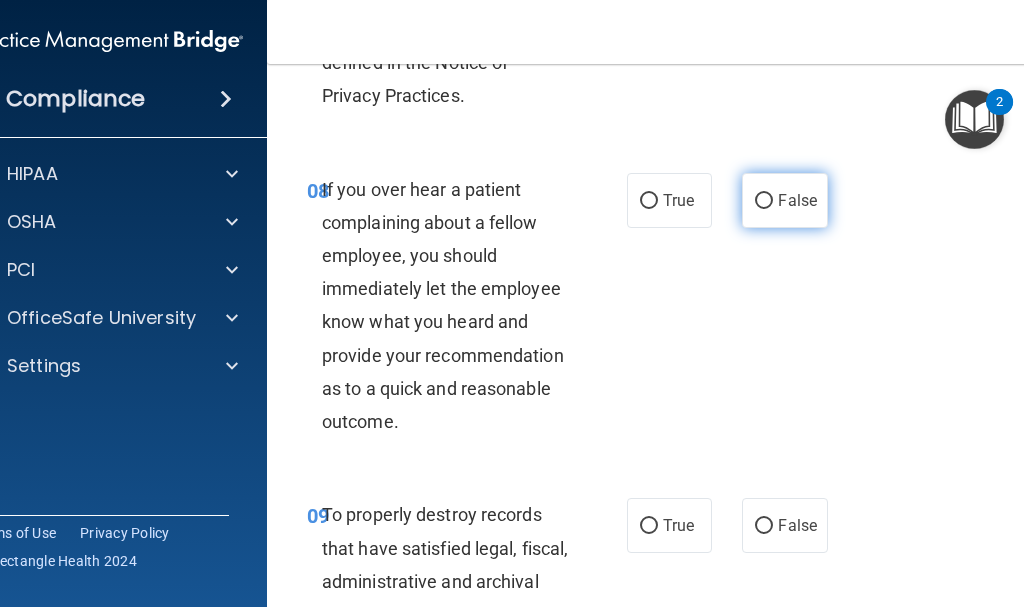 click on "False" at bounding box center (764, 201) 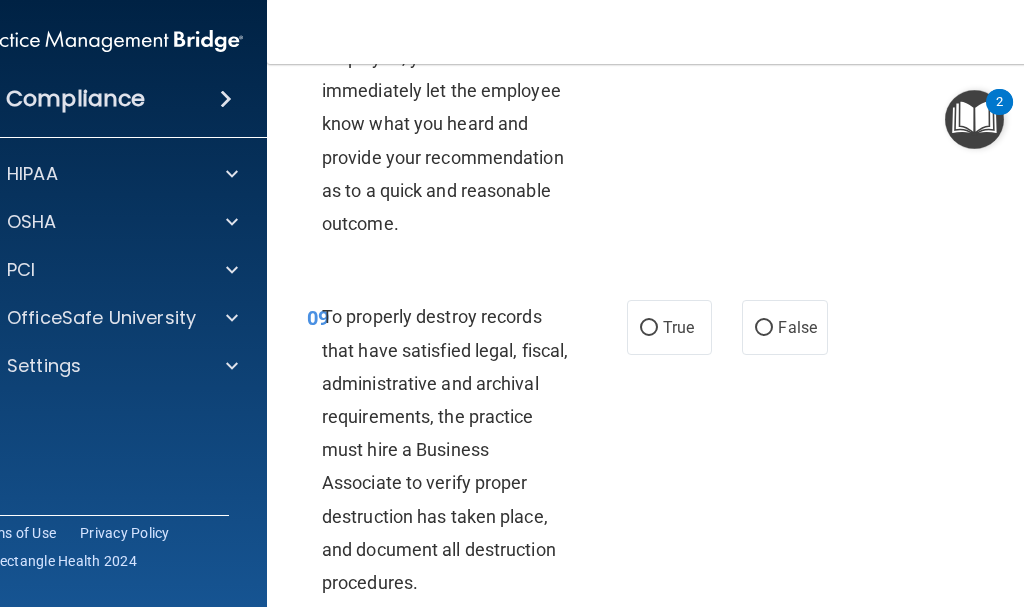 scroll, scrollTop: 2300, scrollLeft: 0, axis: vertical 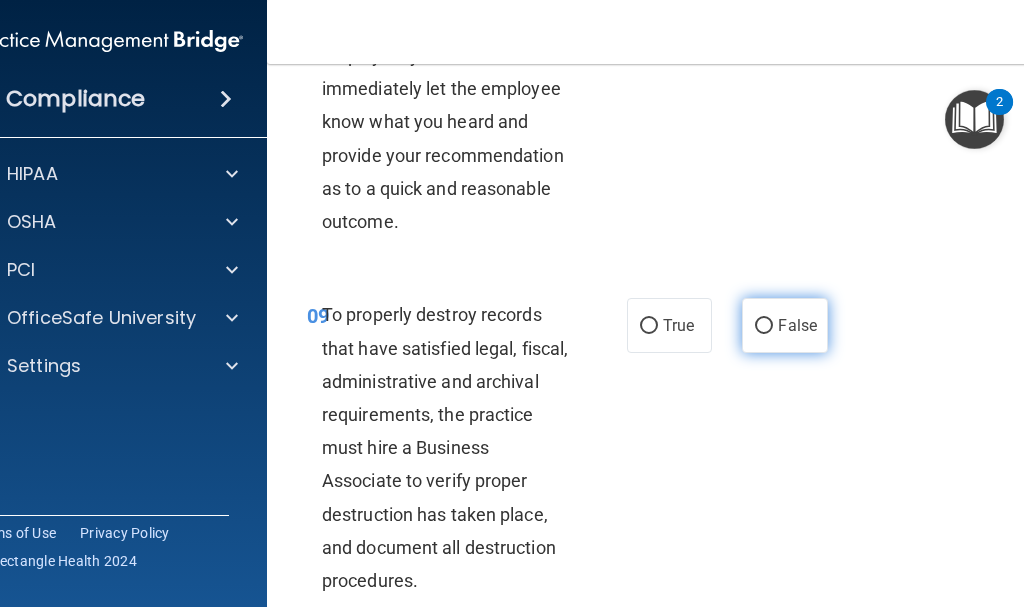 click on "False" at bounding box center [764, 326] 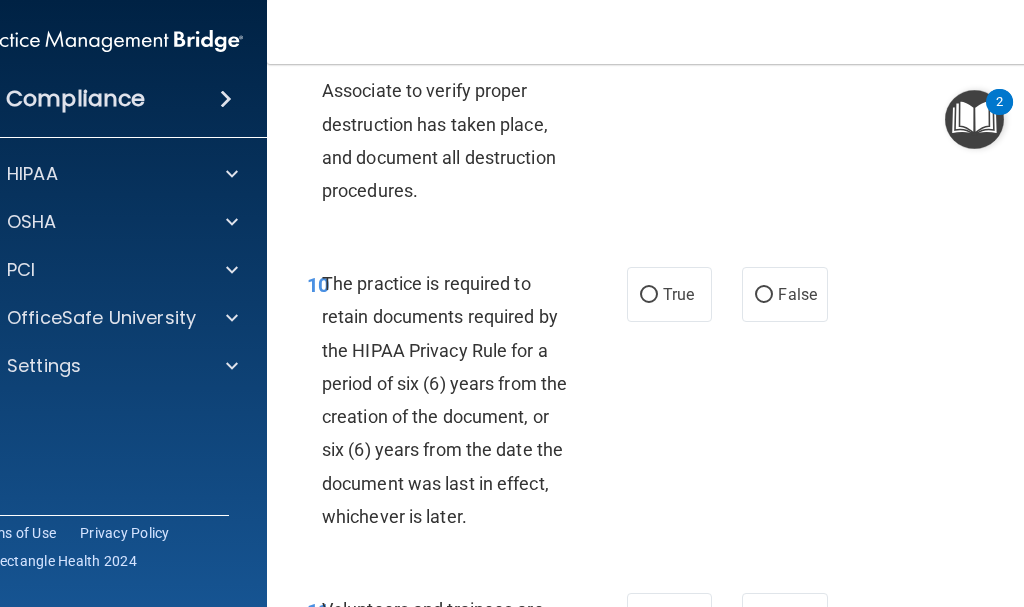 scroll, scrollTop: 2700, scrollLeft: 0, axis: vertical 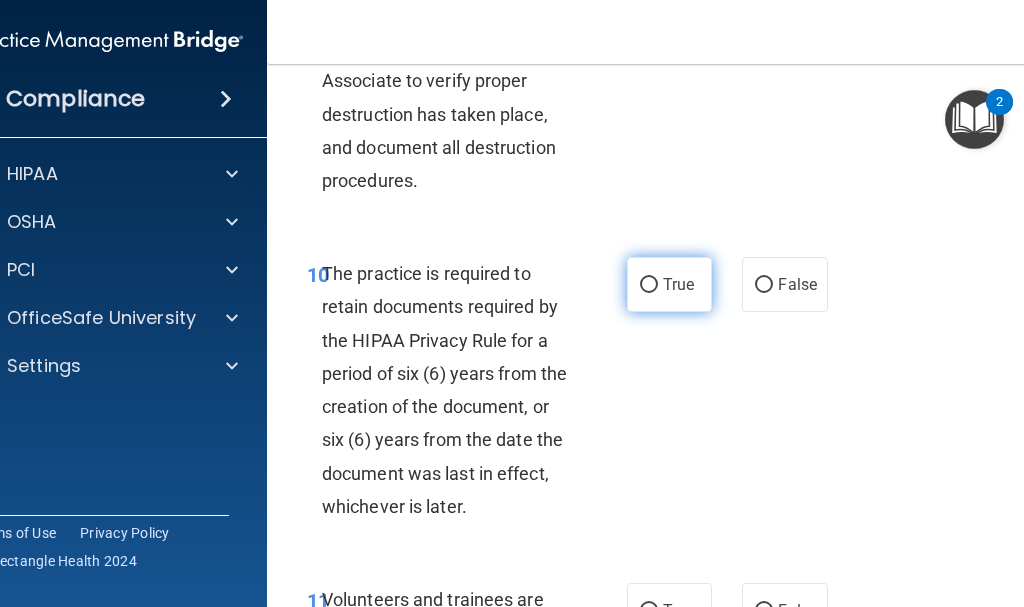 click on "True" at bounding box center [669, 284] 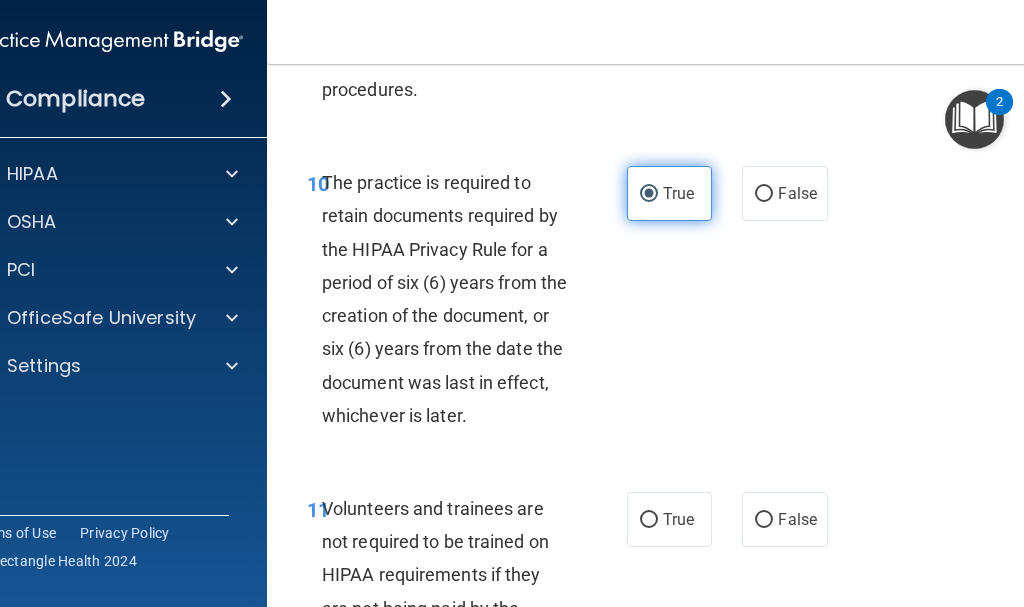 scroll, scrollTop: 3100, scrollLeft: 0, axis: vertical 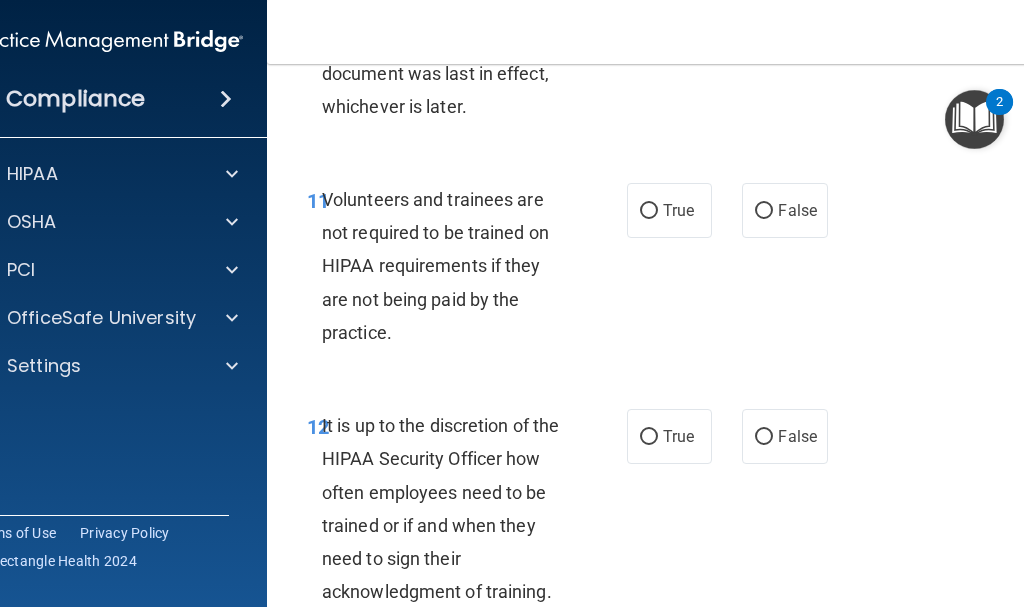 click on "11       Volunteers and trainees are not required to be trained on HIPAA requirements if they are not being paid by the practice.                 True           False" at bounding box center [672, 271] 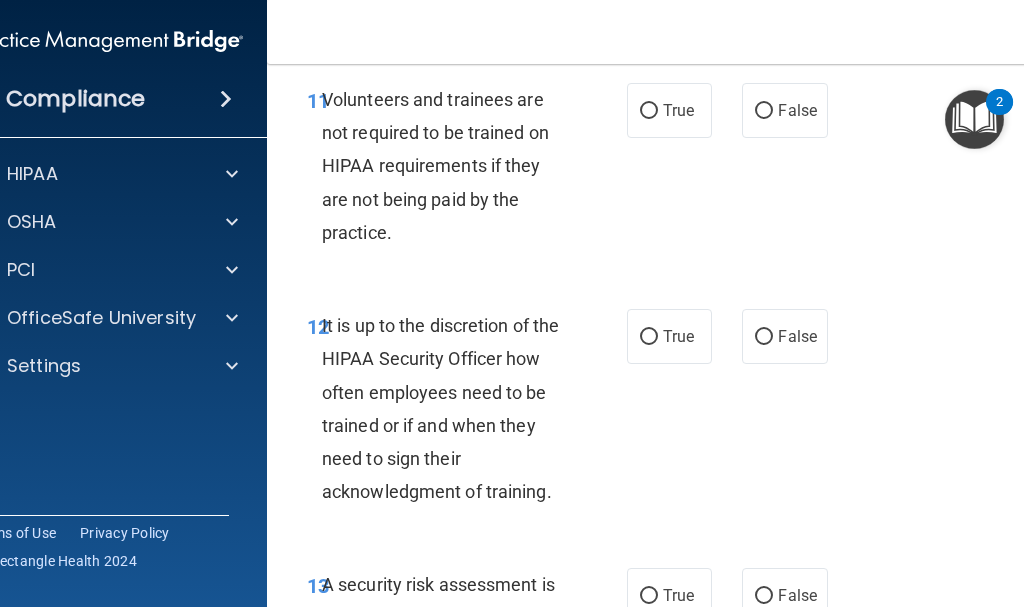 scroll, scrollTop: 3300, scrollLeft: 0, axis: vertical 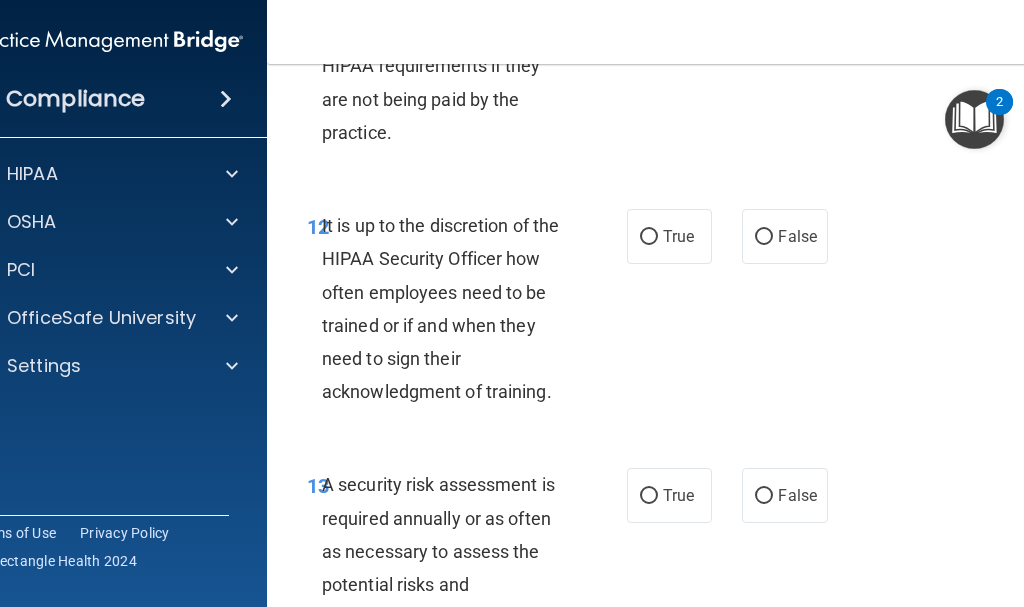 click on "True" at bounding box center (669, 236) 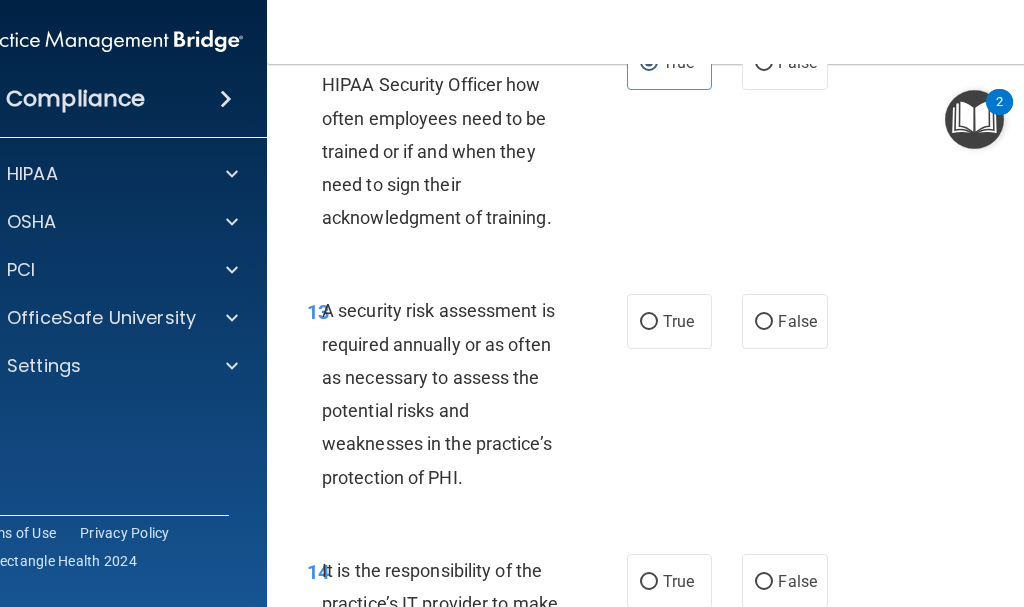 scroll, scrollTop: 3500, scrollLeft: 0, axis: vertical 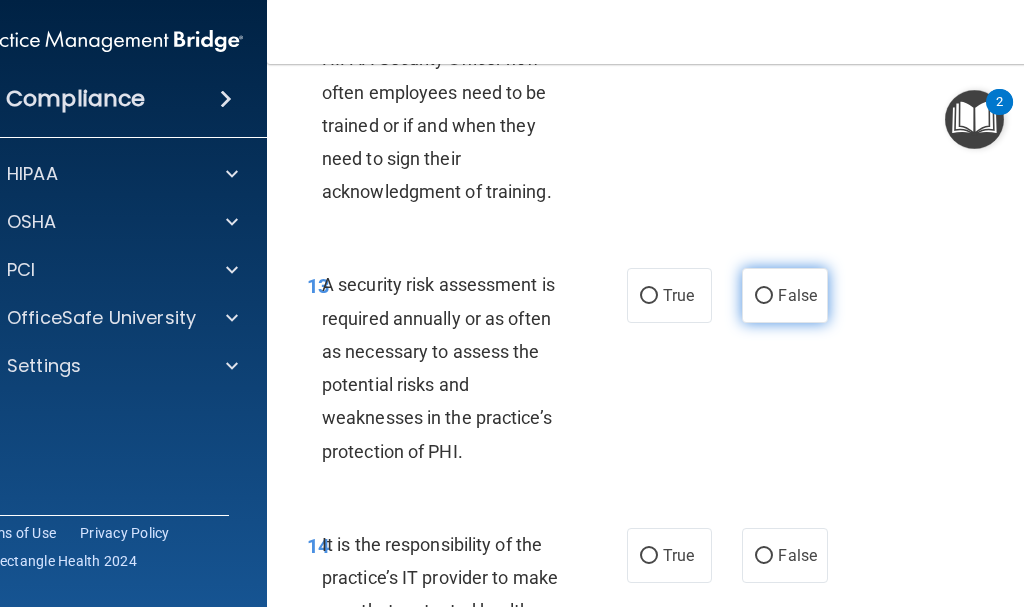 click on "False" at bounding box center (784, 295) 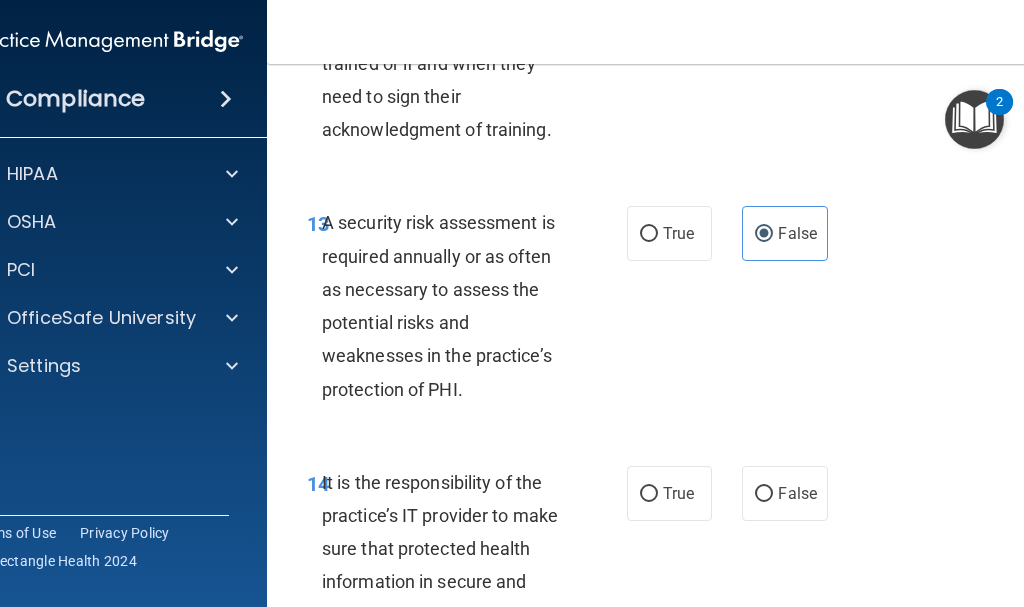 scroll, scrollTop: 3800, scrollLeft: 0, axis: vertical 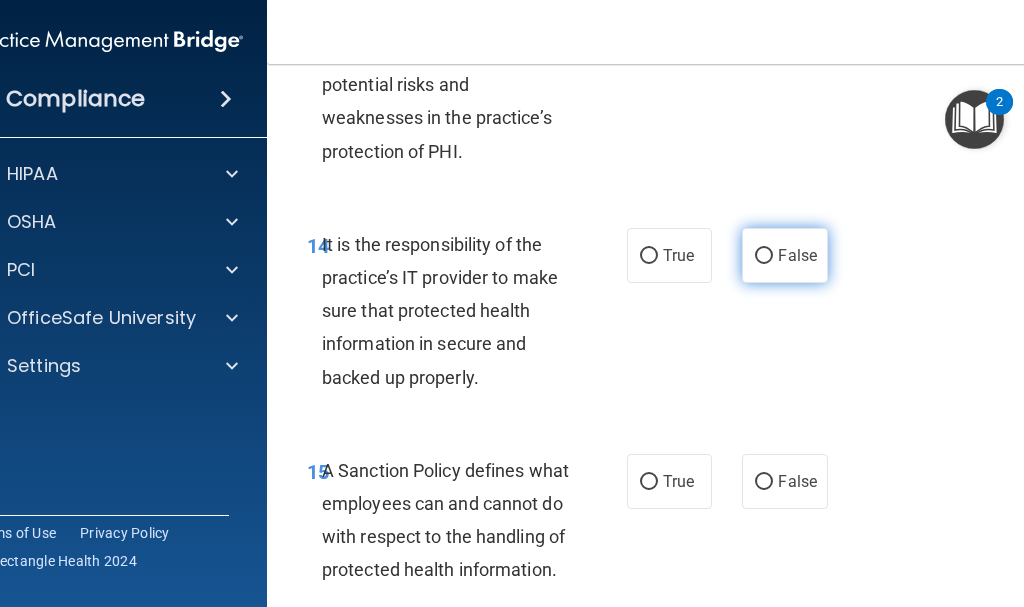 click on "False" at bounding box center (784, 255) 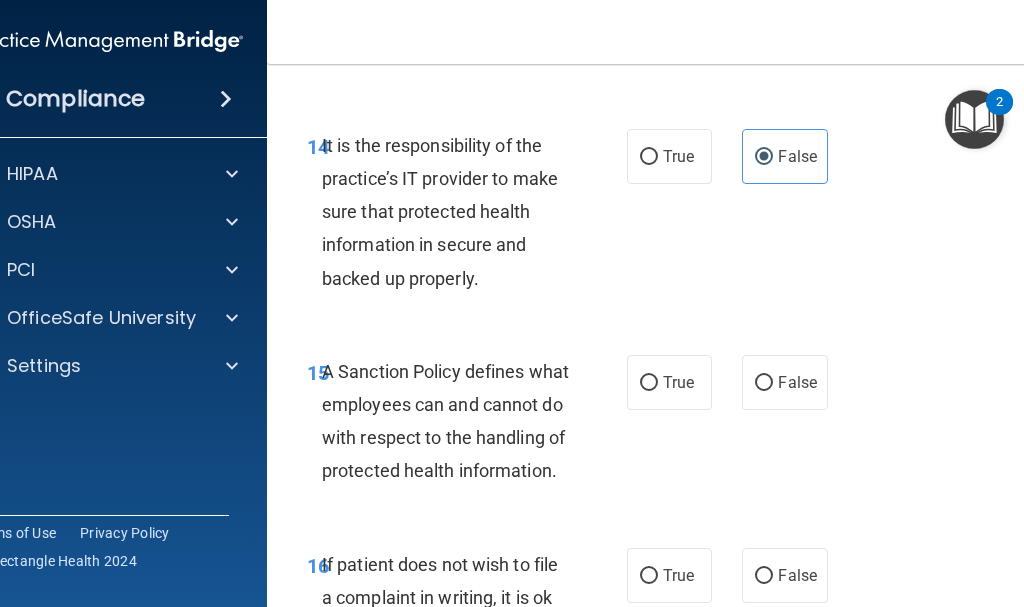 scroll, scrollTop: 3900, scrollLeft: 0, axis: vertical 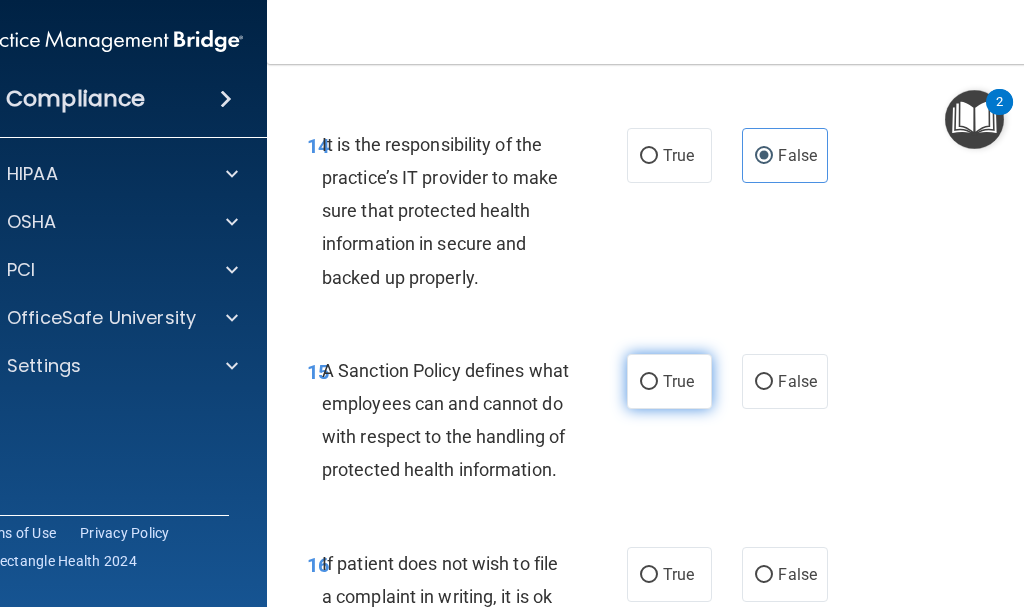 click on "True" at bounding box center (669, 381) 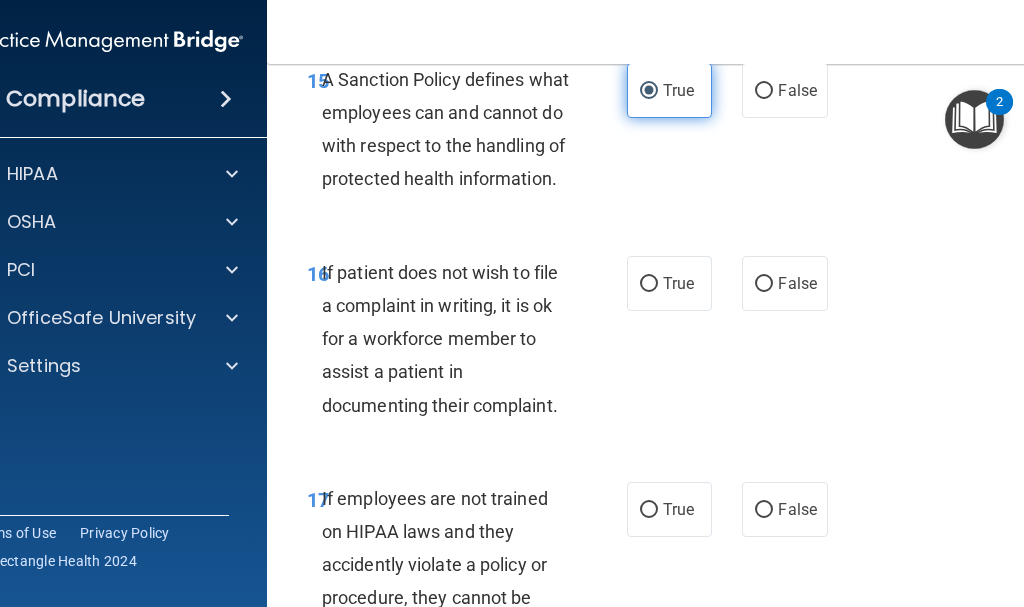 scroll, scrollTop: 4200, scrollLeft: 0, axis: vertical 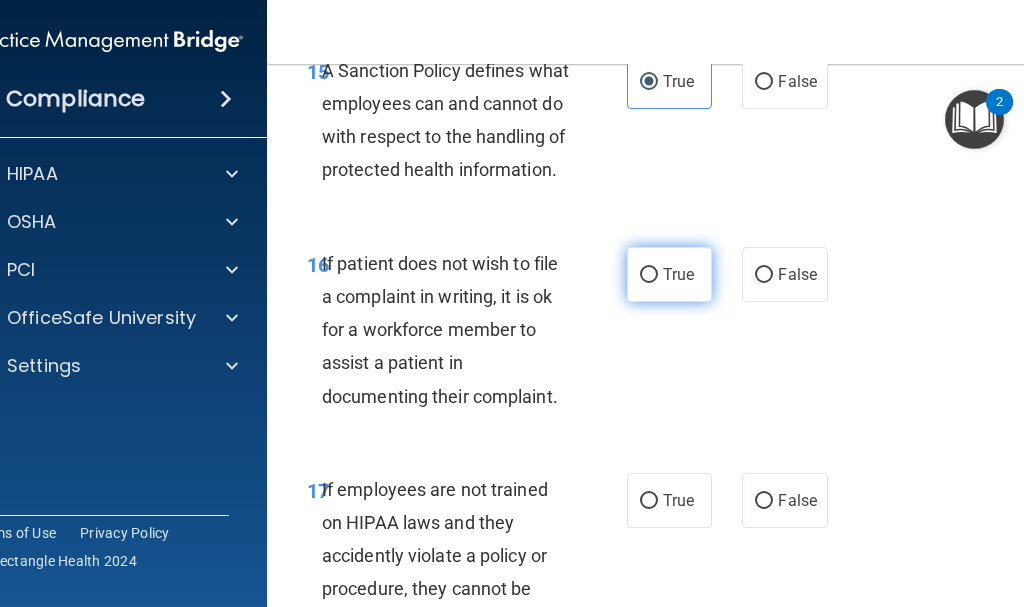 click on "True" at bounding box center [678, 274] 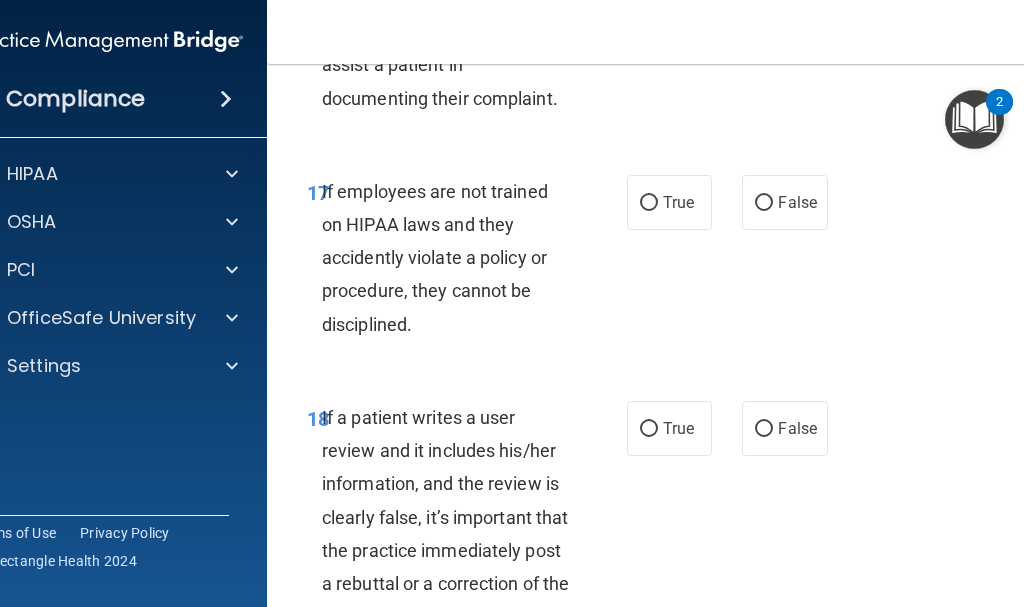 scroll, scrollTop: 4500, scrollLeft: 0, axis: vertical 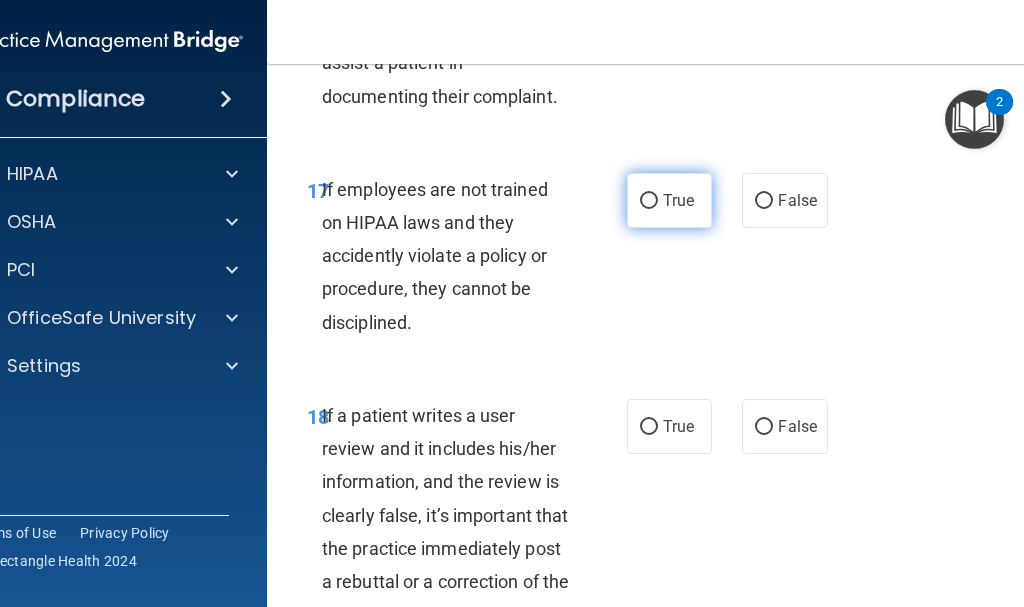 click on "True" at bounding box center [669, 200] 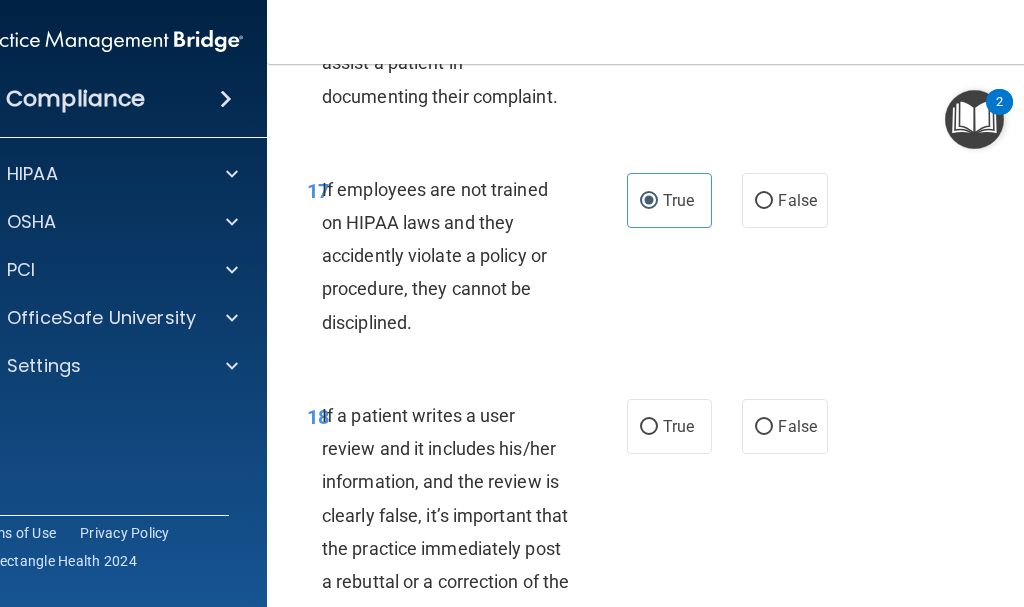 scroll, scrollTop: 4600, scrollLeft: 0, axis: vertical 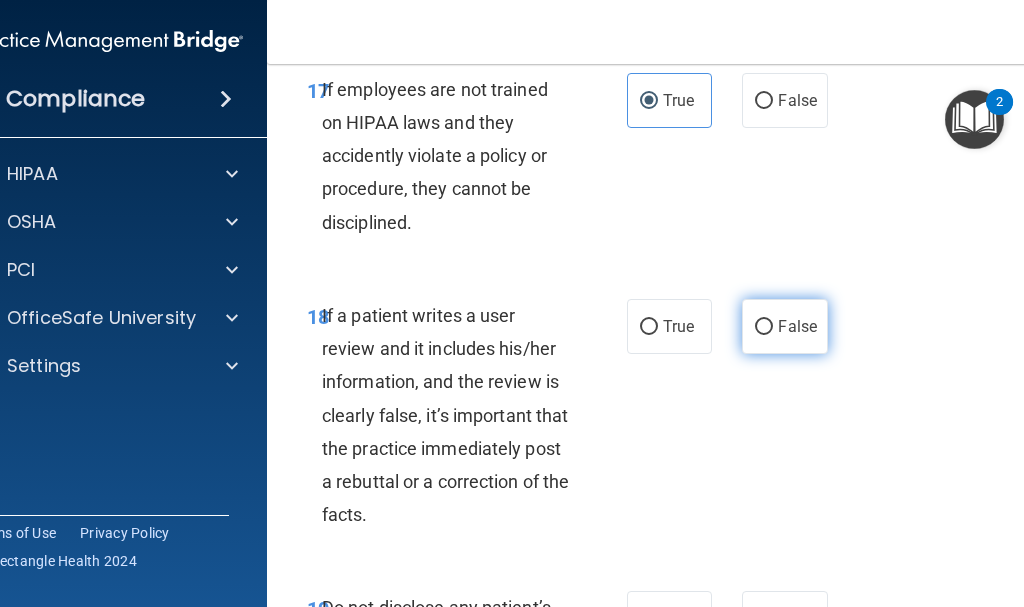 click on "False" at bounding box center [764, 327] 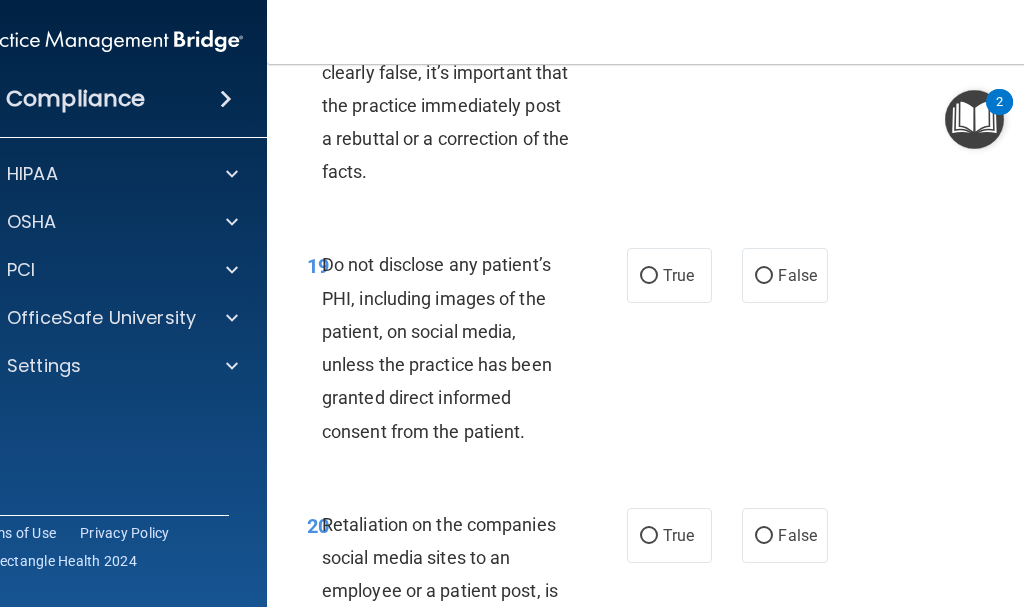 scroll, scrollTop: 5000, scrollLeft: 0, axis: vertical 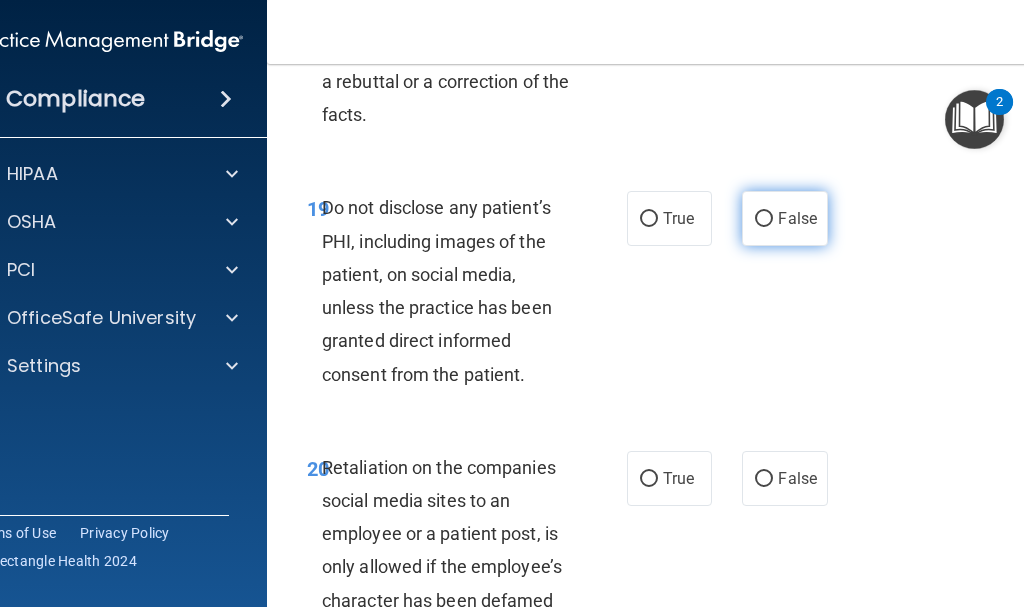 click on "False" at bounding box center (784, 218) 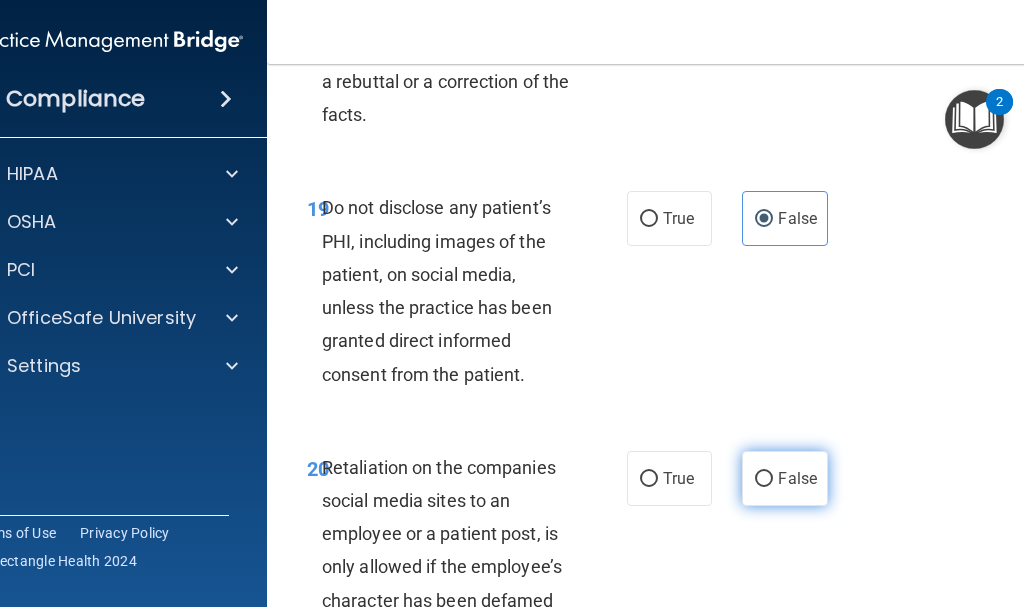 click on "False" at bounding box center (764, 479) 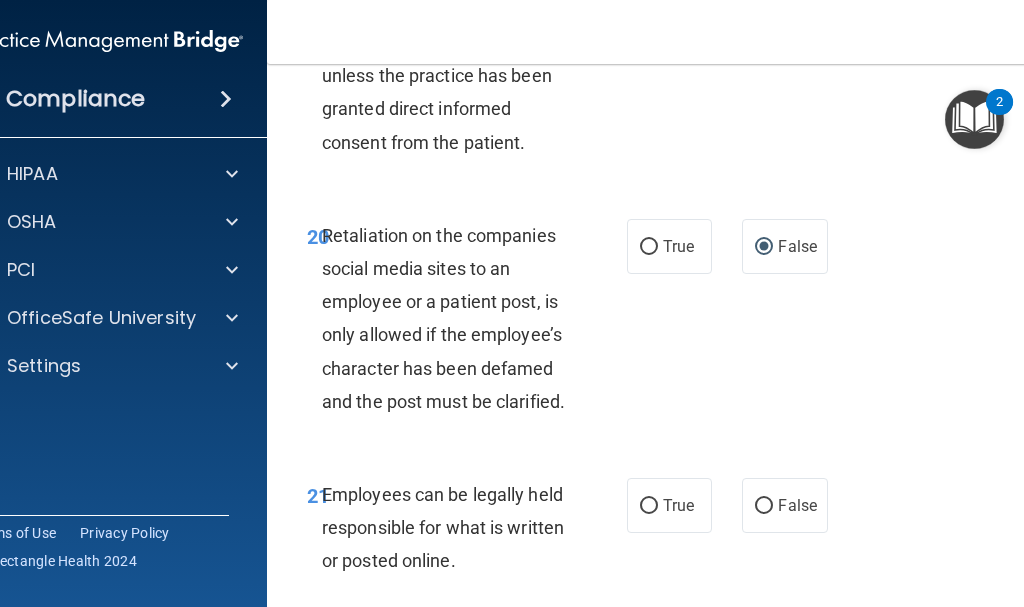 scroll, scrollTop: 5300, scrollLeft: 0, axis: vertical 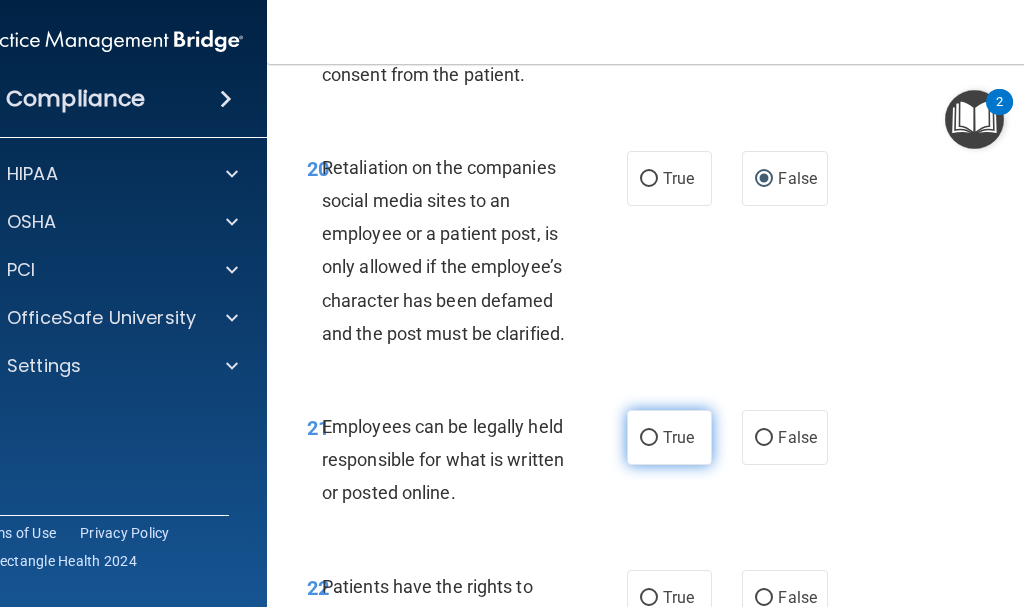 click on "True" at bounding box center (669, 437) 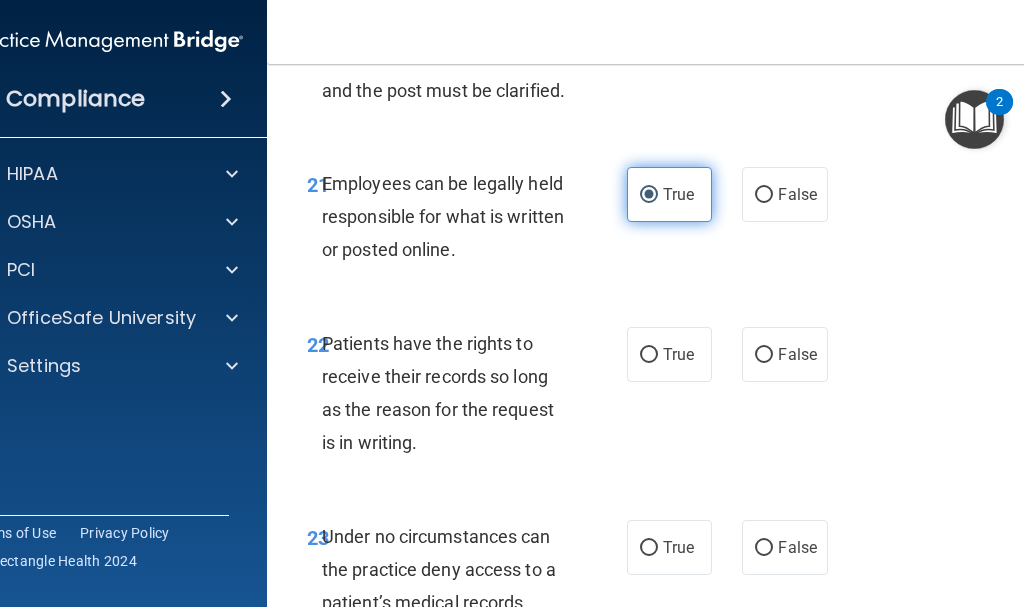 scroll, scrollTop: 5600, scrollLeft: 0, axis: vertical 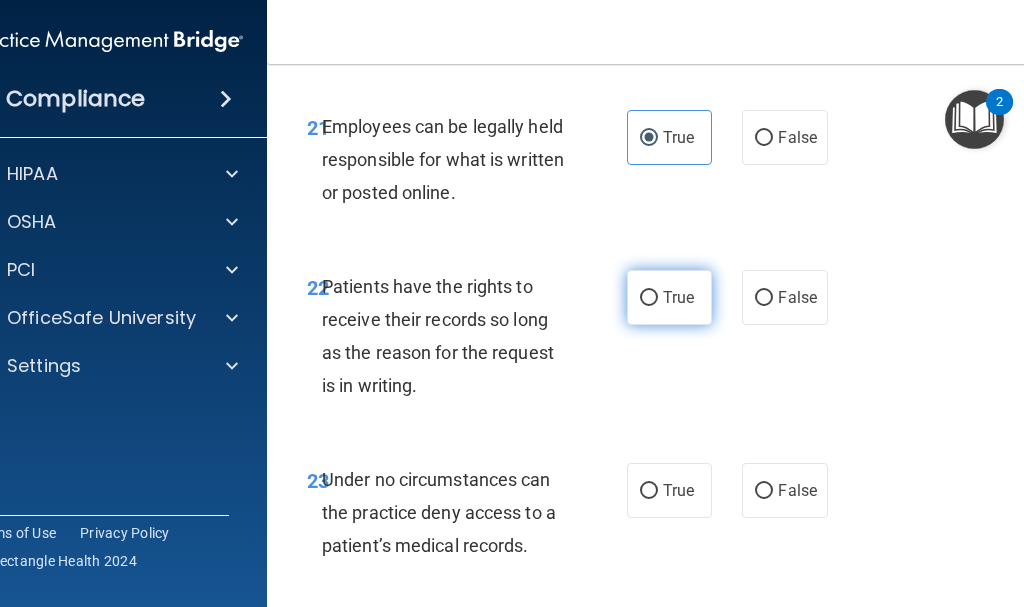 click on "True" at bounding box center [669, 297] 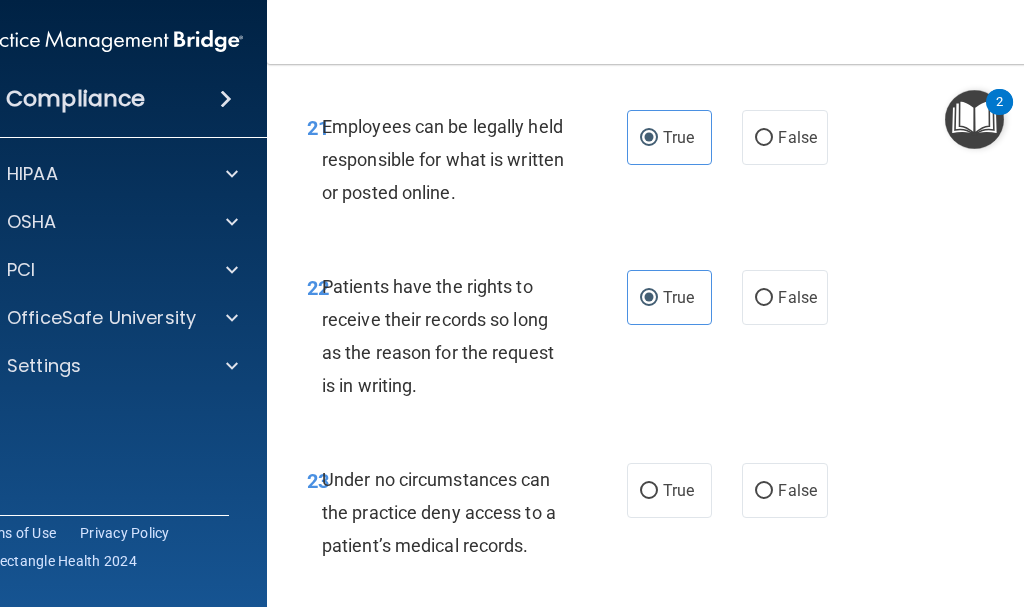 scroll, scrollTop: 5700, scrollLeft: 0, axis: vertical 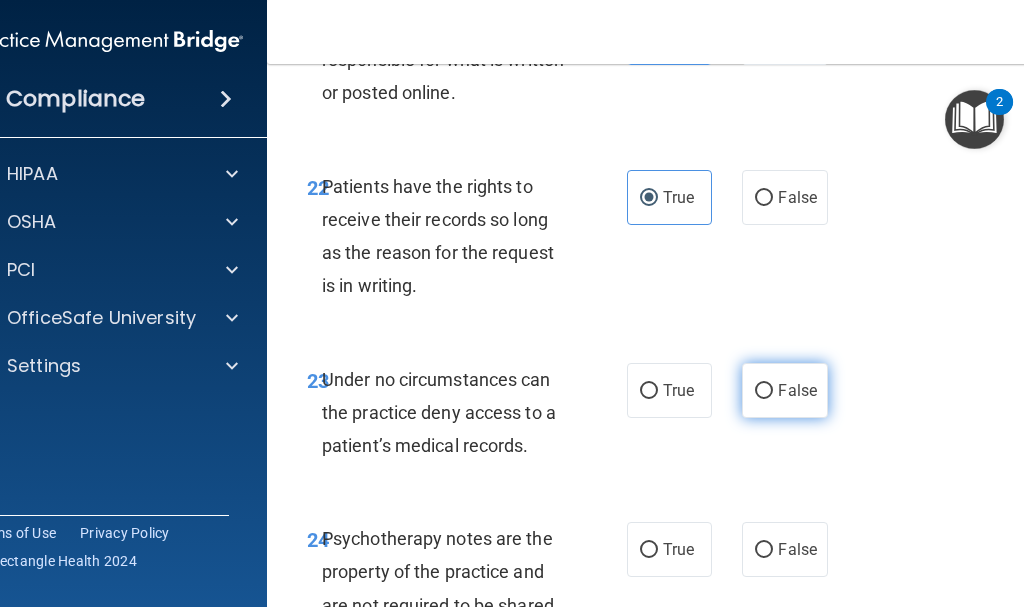 click on "False" at bounding box center [784, 390] 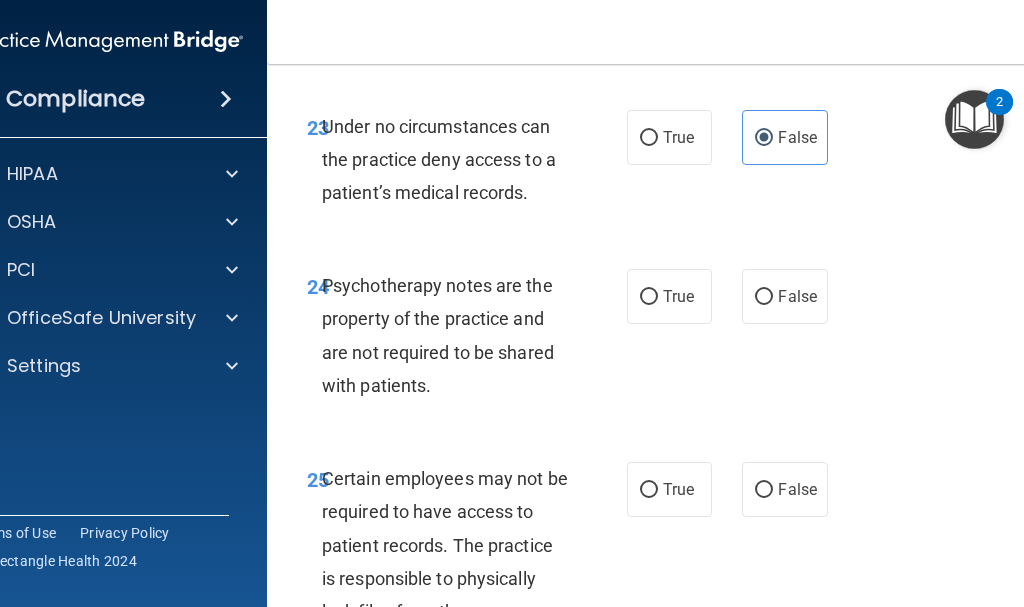 scroll, scrollTop: 6000, scrollLeft: 0, axis: vertical 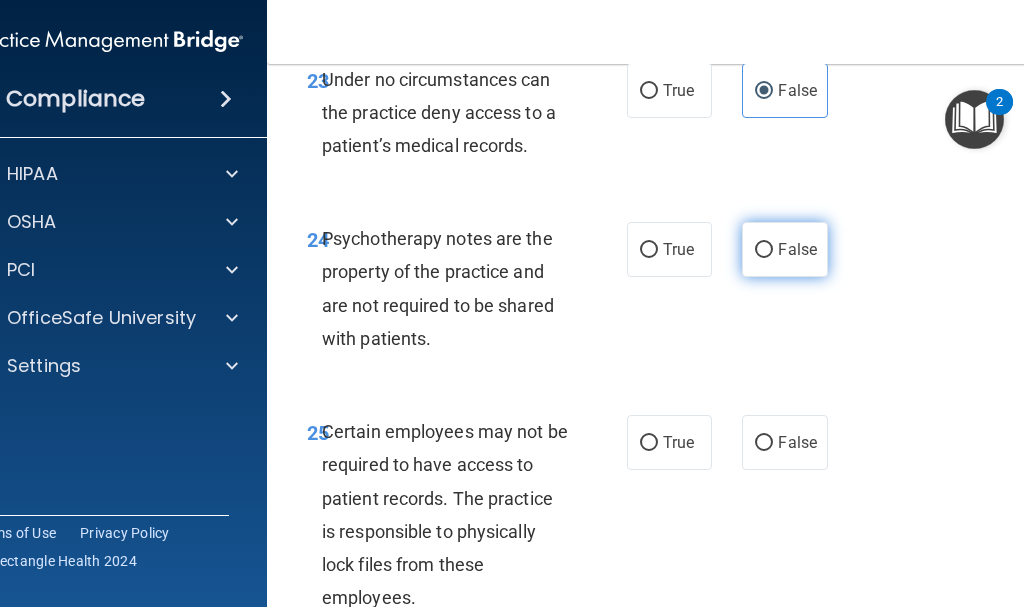 click on "False" at bounding box center (764, 250) 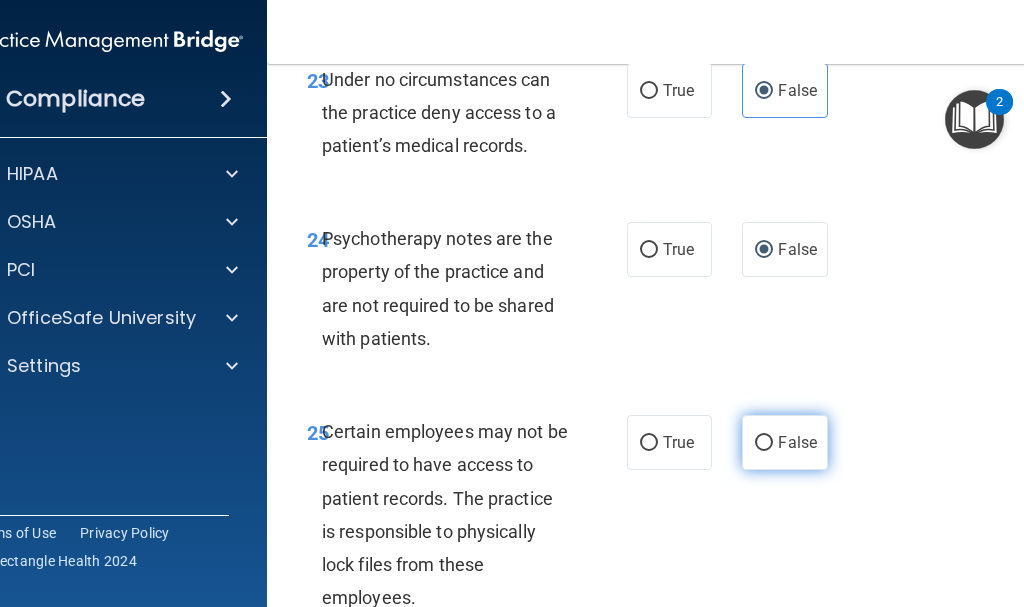 scroll, scrollTop: 6100, scrollLeft: 0, axis: vertical 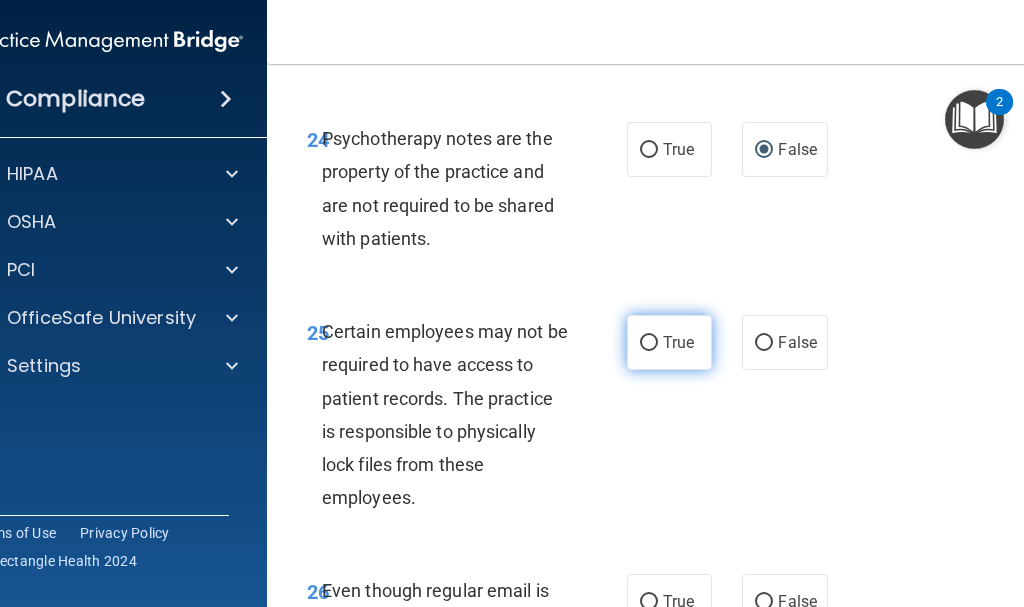 click on "True" at bounding box center [678, 342] 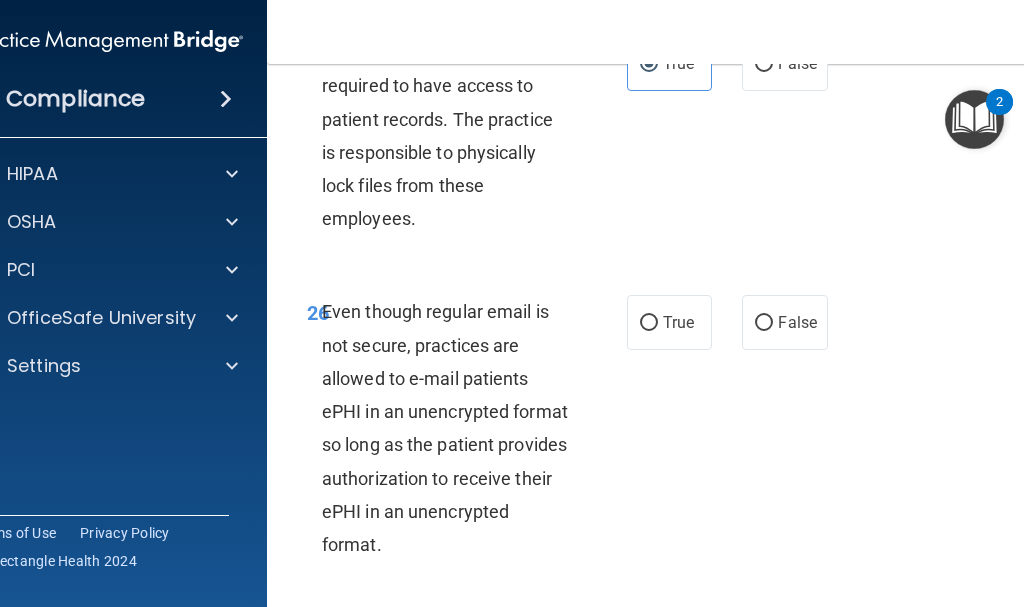 scroll, scrollTop: 6400, scrollLeft: 0, axis: vertical 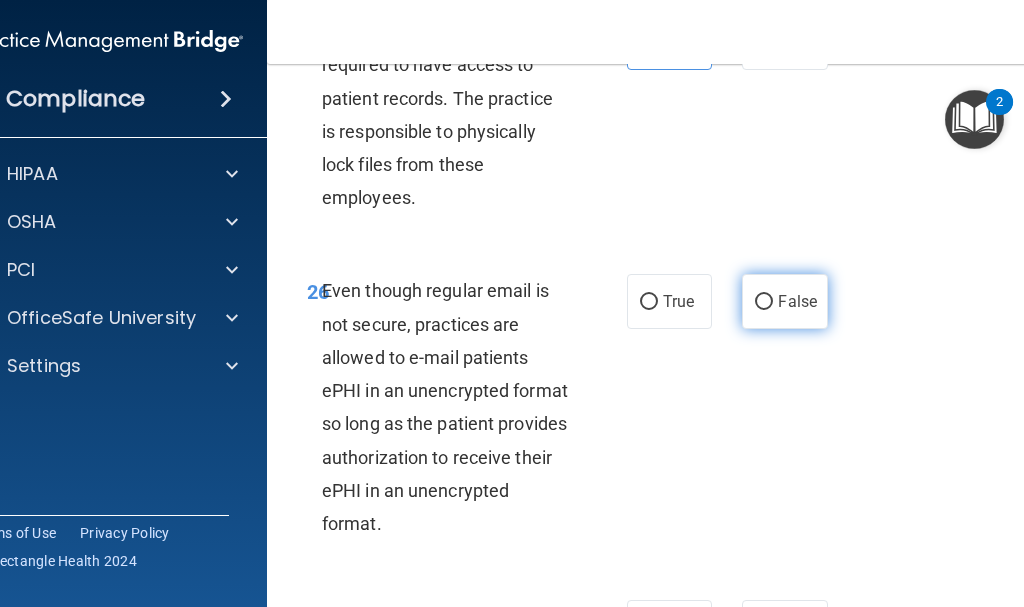 click on "False" at bounding box center [797, 301] 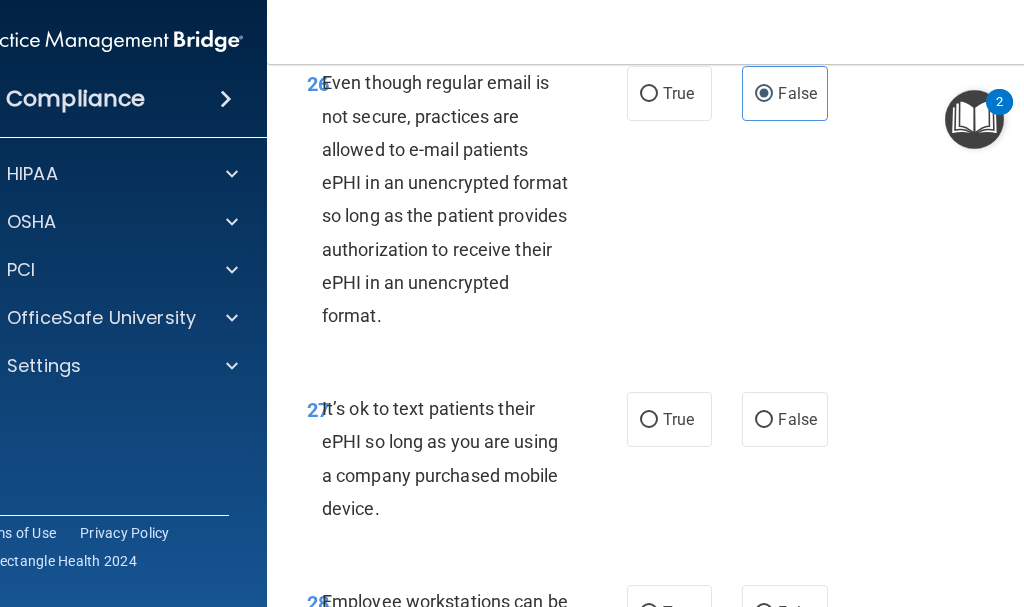 scroll, scrollTop: 6700, scrollLeft: 0, axis: vertical 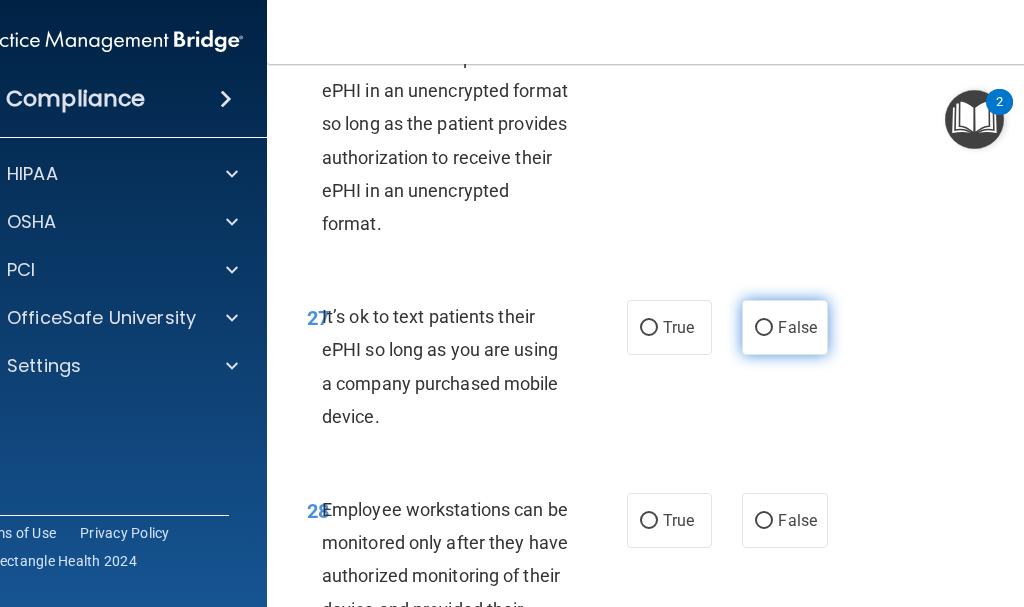 click on "False" at bounding box center [797, 327] 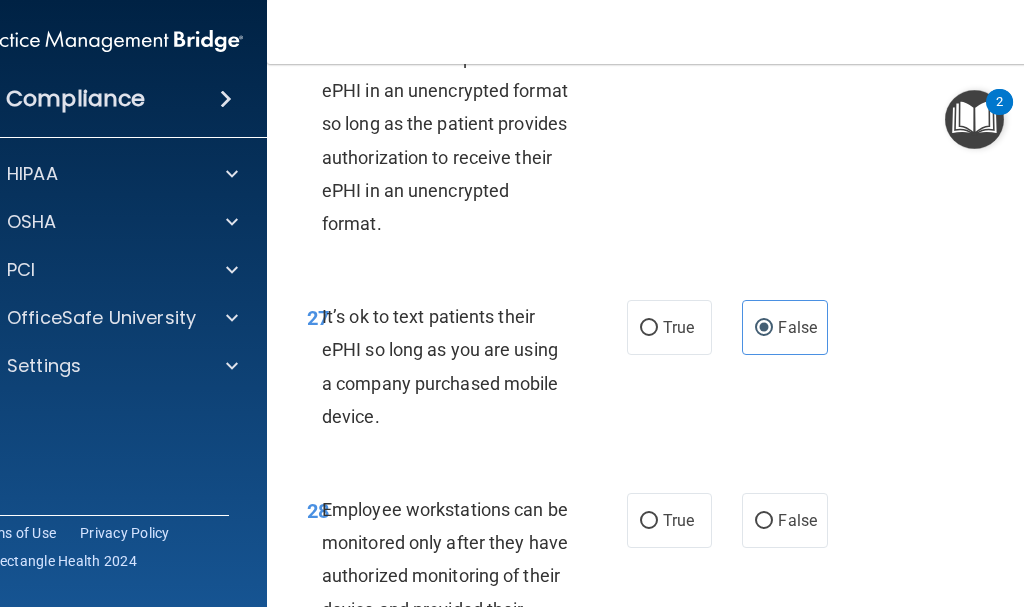 scroll, scrollTop: 6900, scrollLeft: 0, axis: vertical 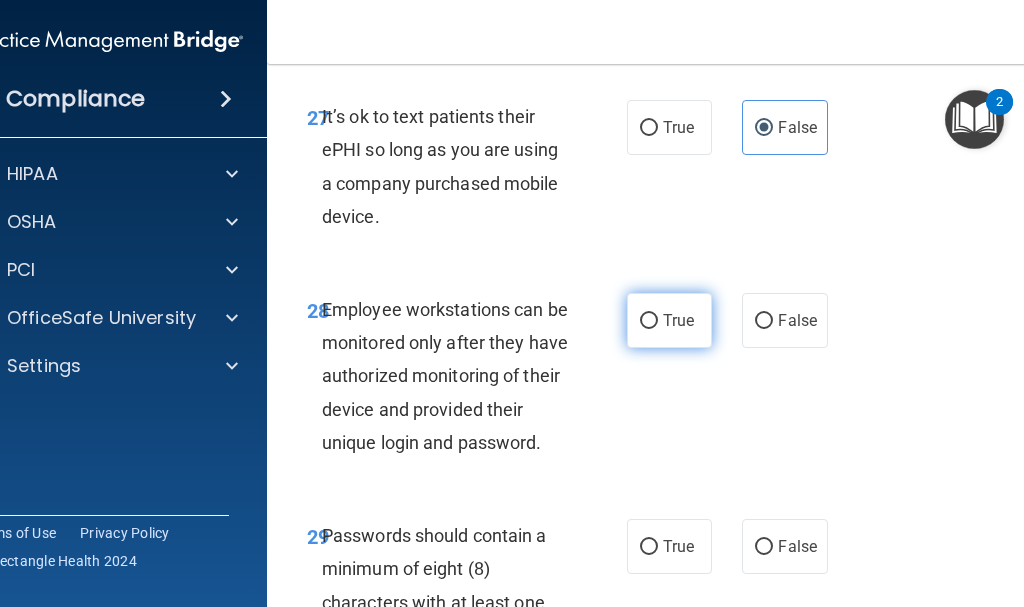 click on "True" at bounding box center [649, 321] 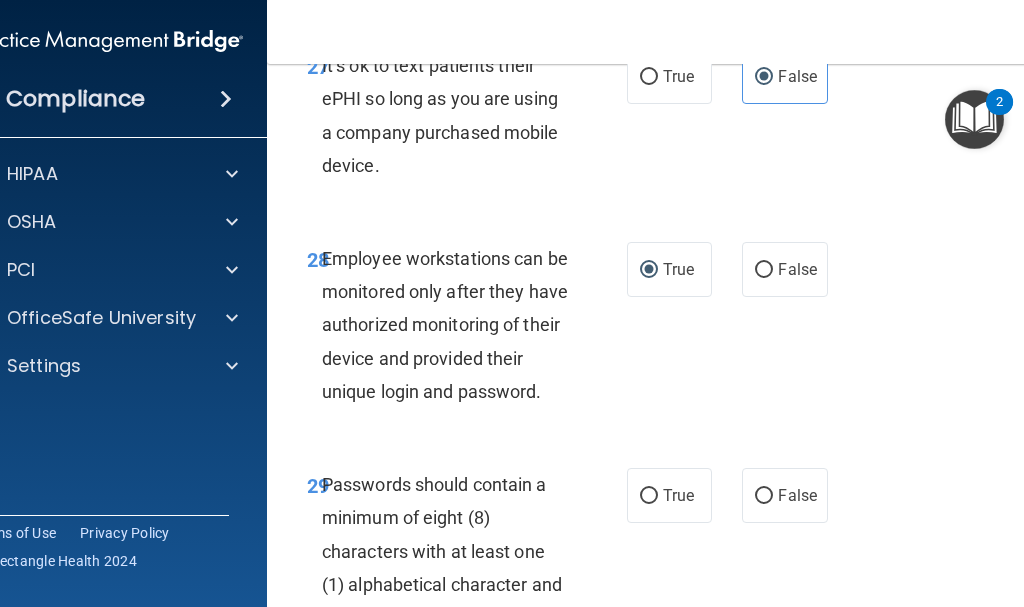 scroll, scrollTop: 7200, scrollLeft: 0, axis: vertical 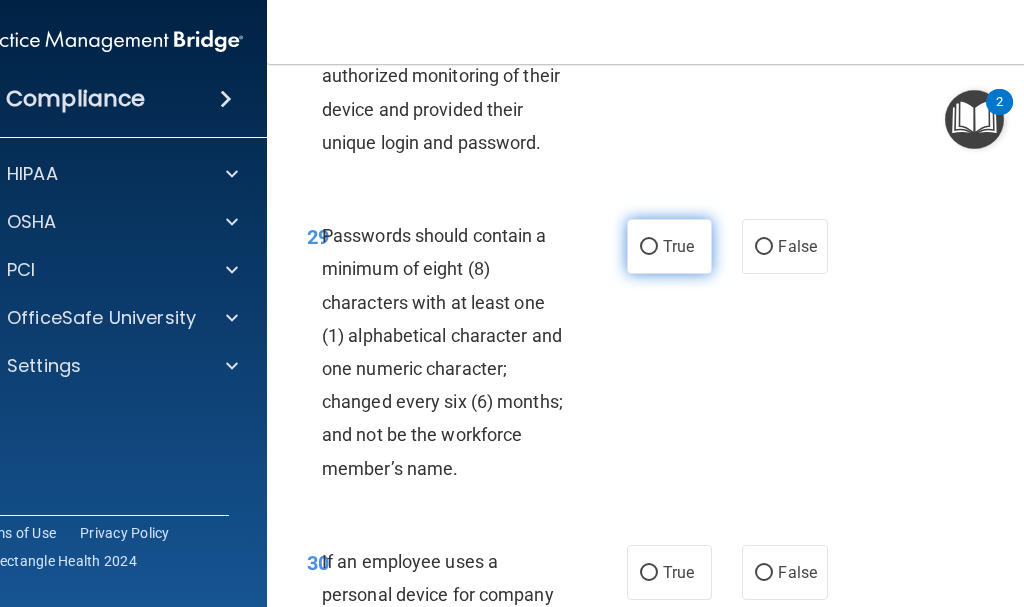 click on "True" at bounding box center (678, 246) 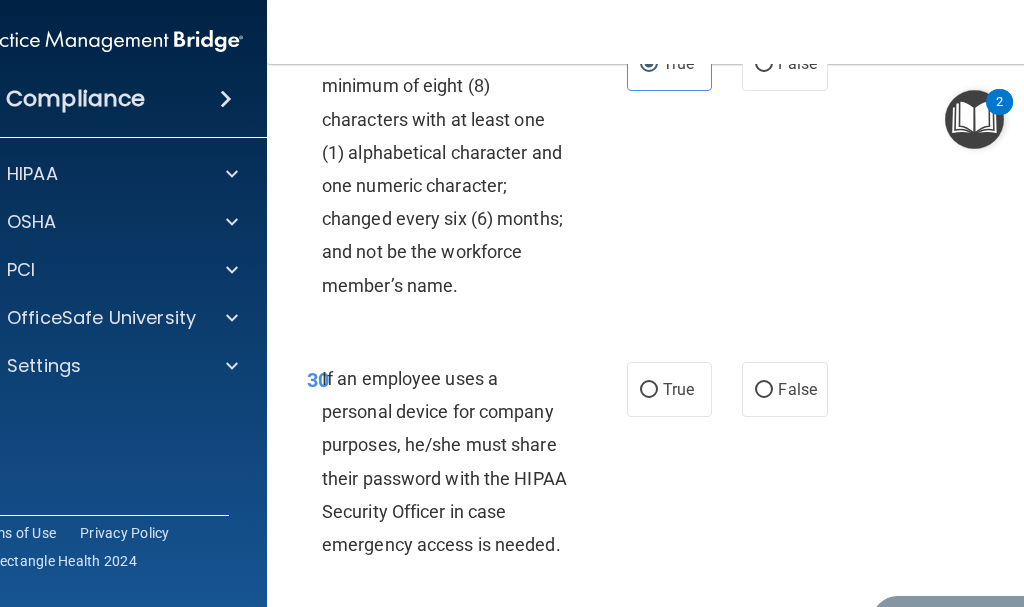 scroll, scrollTop: 7400, scrollLeft: 0, axis: vertical 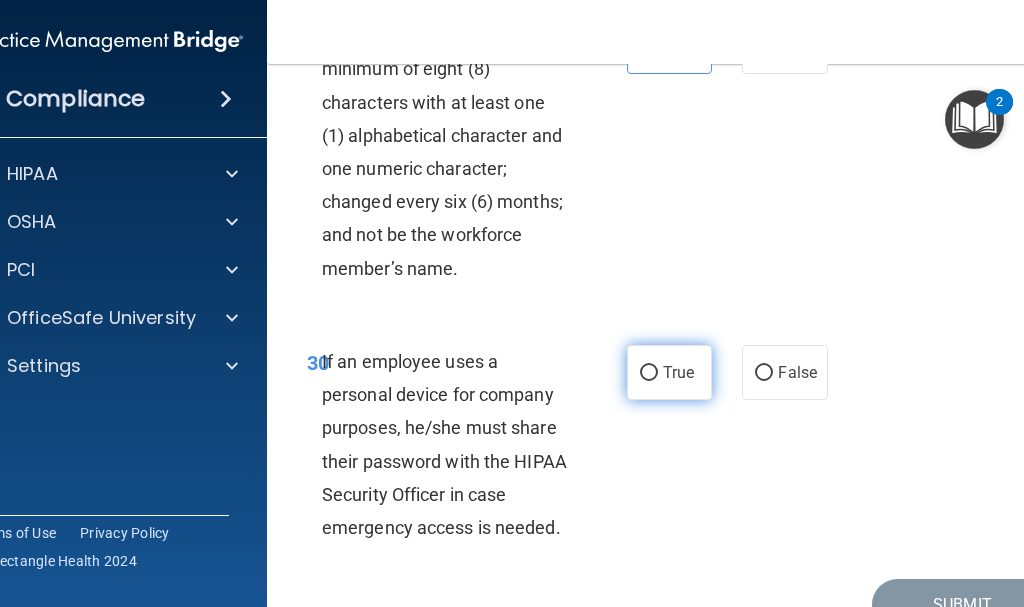 click on "True" at bounding box center [669, 372] 